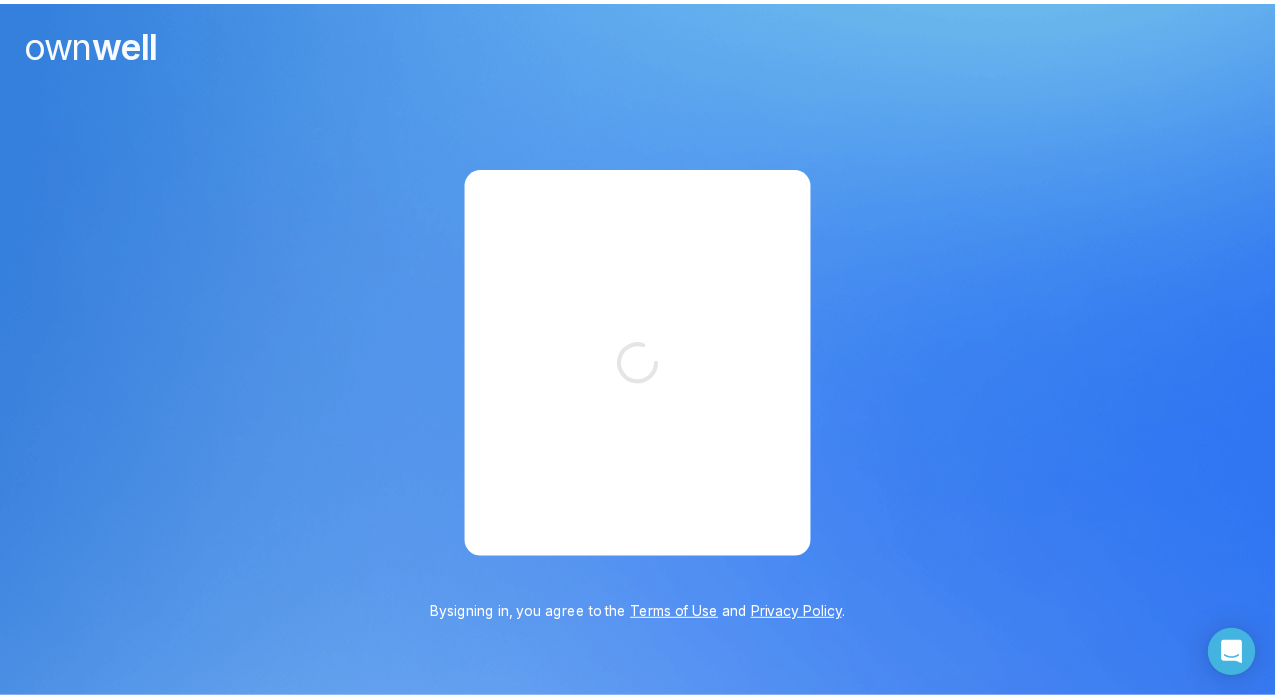 scroll, scrollTop: 0, scrollLeft: 0, axis: both 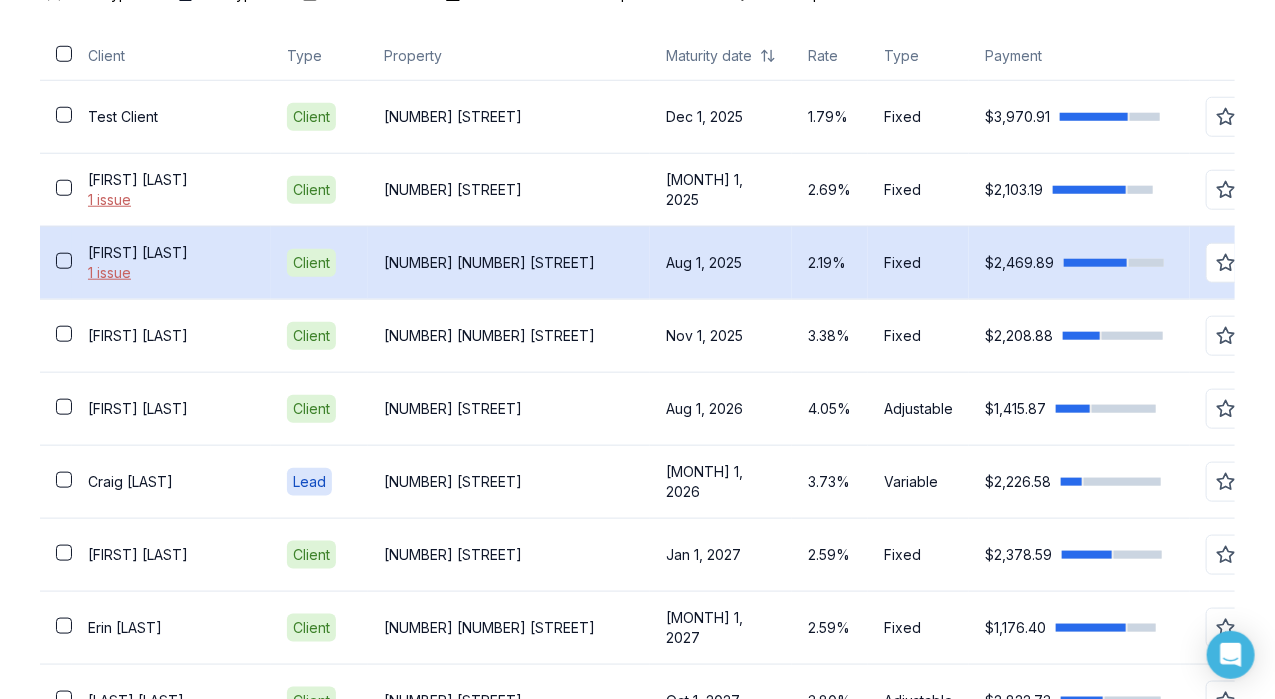 click on "[NUMBER] [NUMBER] [STREET]" at bounding box center [509, 263] 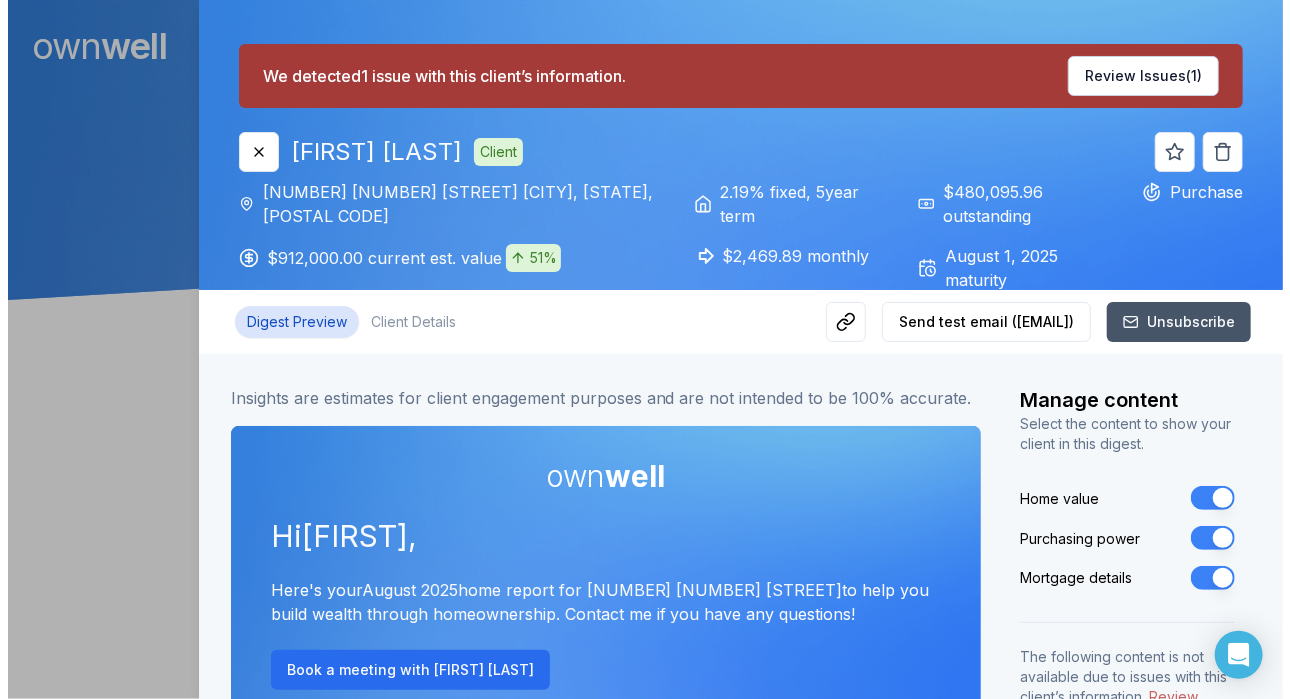 scroll, scrollTop: 0, scrollLeft: 0, axis: both 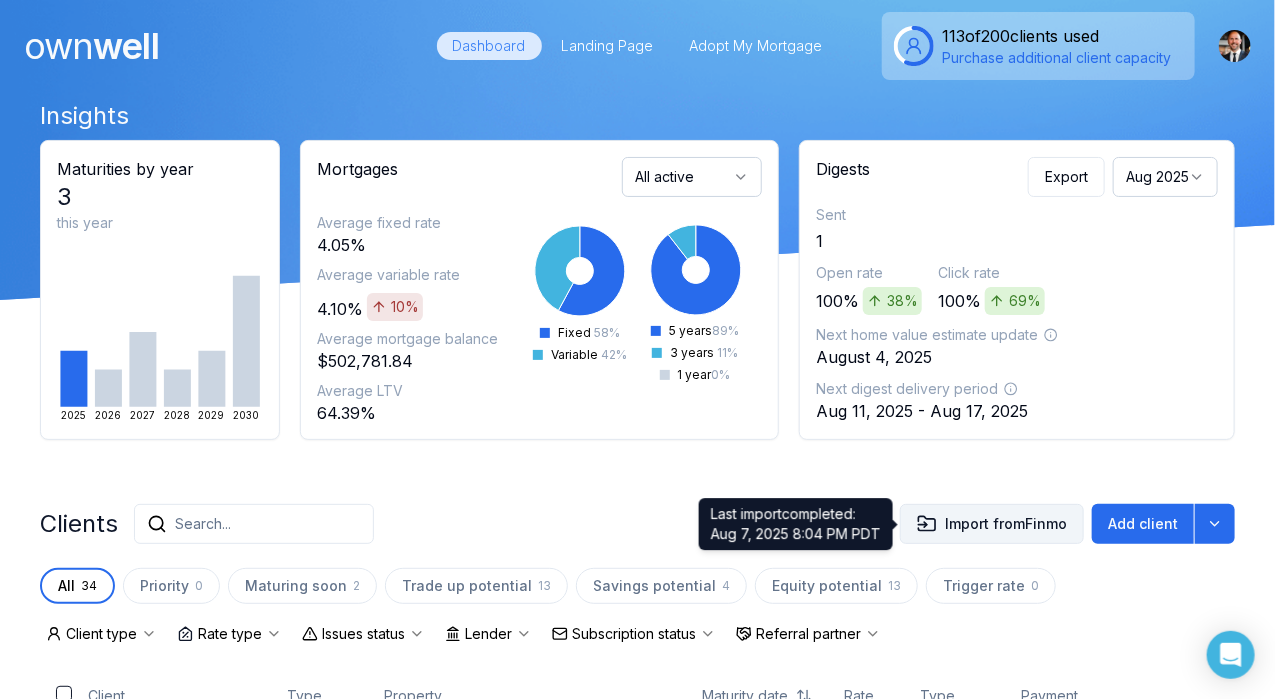 click on "Import from  Finmo" at bounding box center (992, 524) 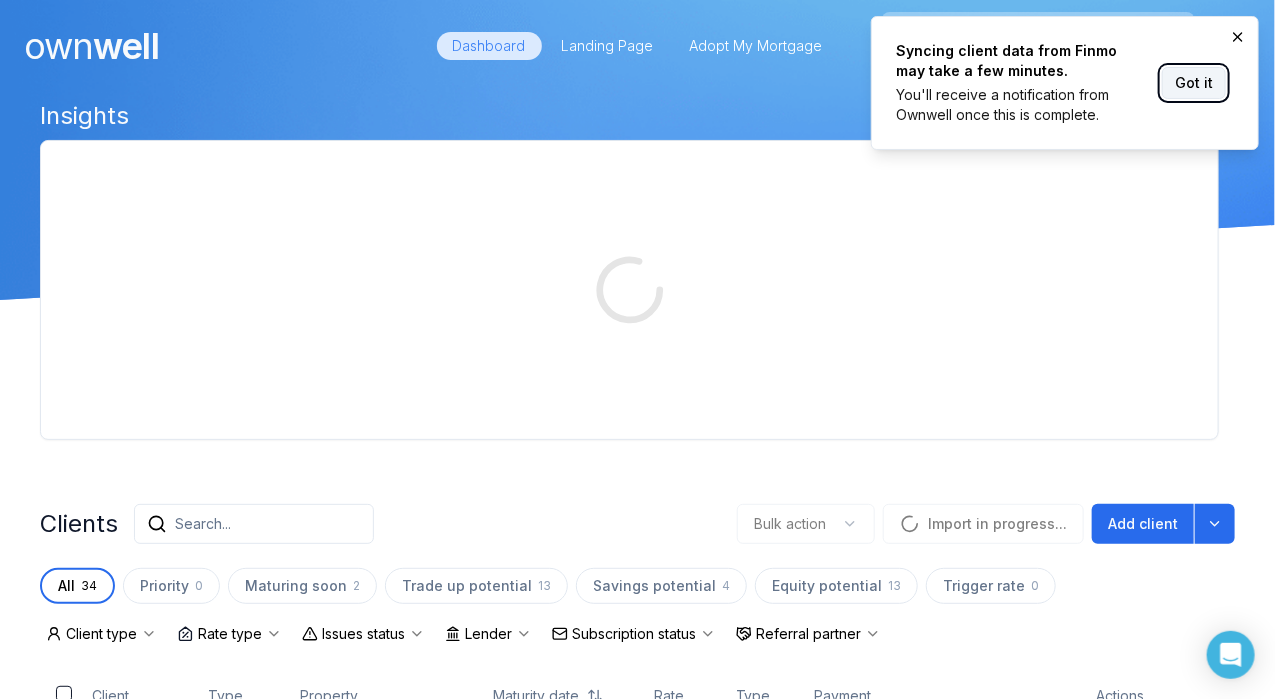 click on "Got it" at bounding box center (1194, 83) 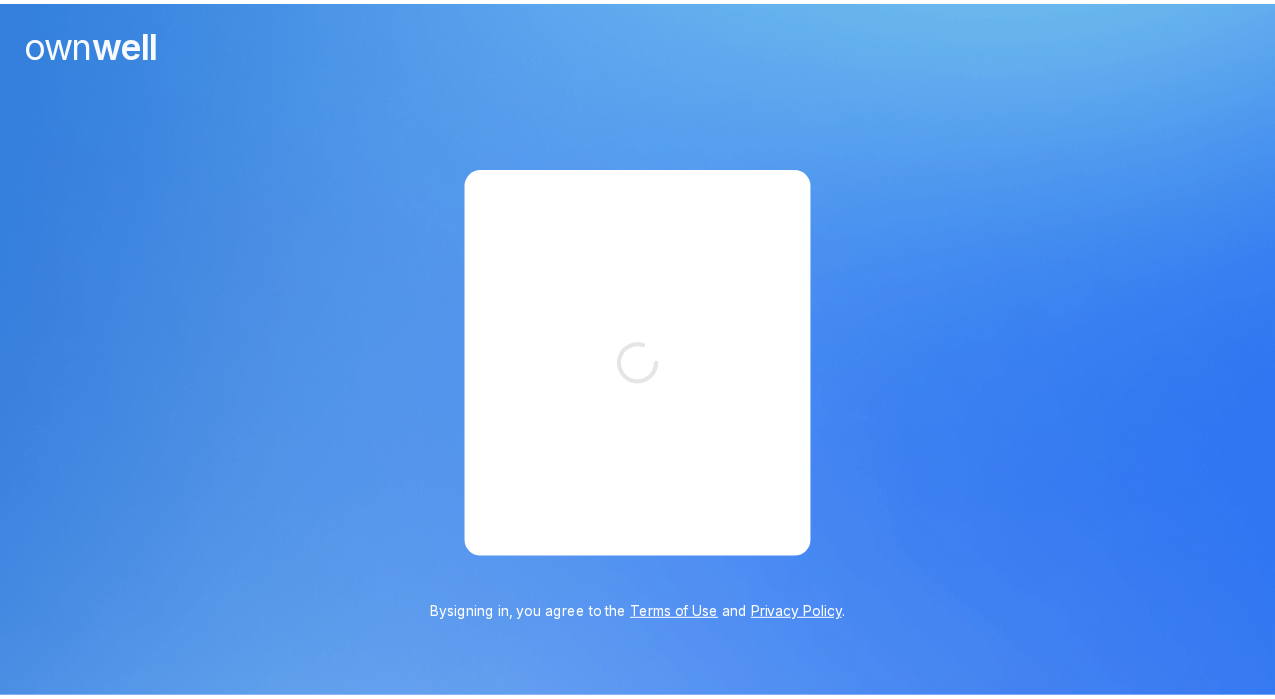 scroll, scrollTop: 0, scrollLeft: 0, axis: both 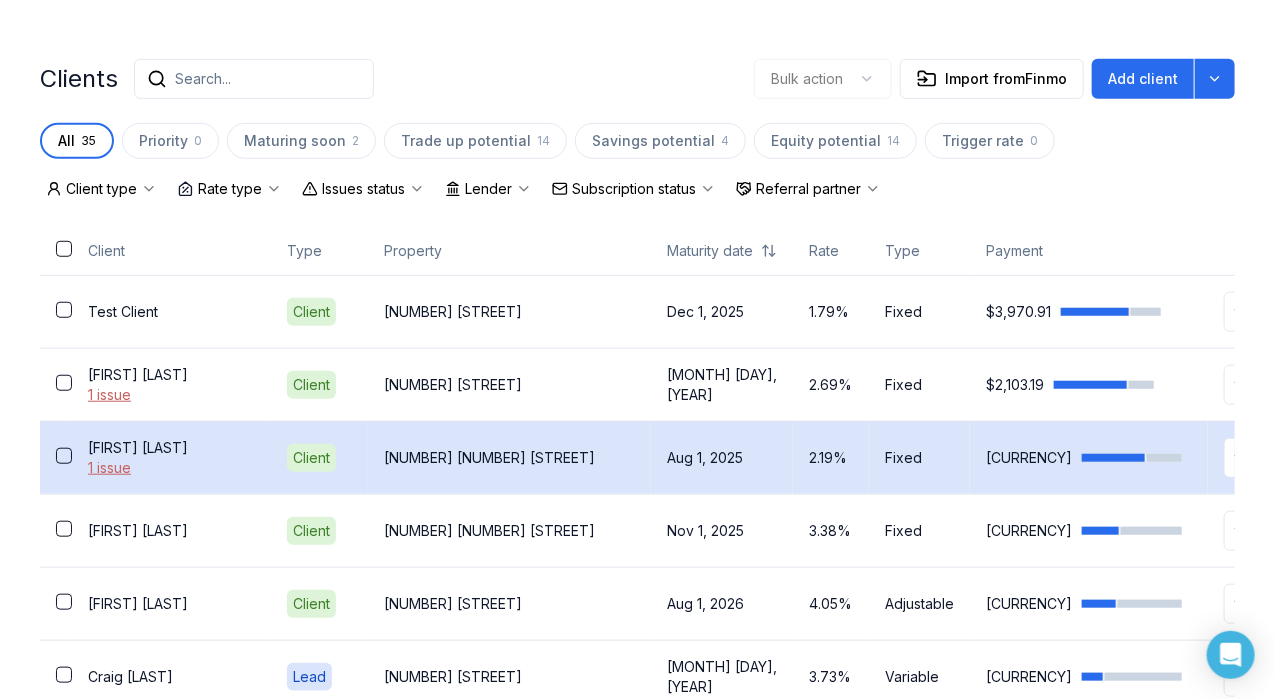 click on "[NUMBER] [NUMBER] [STREET]" at bounding box center (509, 458) 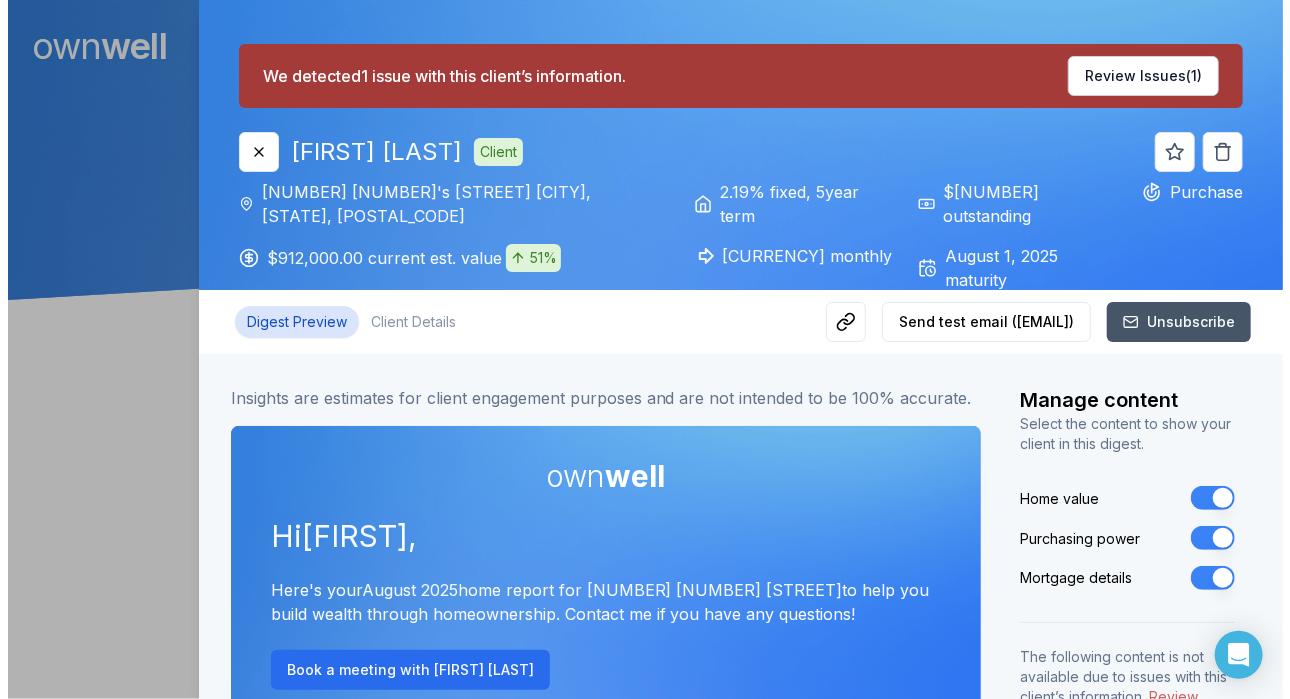 scroll, scrollTop: 0, scrollLeft: 0, axis: both 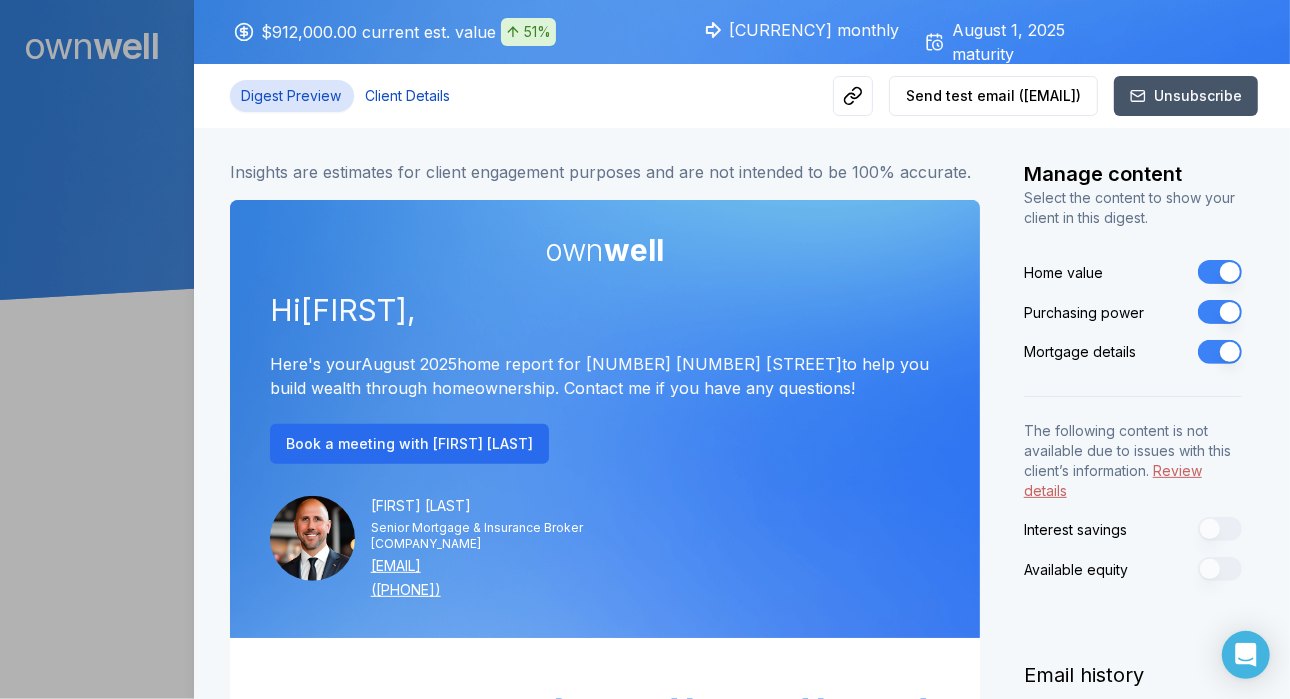 click on "Client Details" at bounding box center [408, 96] 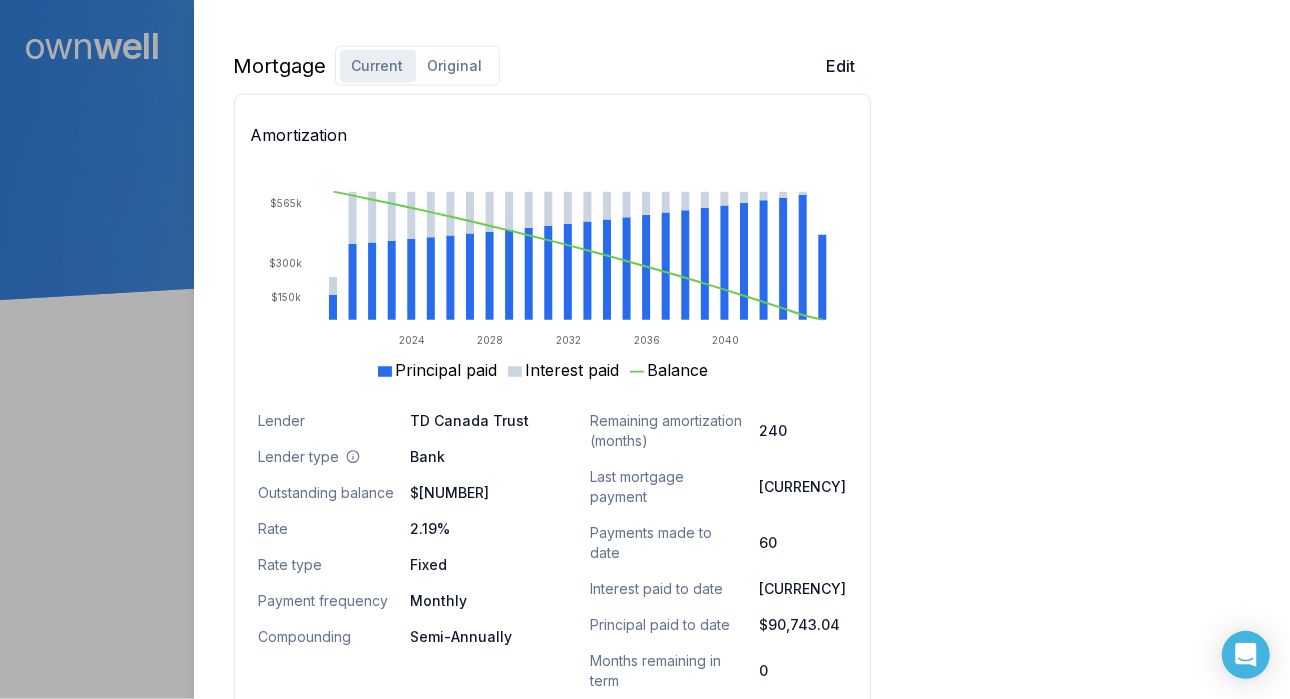scroll, scrollTop: 1329, scrollLeft: 0, axis: vertical 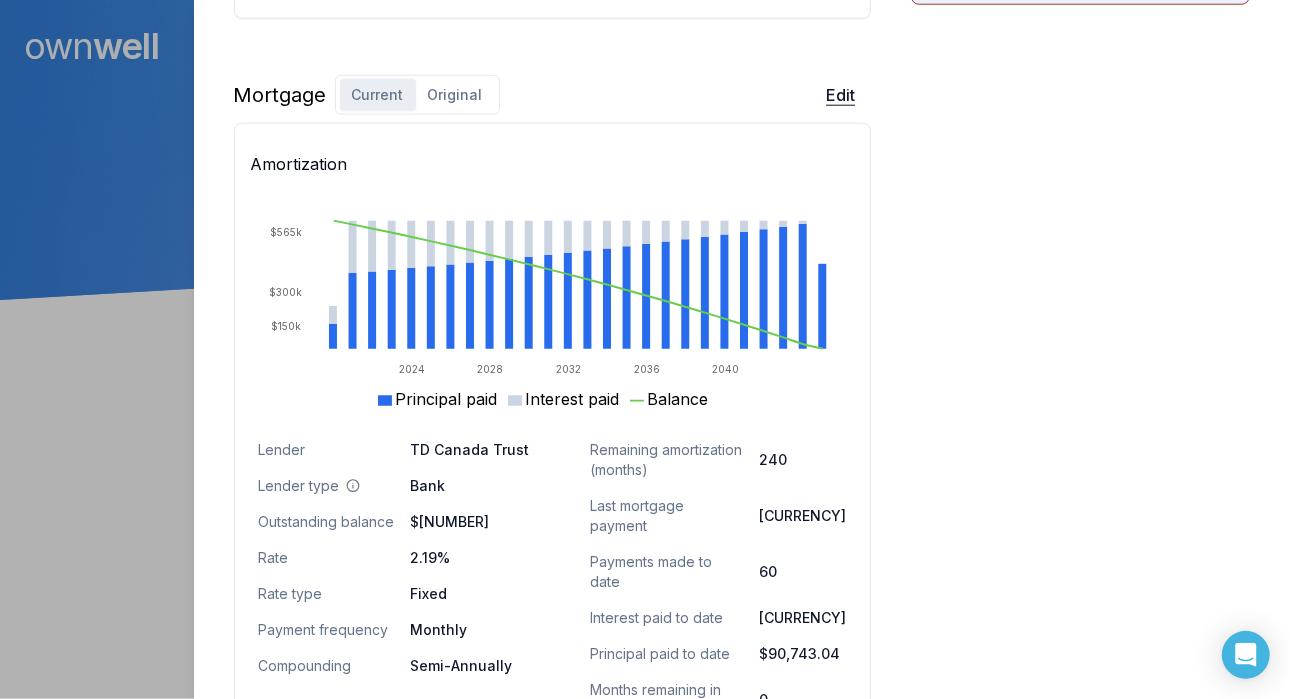 click on "Edit" at bounding box center (840, 95) 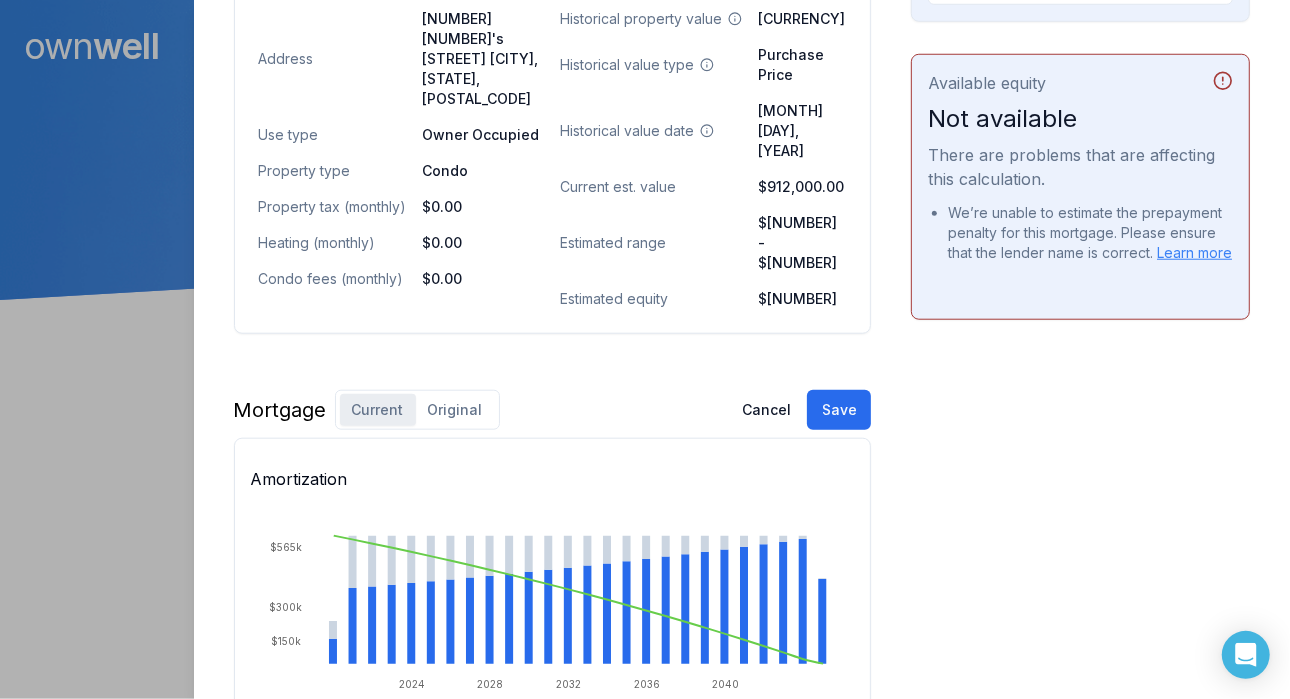 scroll, scrollTop: 1190, scrollLeft: 0, axis: vertical 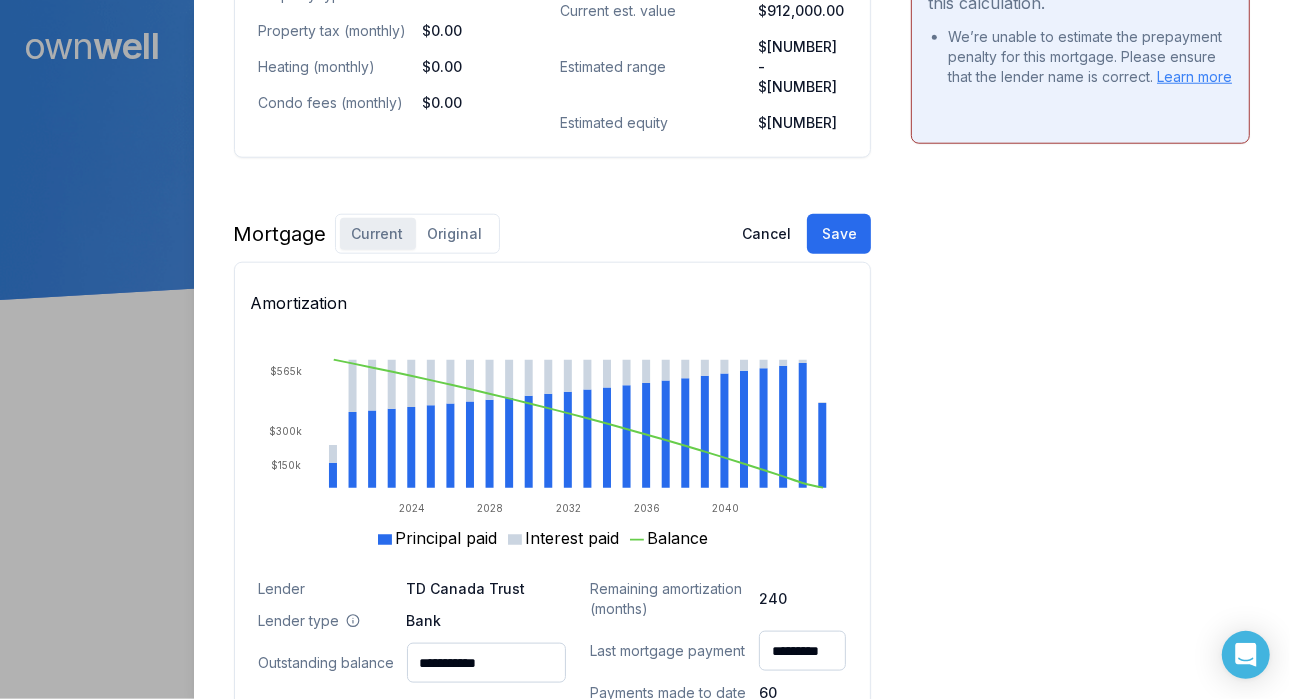 click on "Original" at bounding box center [455, 234] 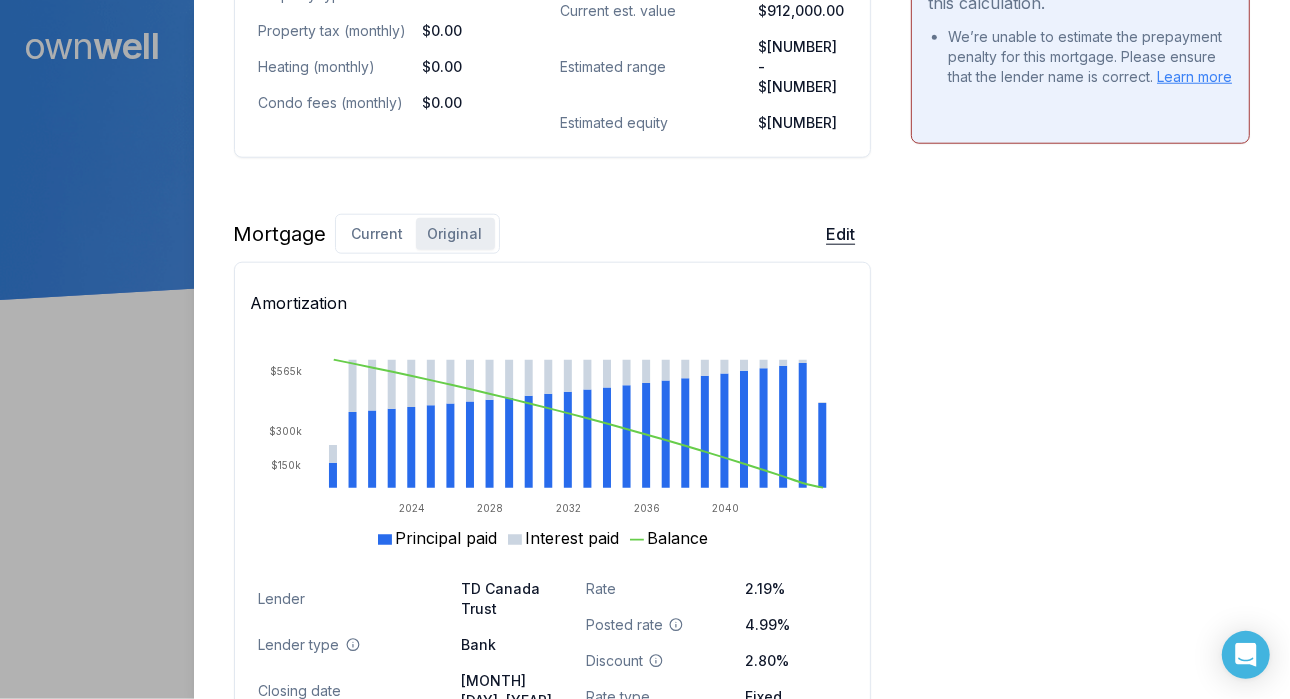 click on "Edit" at bounding box center (840, 234) 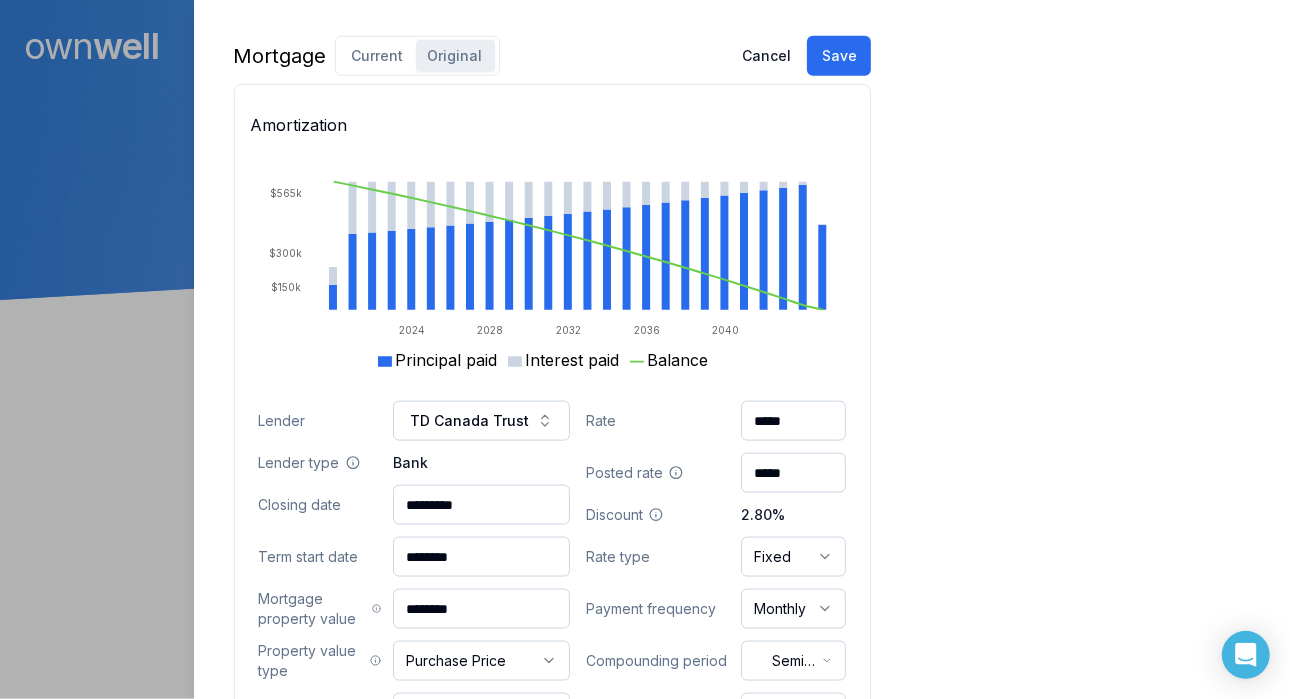scroll, scrollTop: 1506, scrollLeft: 0, axis: vertical 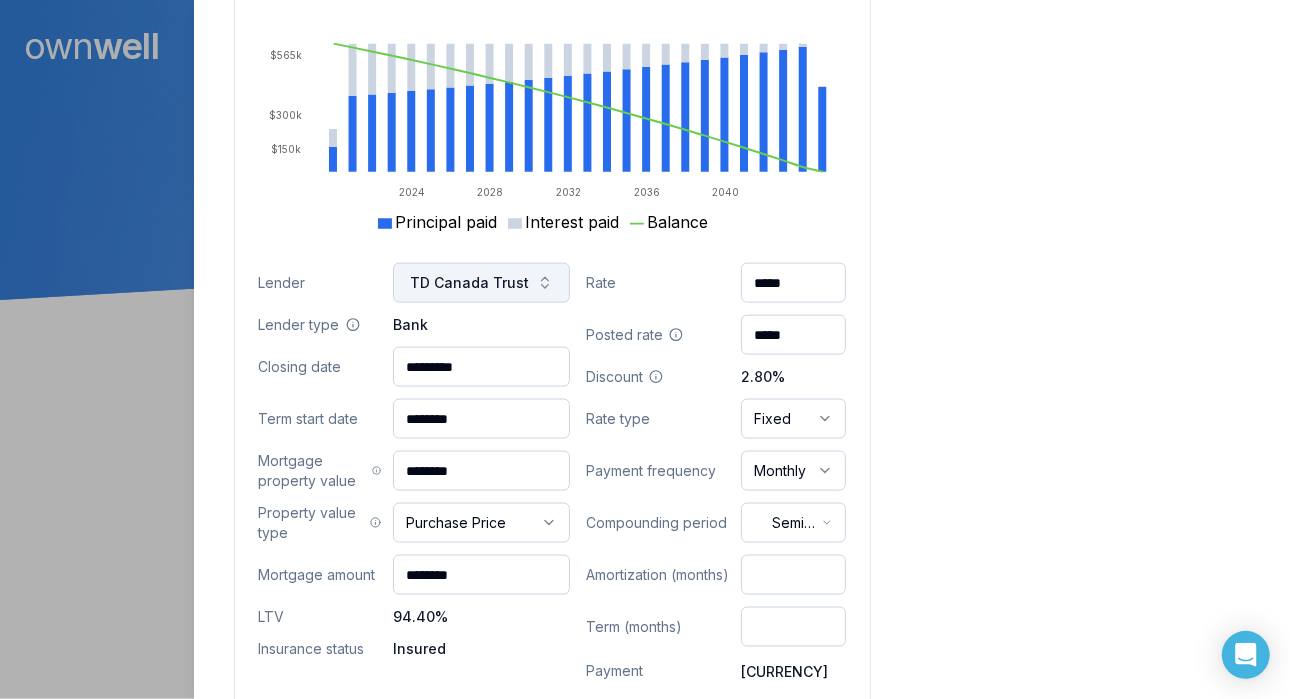click on "TD Canada Trust" at bounding box center (481, 283) 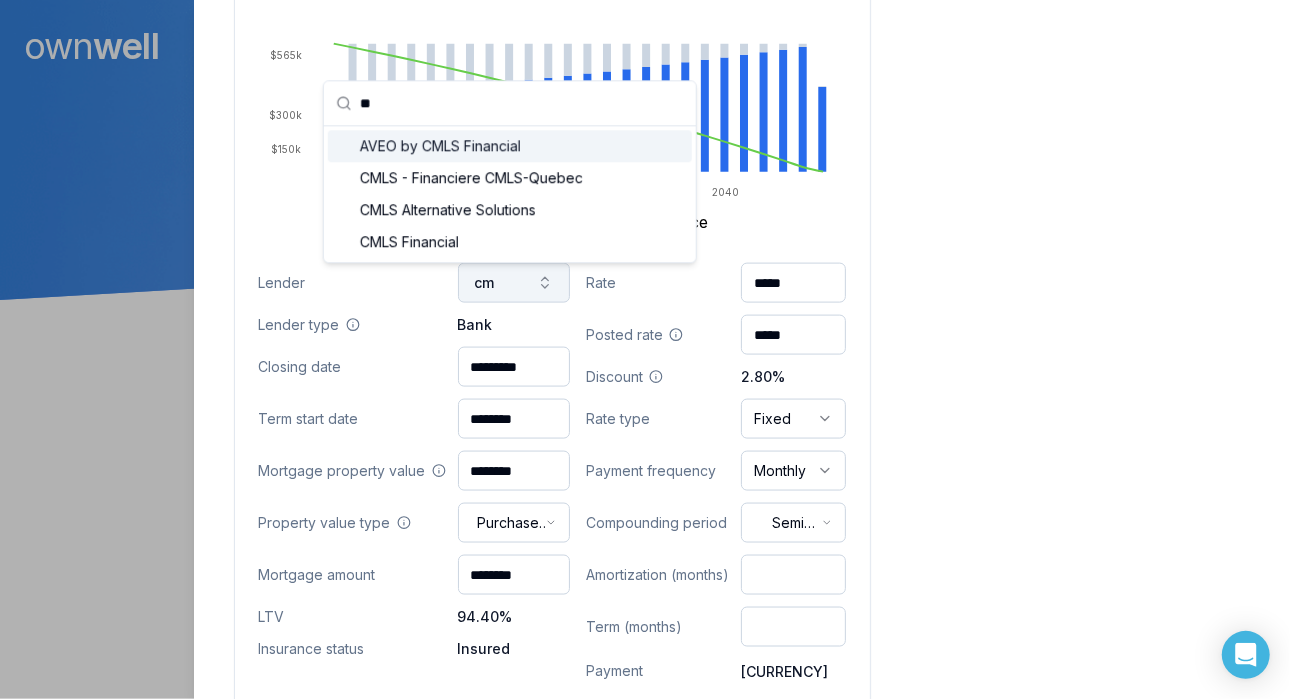 scroll, scrollTop: 0, scrollLeft: 0, axis: both 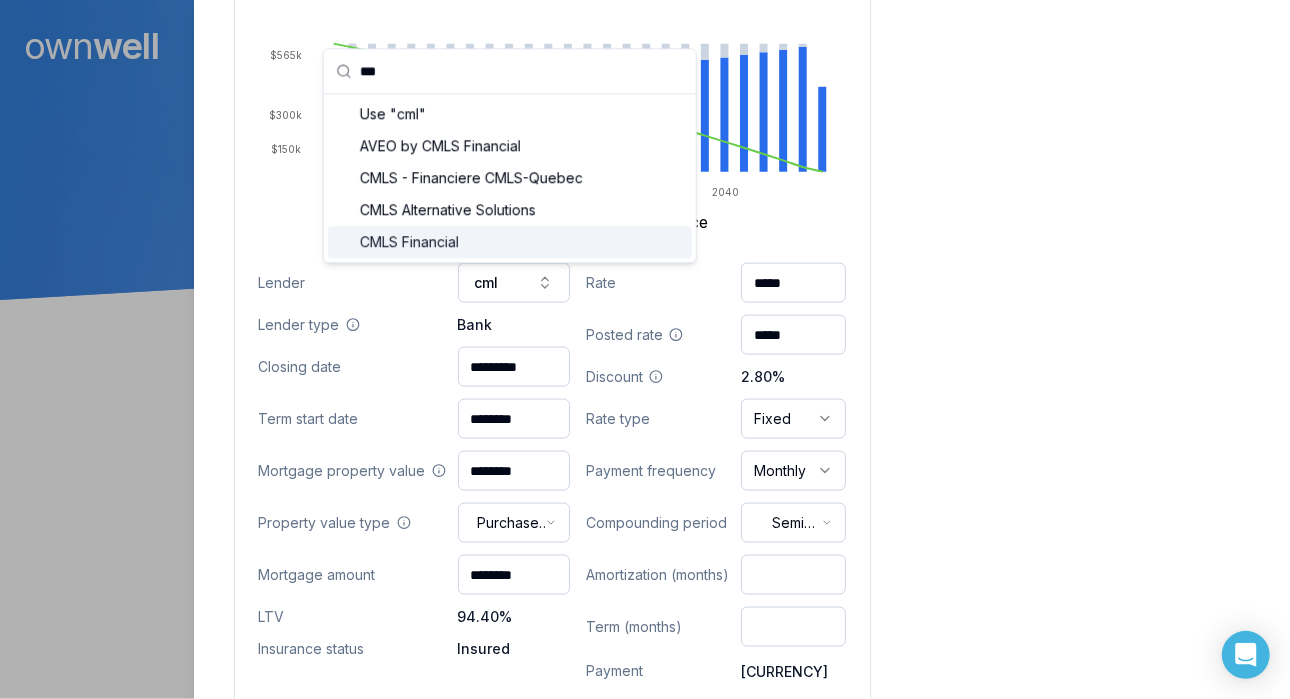 click on "CMLS Financial" at bounding box center (510, 242) 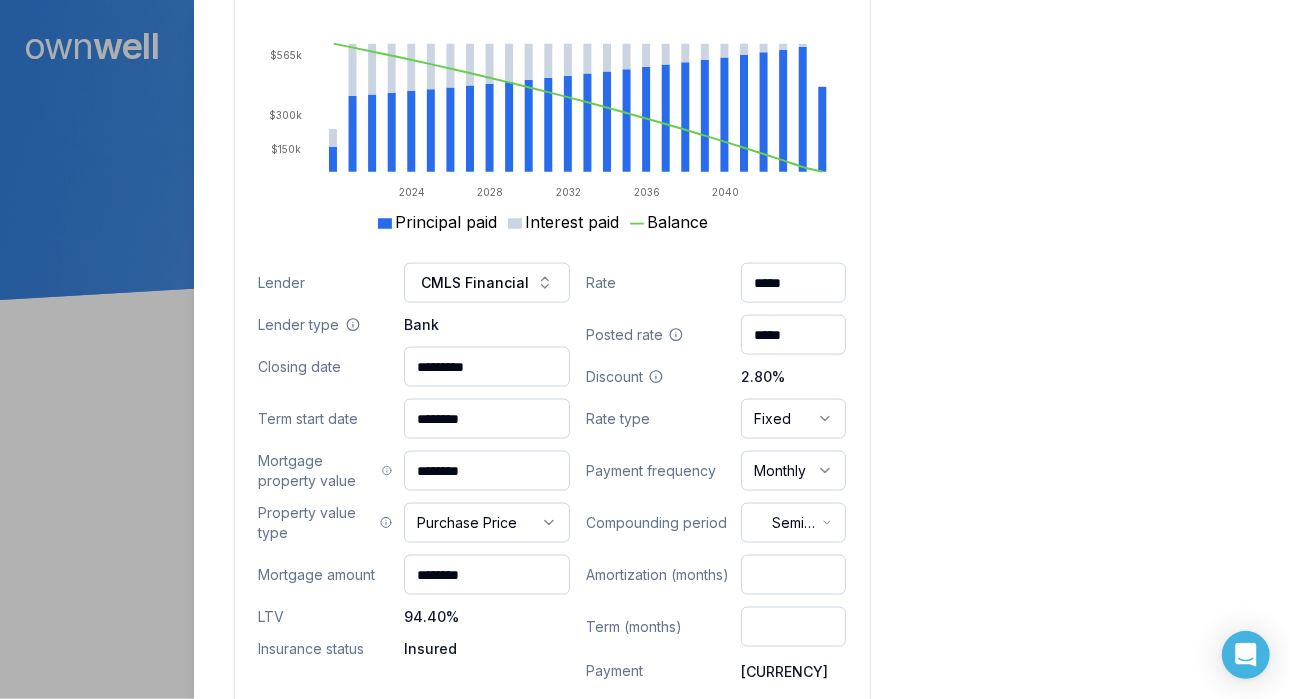 click on "*********" at bounding box center (487, 367) 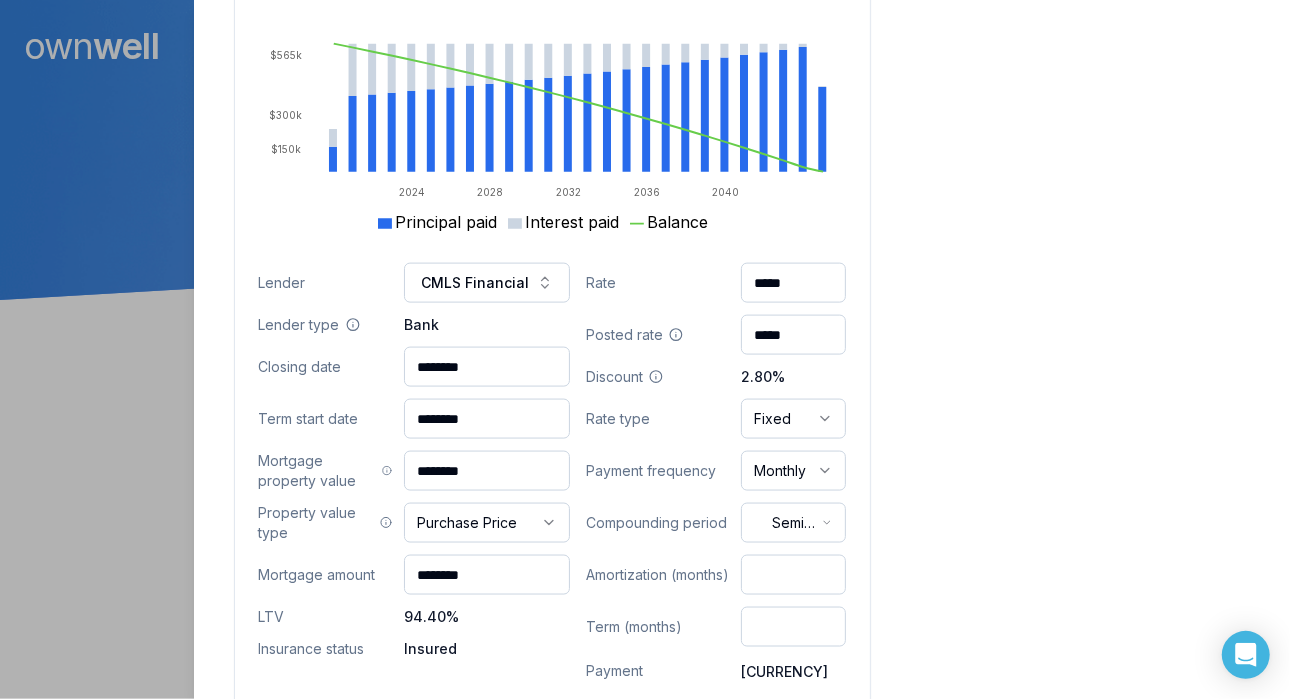 type on "********" 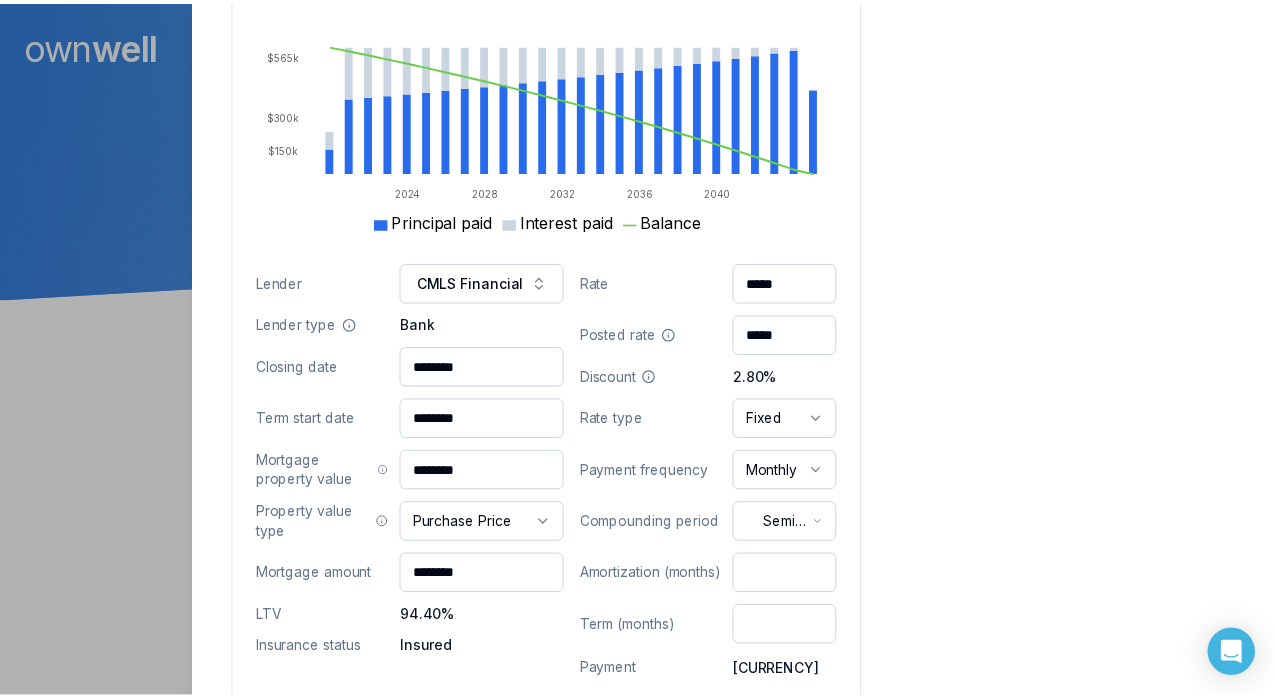 scroll, scrollTop: 0, scrollLeft: 0, axis: both 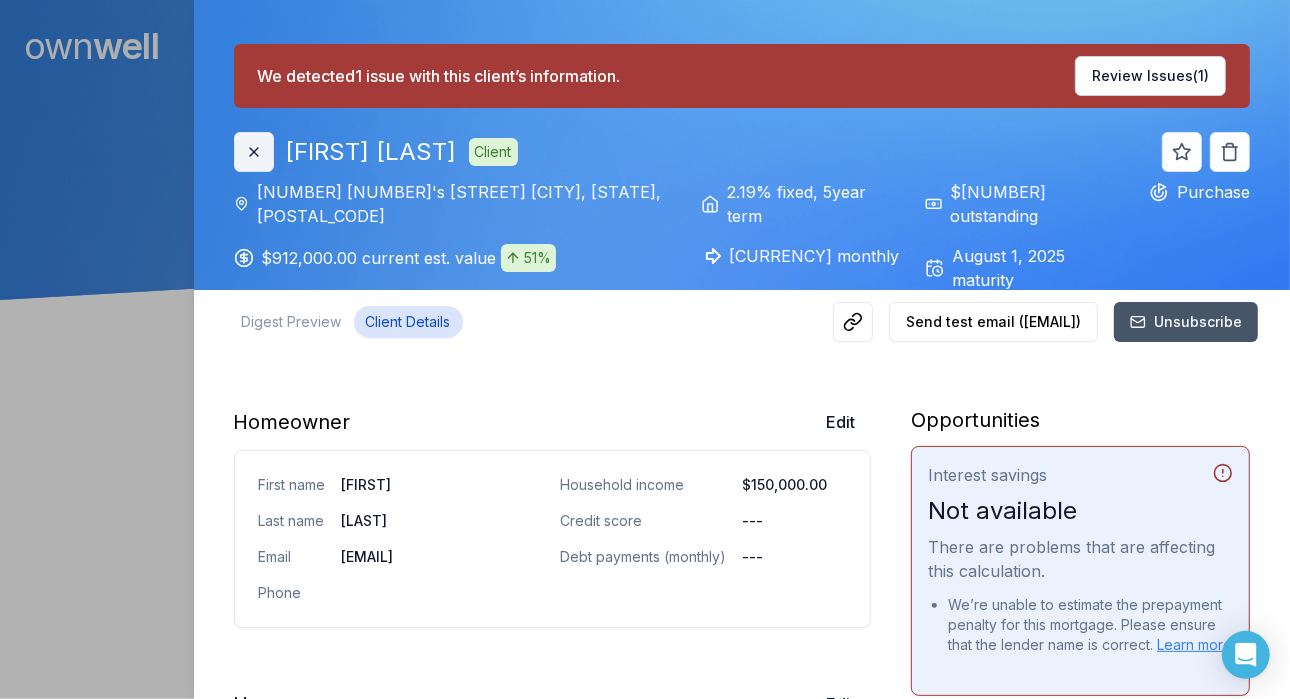 click 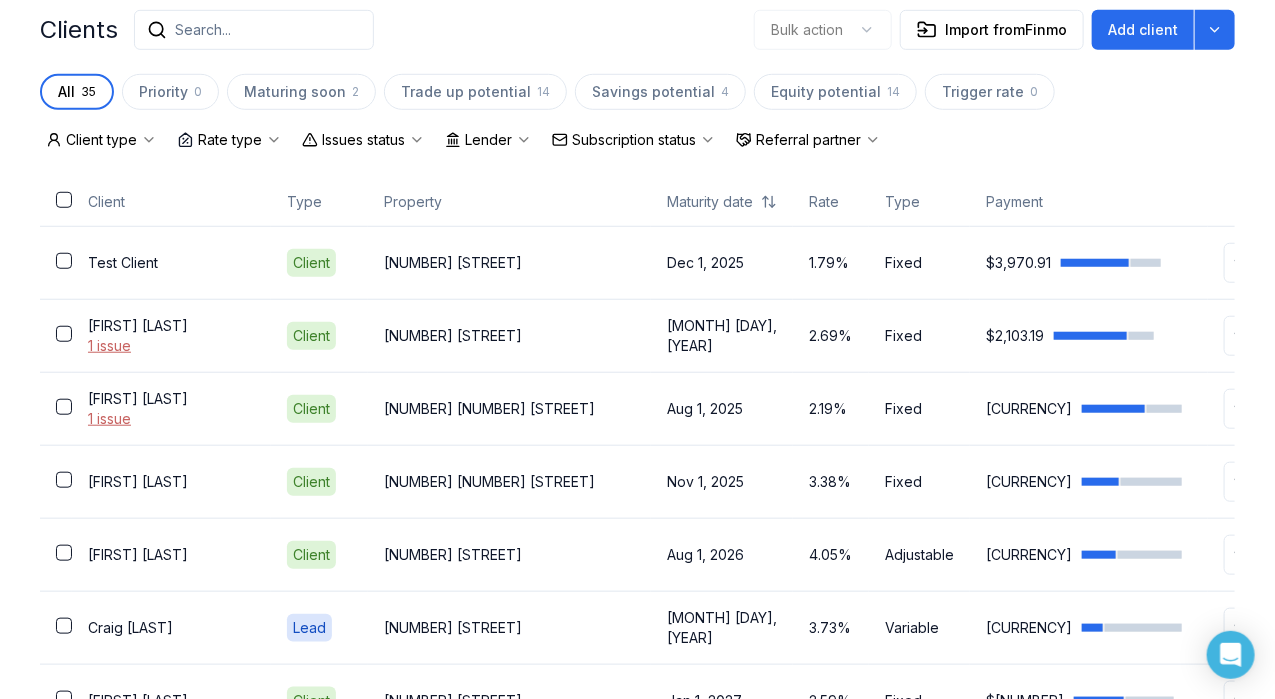 scroll, scrollTop: 560, scrollLeft: 0, axis: vertical 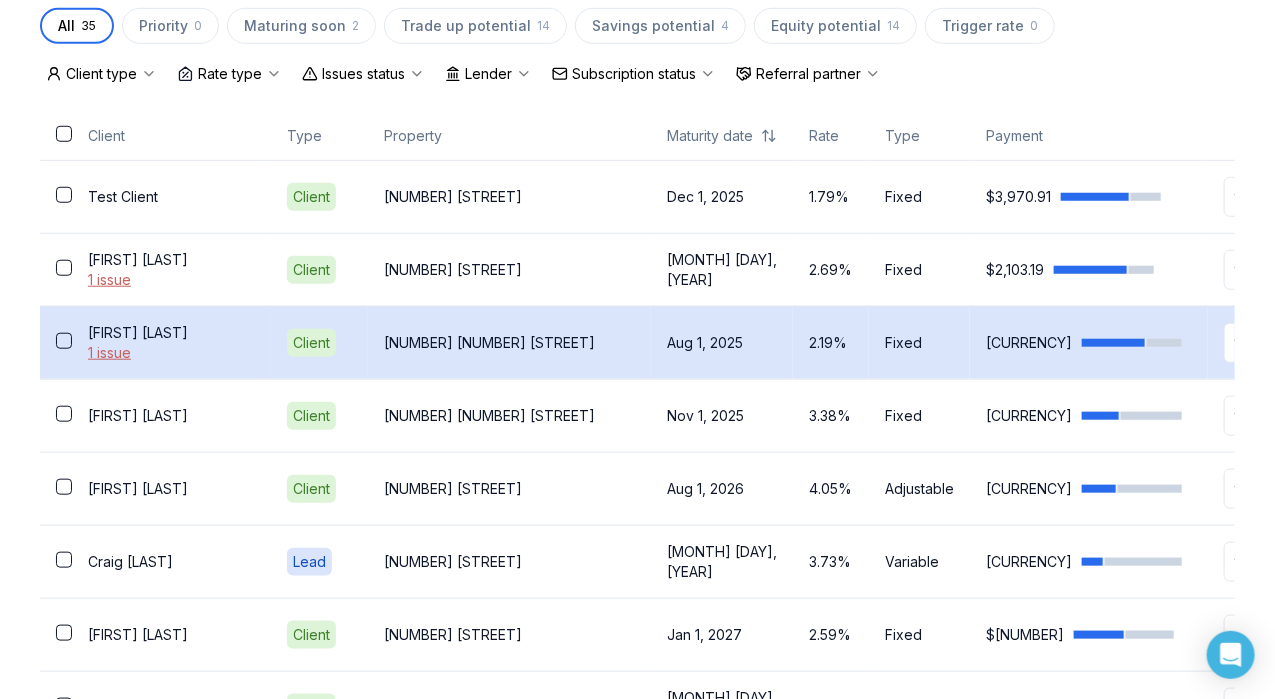 click on "[NUMBER] [NUMBER] [STREET]" at bounding box center [509, 343] 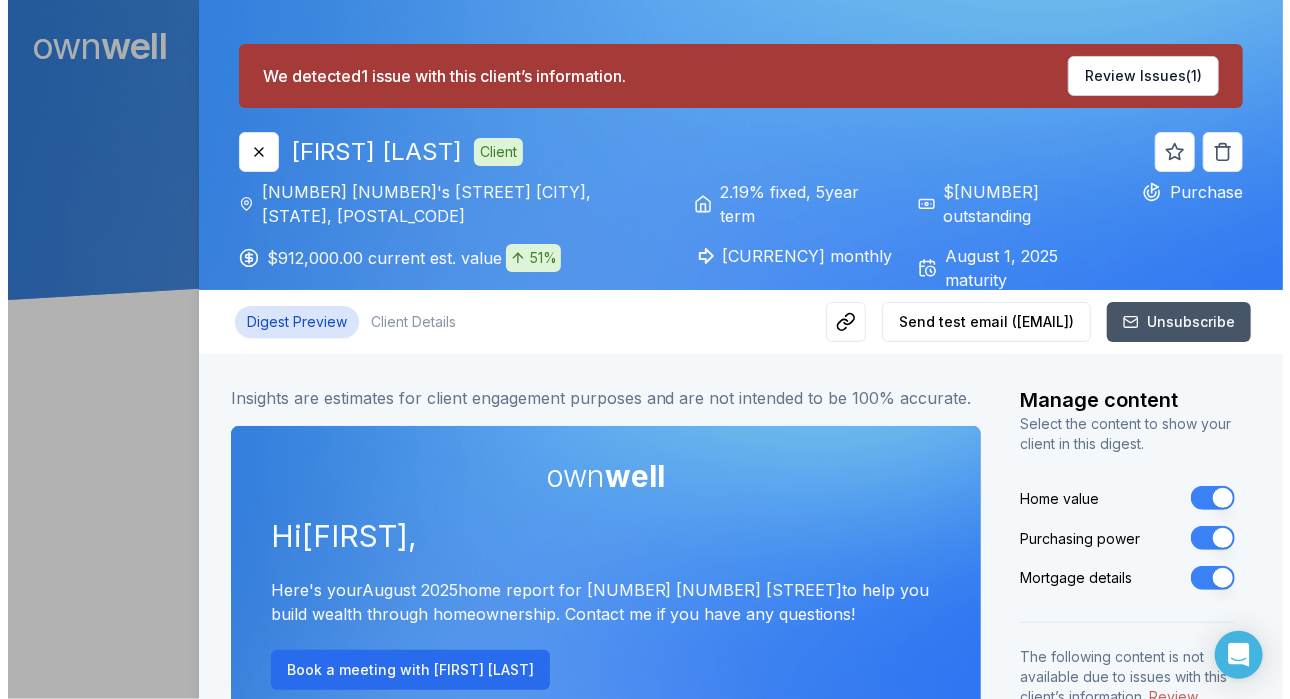 scroll, scrollTop: 0, scrollLeft: 0, axis: both 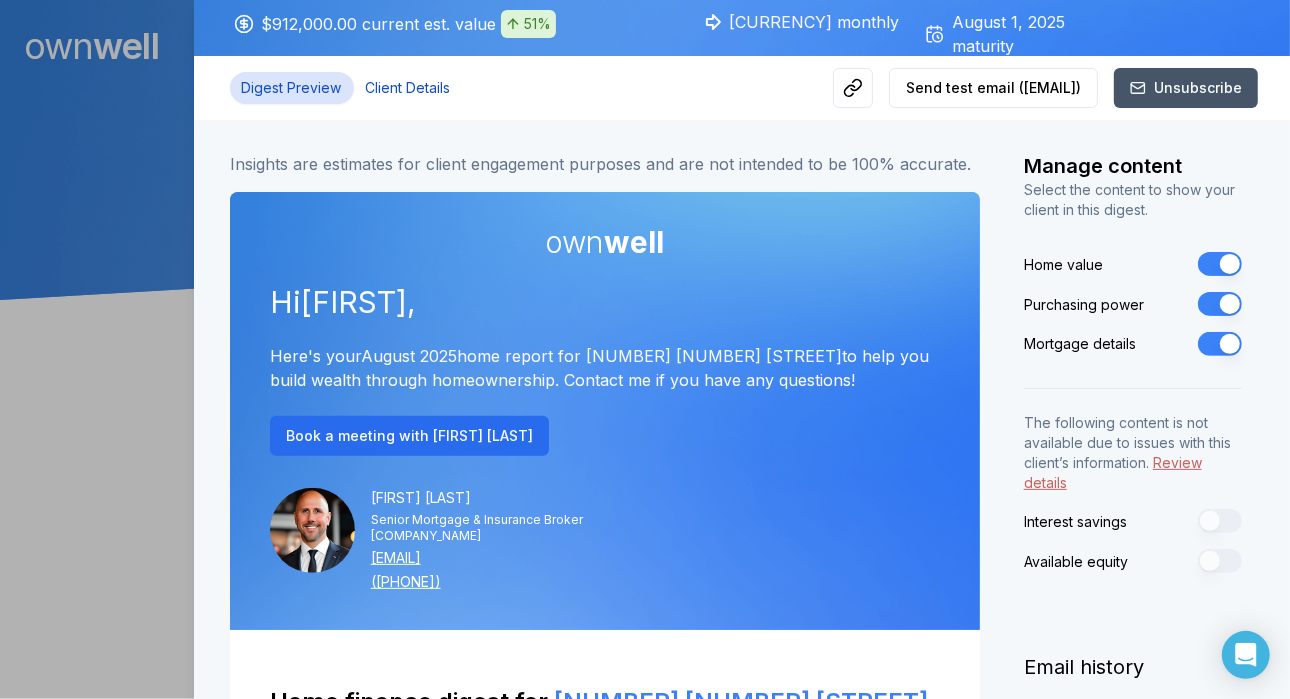 click on "Client Details" at bounding box center [408, 88] 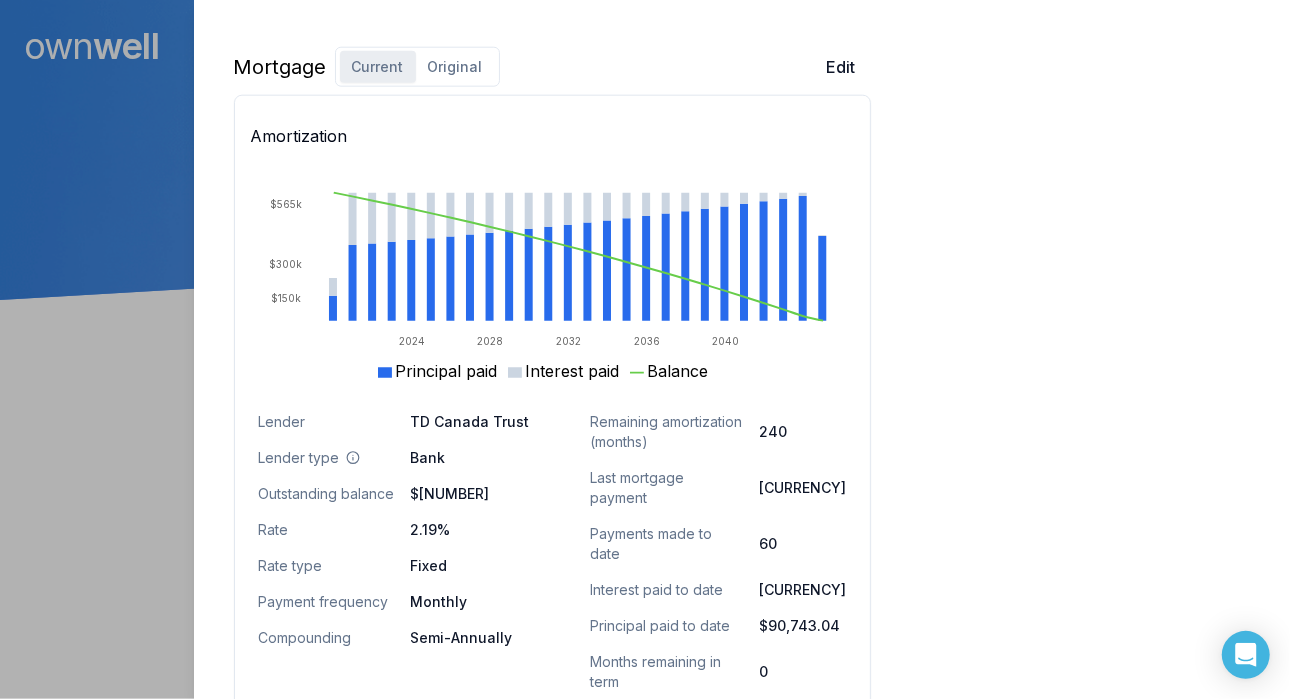 scroll, scrollTop: 1365, scrollLeft: 0, axis: vertical 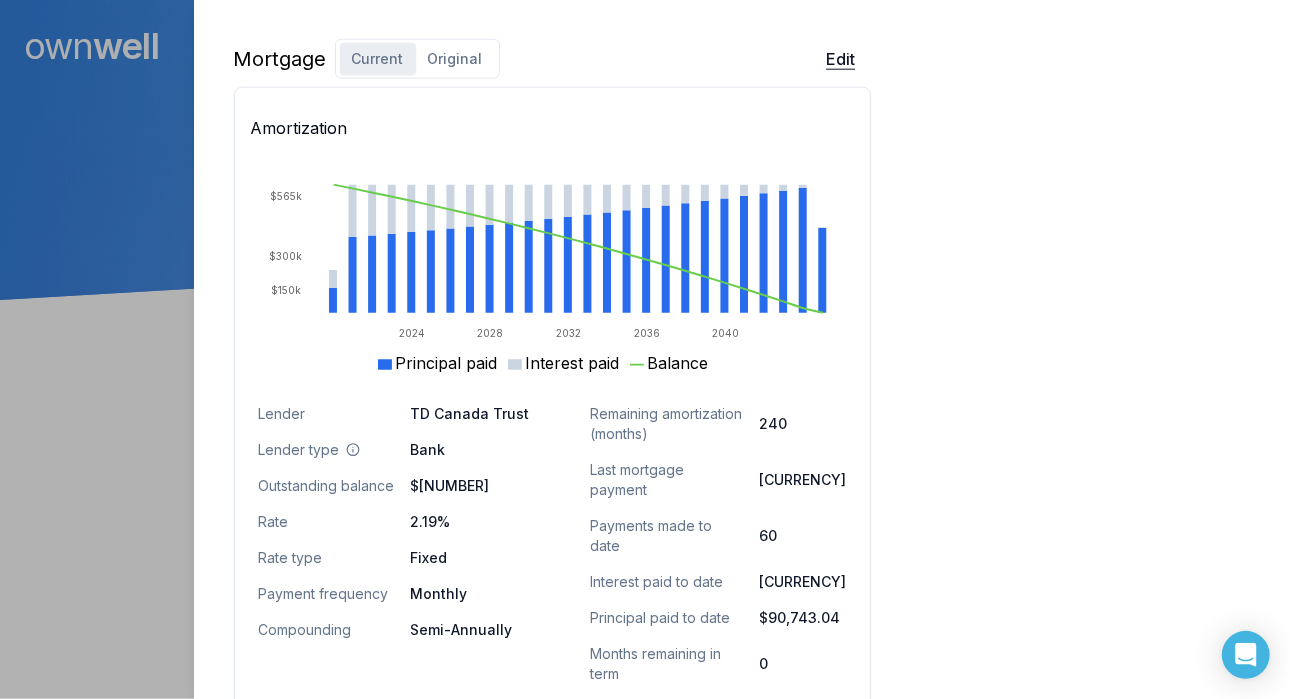 click on "Edit" at bounding box center (840, 59) 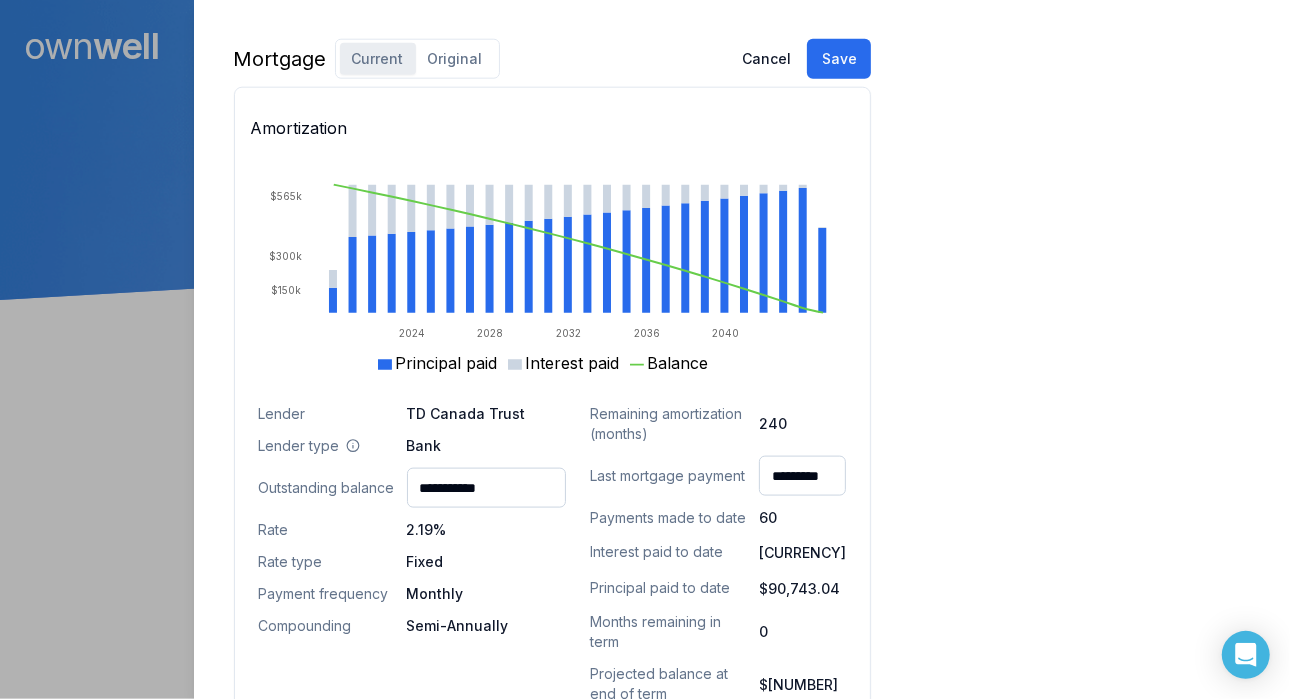 click on "Original" at bounding box center (455, 59) 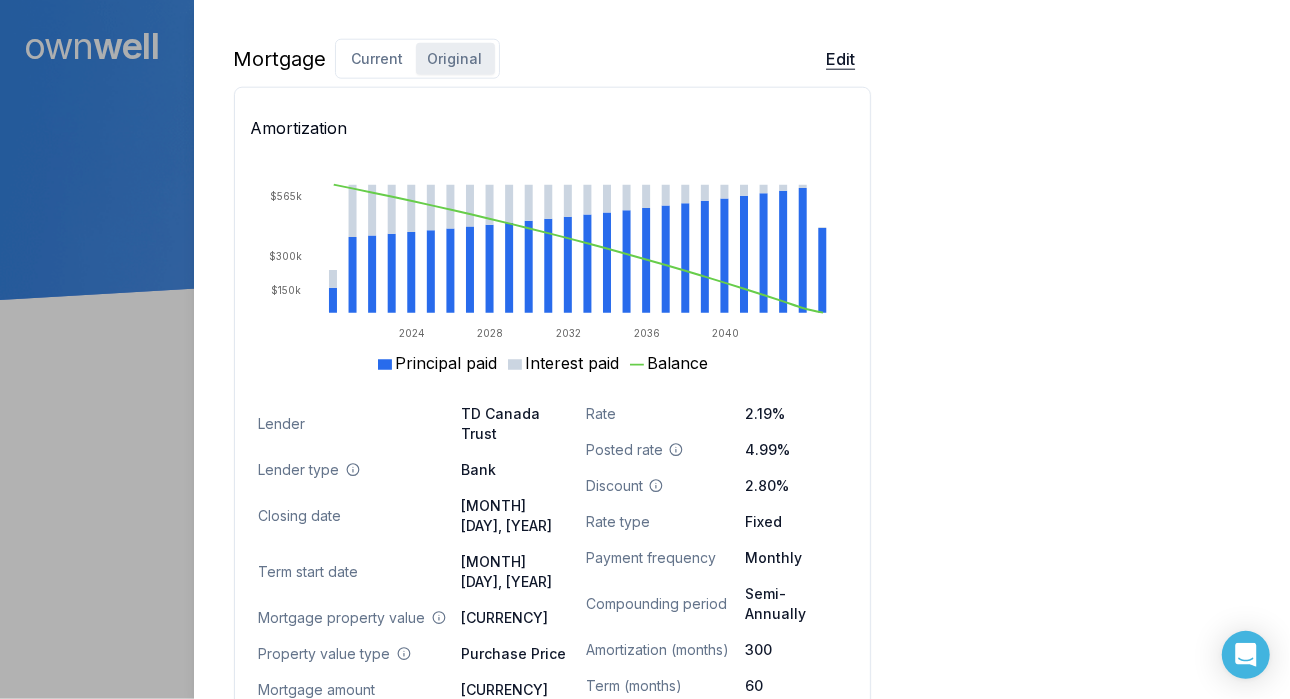 click on "Edit" at bounding box center [840, 59] 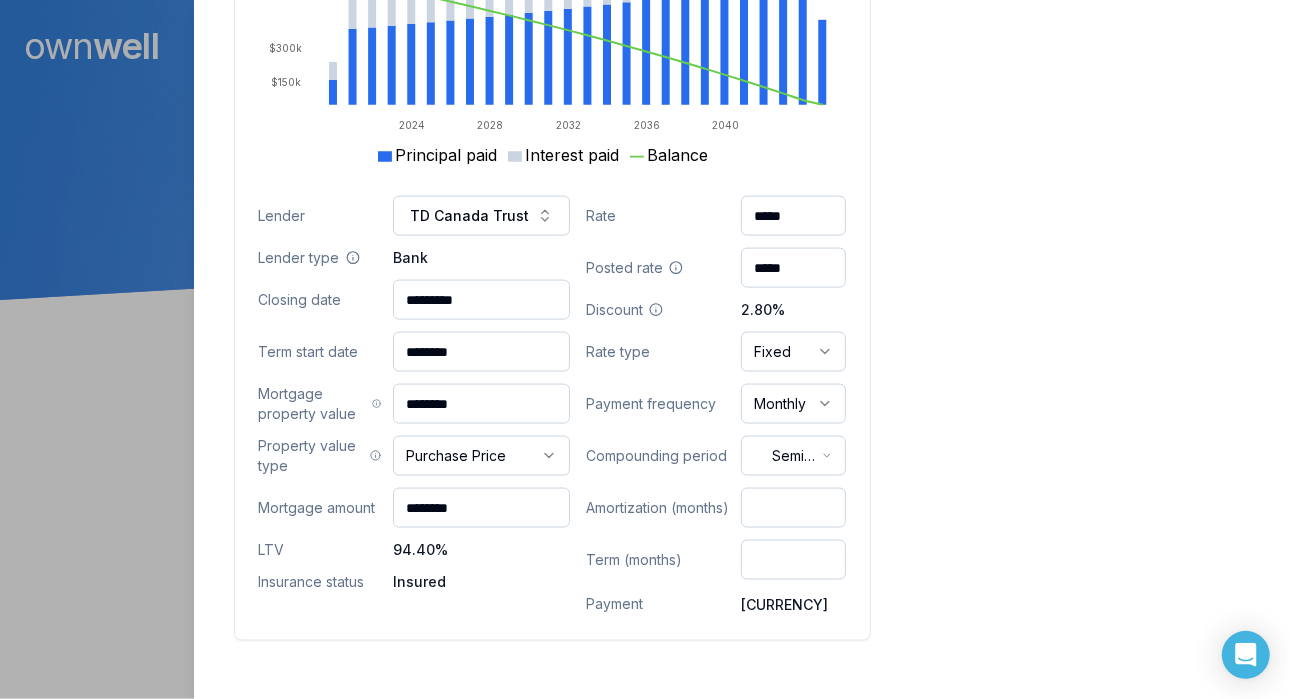 scroll, scrollTop: 1561, scrollLeft: 0, axis: vertical 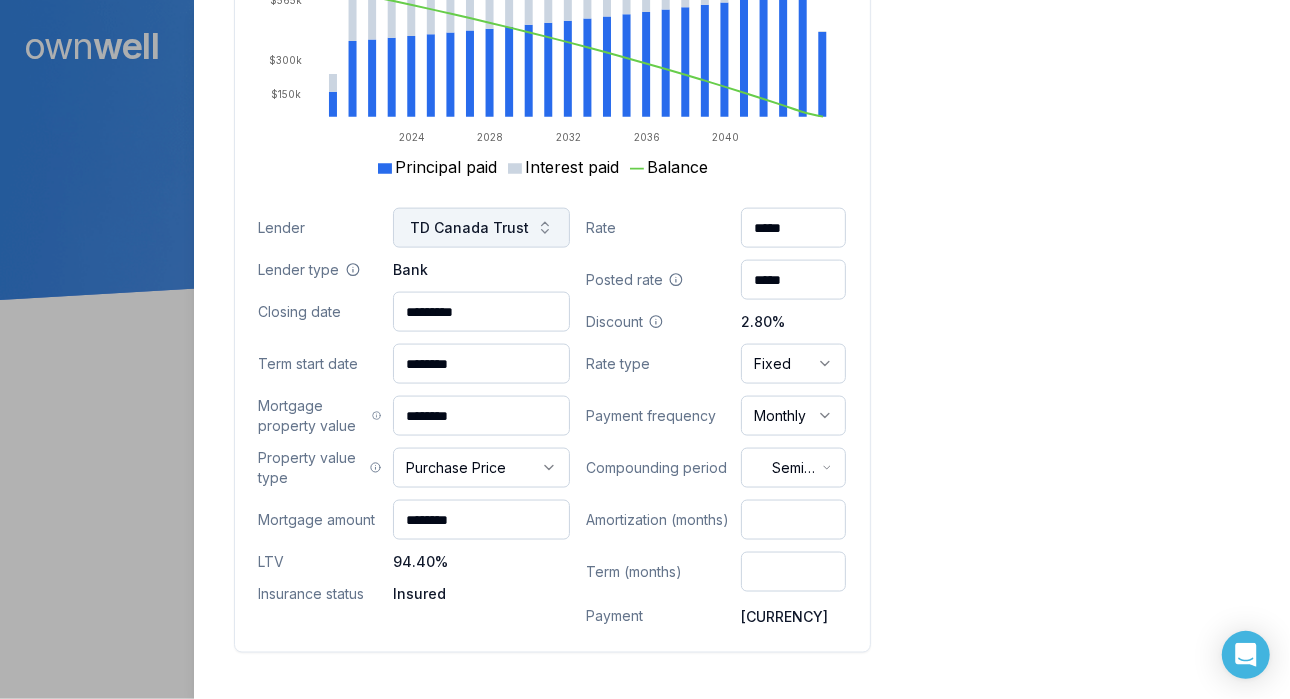 click on "TD Canada Trust" at bounding box center (469, 228) 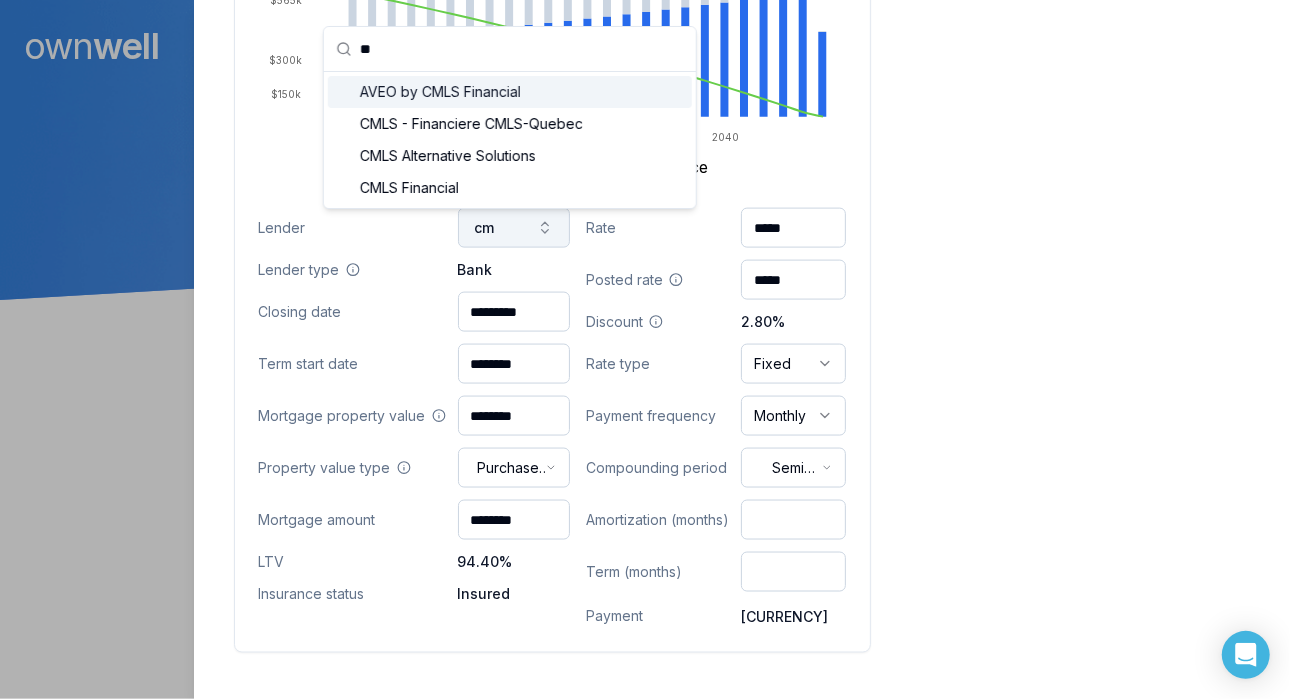 scroll, scrollTop: 0, scrollLeft: 0, axis: both 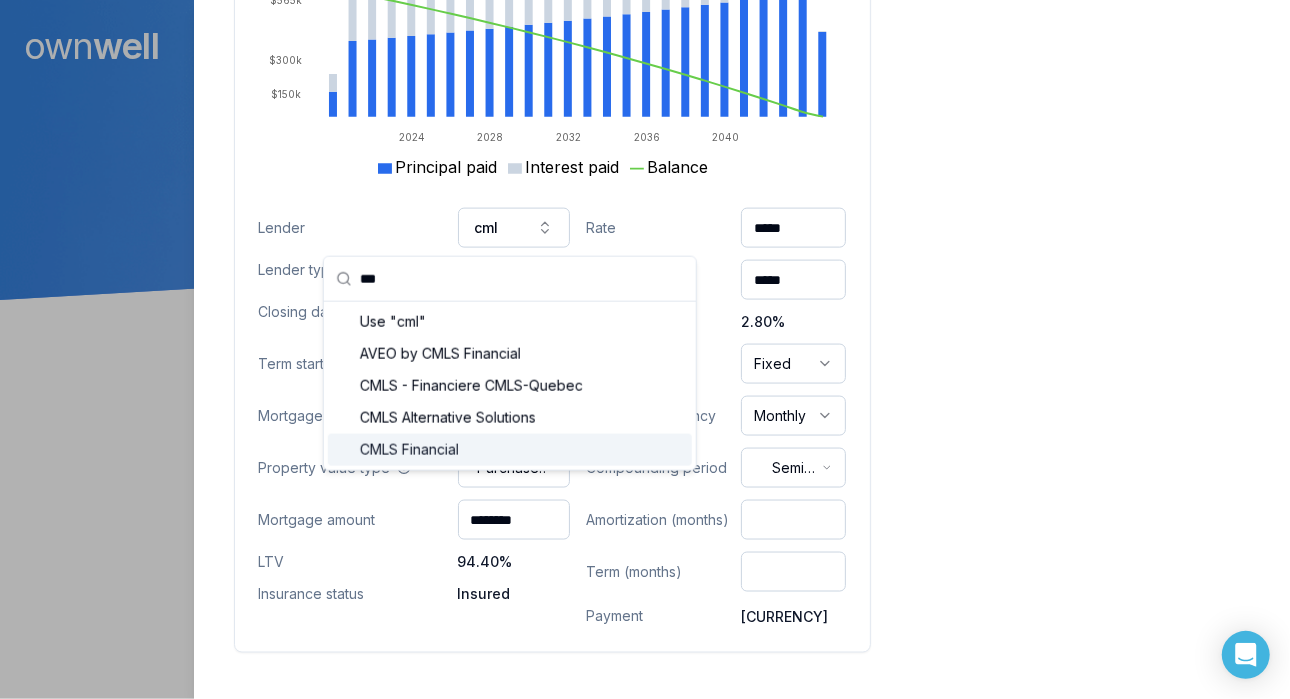 click on "CMLS Financial" at bounding box center (510, 450) 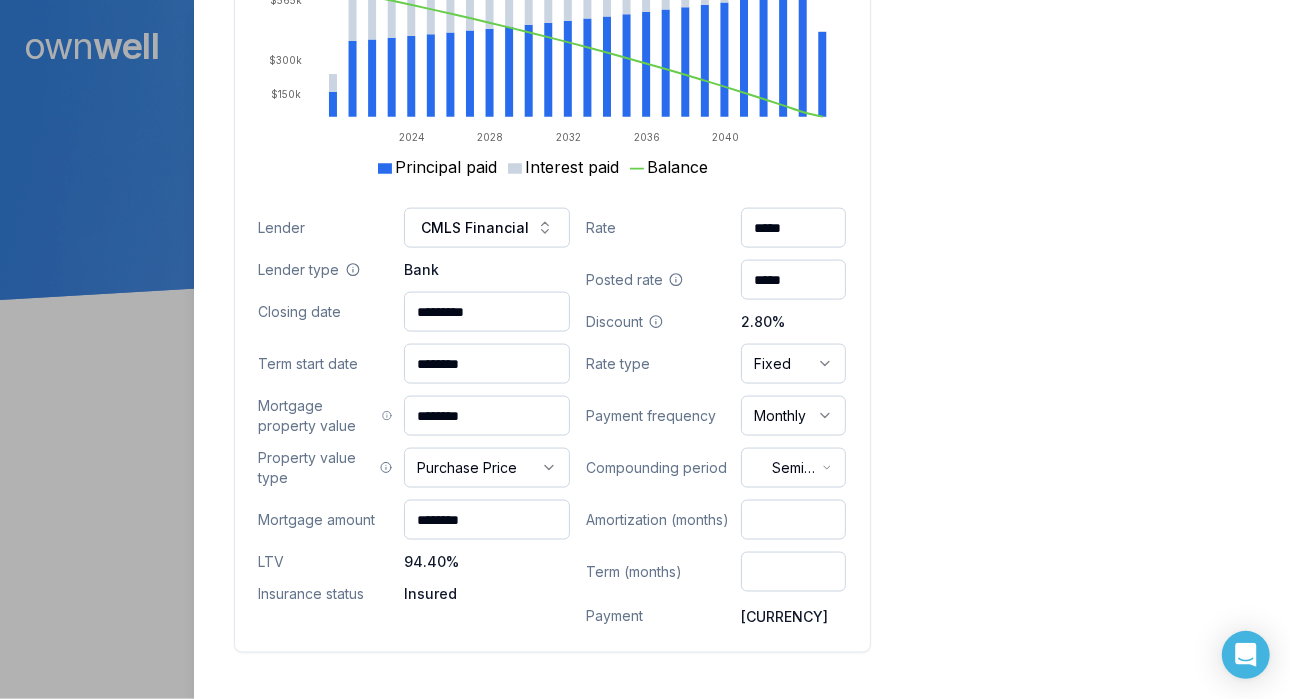 click on "*********" at bounding box center (487, 312) 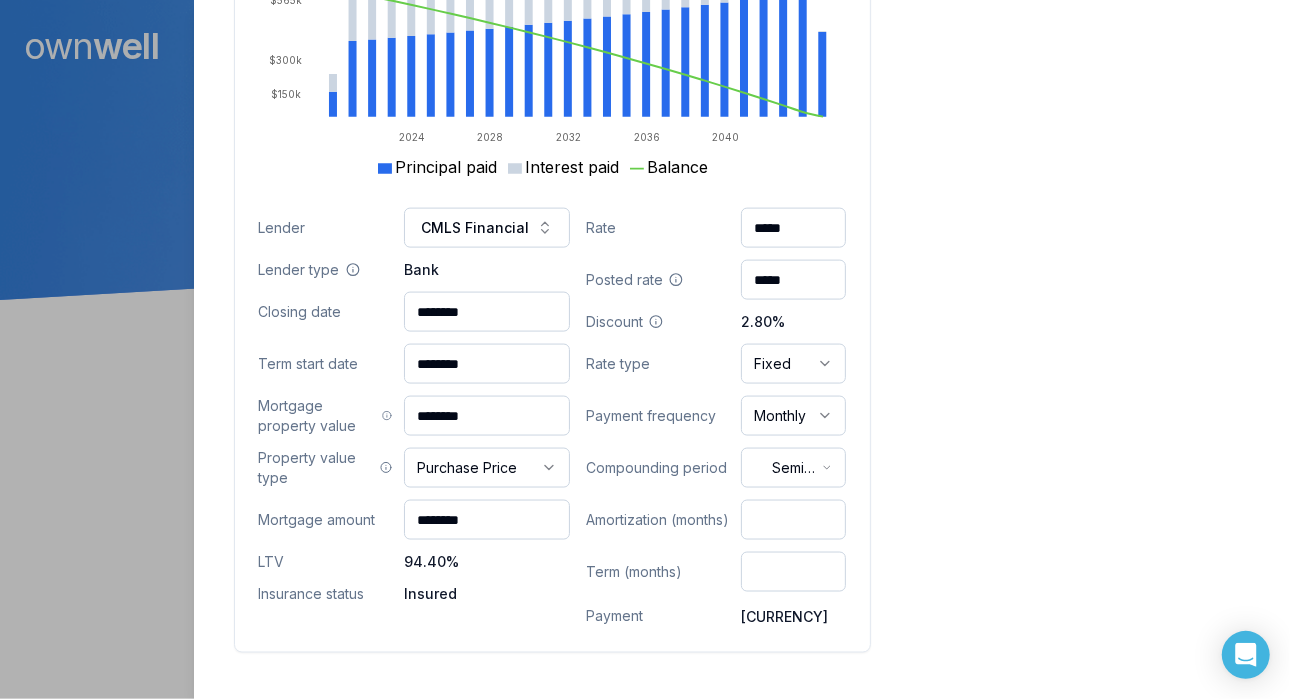 type on "********" 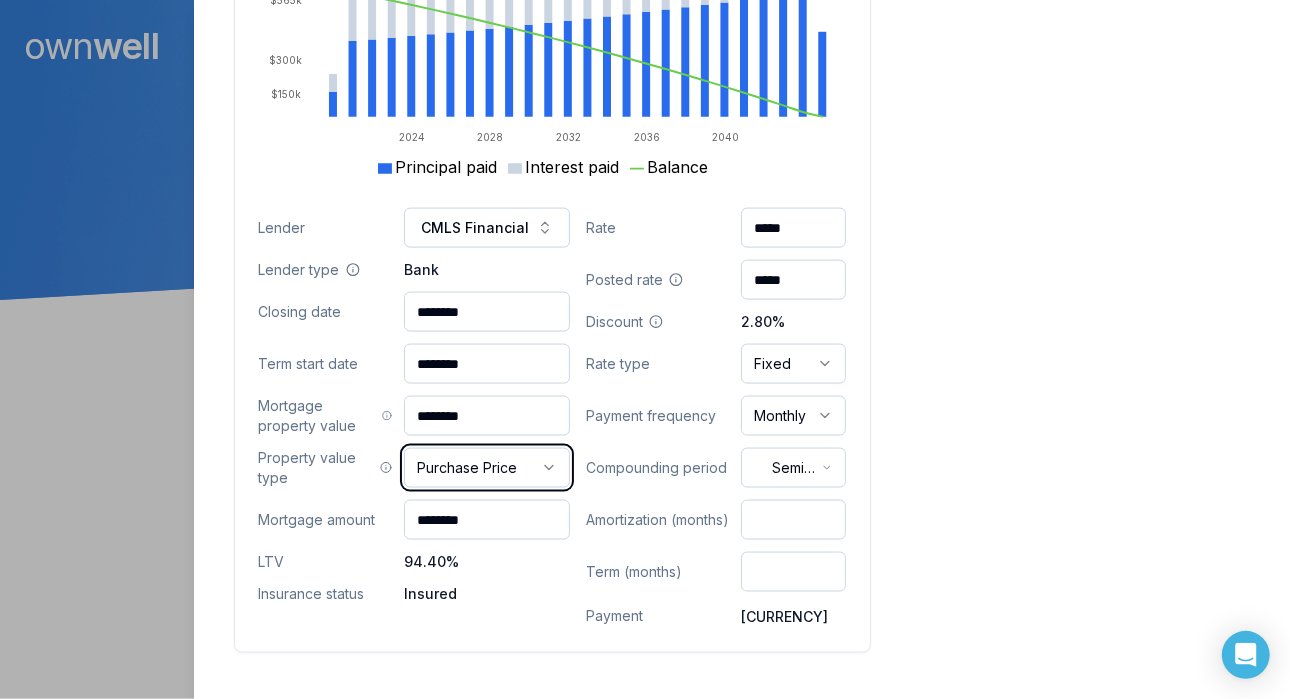 type 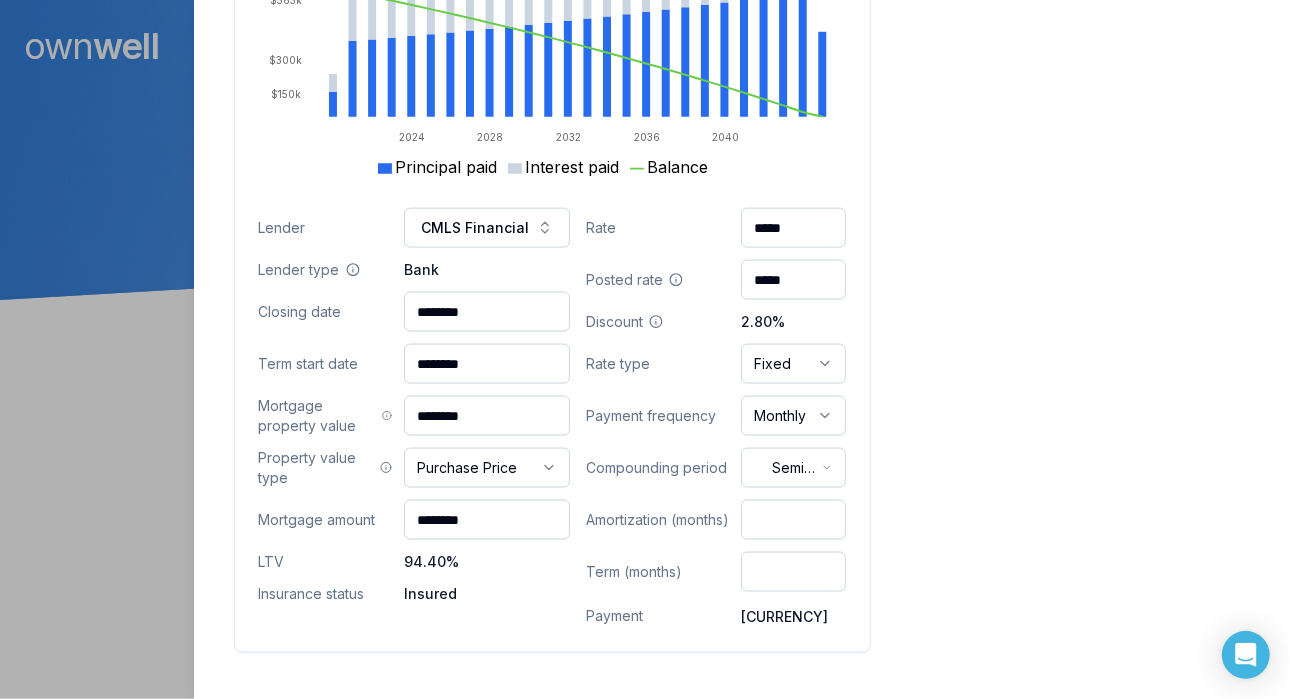 click on "Ownwell's platform is not optimized for mobile at this time.   For the best experience, please use a   desktop or laptop  to manage your account.   Note:  The   personalized homeownership reports   you generate for clients   are fully mobile-friendly   and can be easily viewed on any device. own well Dashboard Landing Page Adopt My Mortgage 114  of  200  clients used Purchase additional client capacity
500000 We detected  1   issue   with this client’s information.   Review Issues  (1) Close Tina   Dascal Client 1508 258 Nelson's Court New Westminster, BC, V3L 0J9 $912,000.00   current est. value 51% 2.19%   fixed ,   5  year term $2,469.89   monthly   $480,095.96   outstanding August 1, 2025   maturity Purchase Digest Preview Client Details Send test email ( dan@mortgagevancouver.ca ) Unsubscribe Homeowner   Edit First name Tina Last name Dascal Email tinadascal@gmail.com Phone Household income $150,000.00 Credit score --- Debt payments (monthly) --- Home   Edit Property value over time Jul 20" at bounding box center [645, 150] 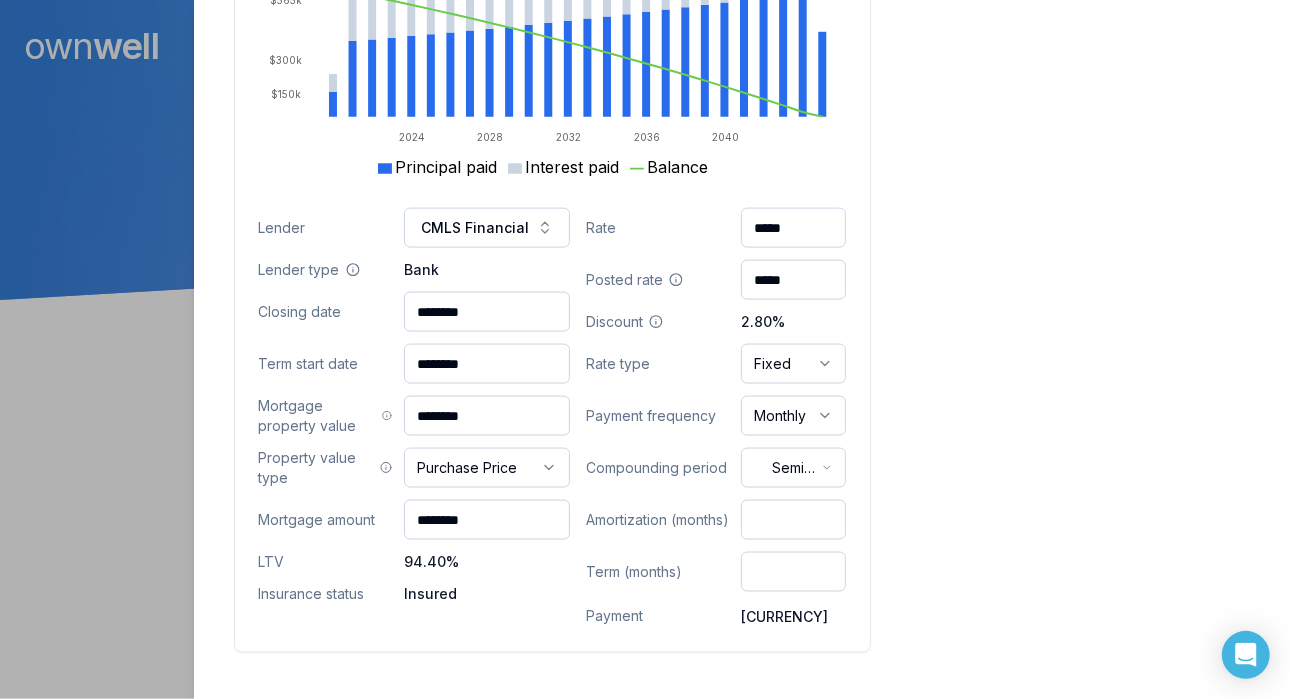 click on "********" at bounding box center (487, 520) 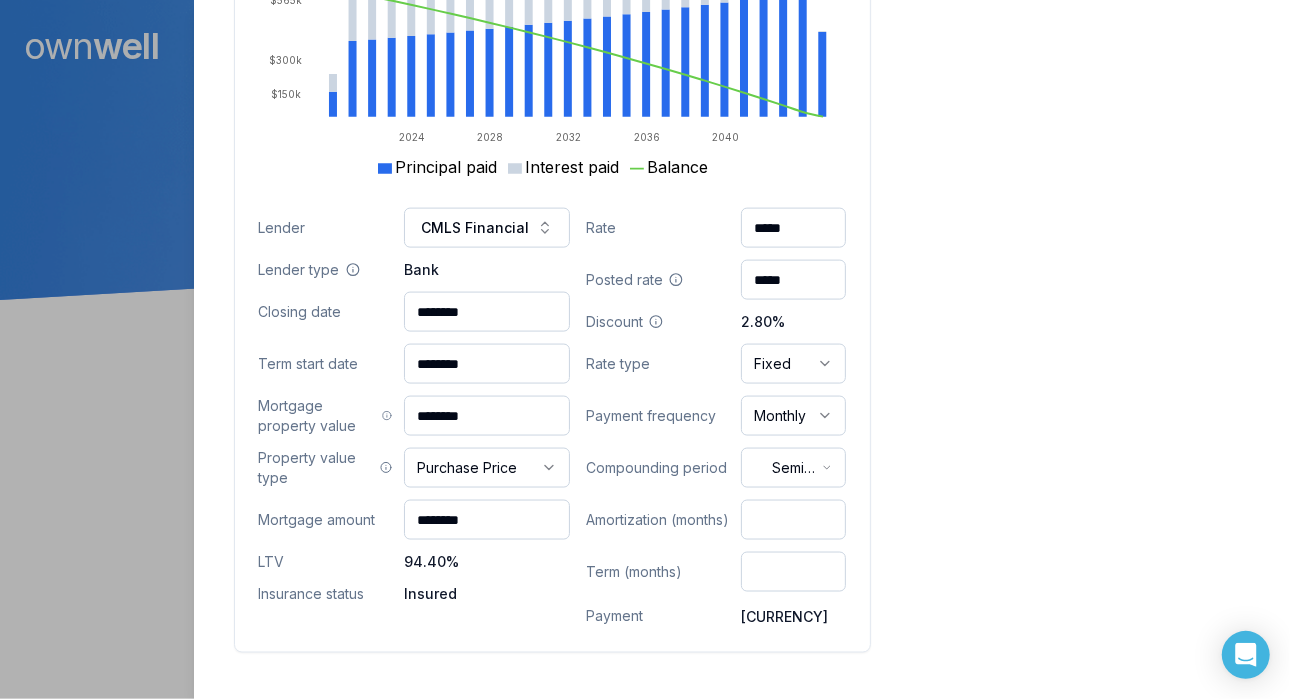 type on "********" 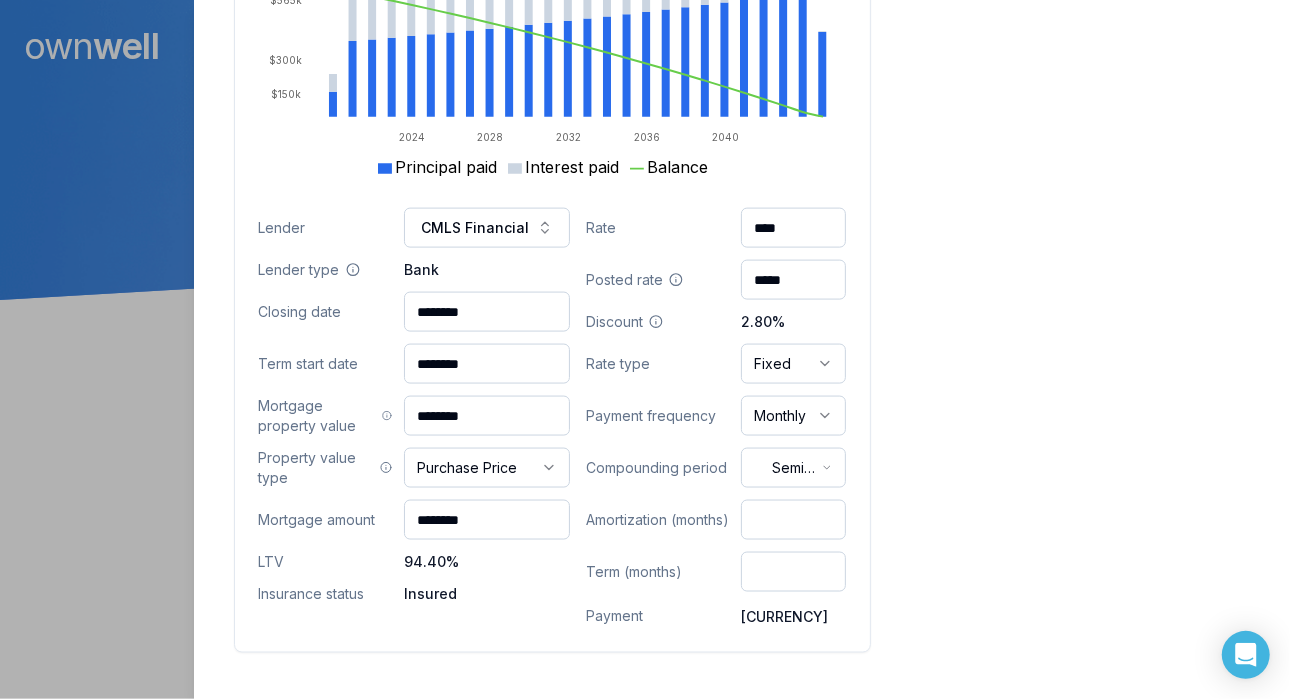 type on "****" 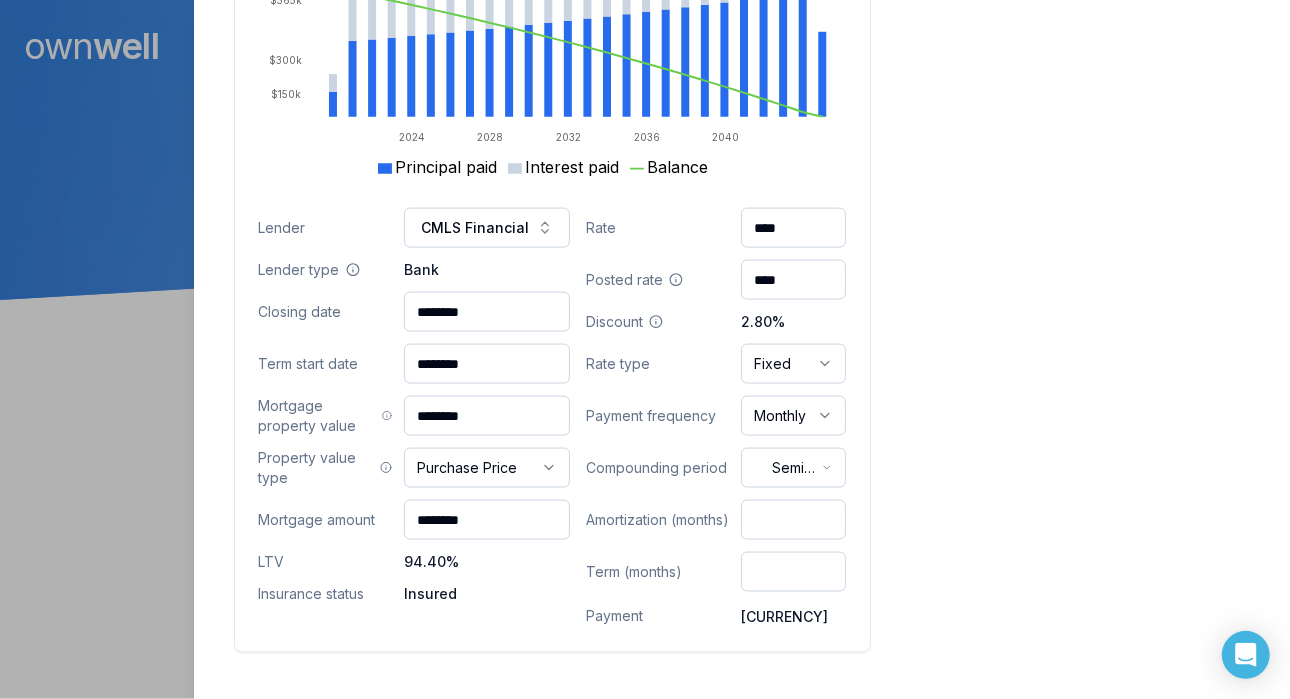 type on "****" 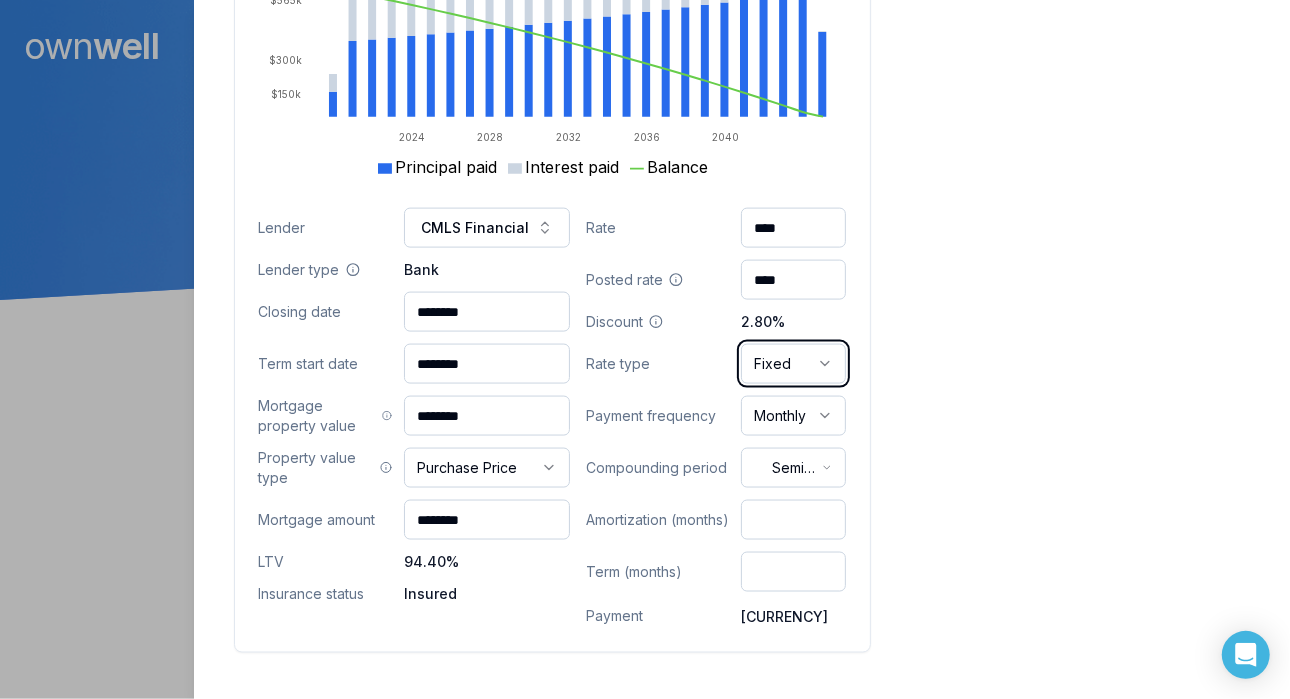 type 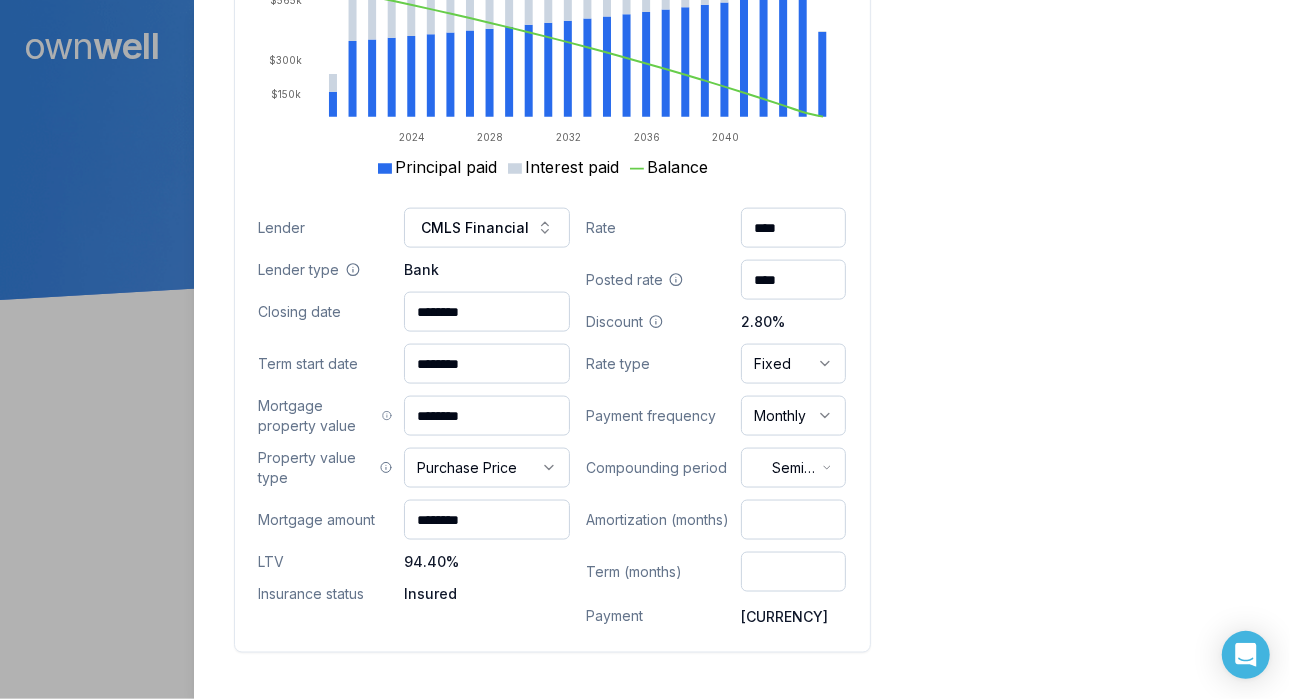 click on "Ownwell's platform is not optimized for mobile at this time.   For the best experience, please use a   desktop or laptop  to manage your account.   Note:  The   personalized homeownership reports   you generate for clients   are fully mobile-friendly   and can be easily viewed on any device. own well Dashboard Landing Page Adopt My Mortgage 114  of  200  clients used Purchase additional client capacity
500000 We detected  1   issue   with this client’s information.   Review Issues  (1) Close Tina   Dascal Client 1508 258 Nelson's Court New Westminster, BC, V3L 0J9 $912,000.00   current est. value 51% 2.19%   fixed ,   5  year term $2,469.89   monthly   $480,095.96   outstanding August 1, 2025   maturity Purchase Digest Preview Client Details Send test email ( dan@mortgagevancouver.ca ) Unsubscribe Homeowner   Edit First name Tina Last name Dascal Email tinadascal@gmail.com Phone Household income $150,000.00 Credit score --- Debt payments (monthly) --- Home   Edit Property value over time Jul 20" at bounding box center (645, 150) 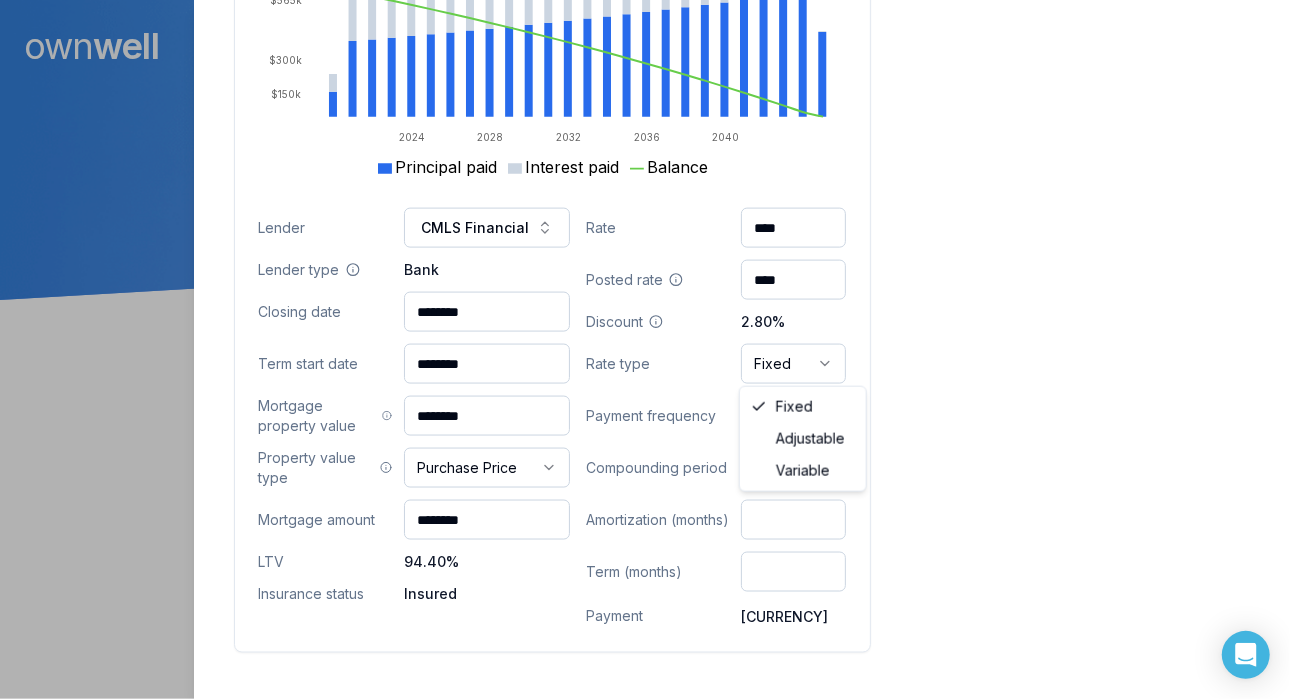 select on "**********" 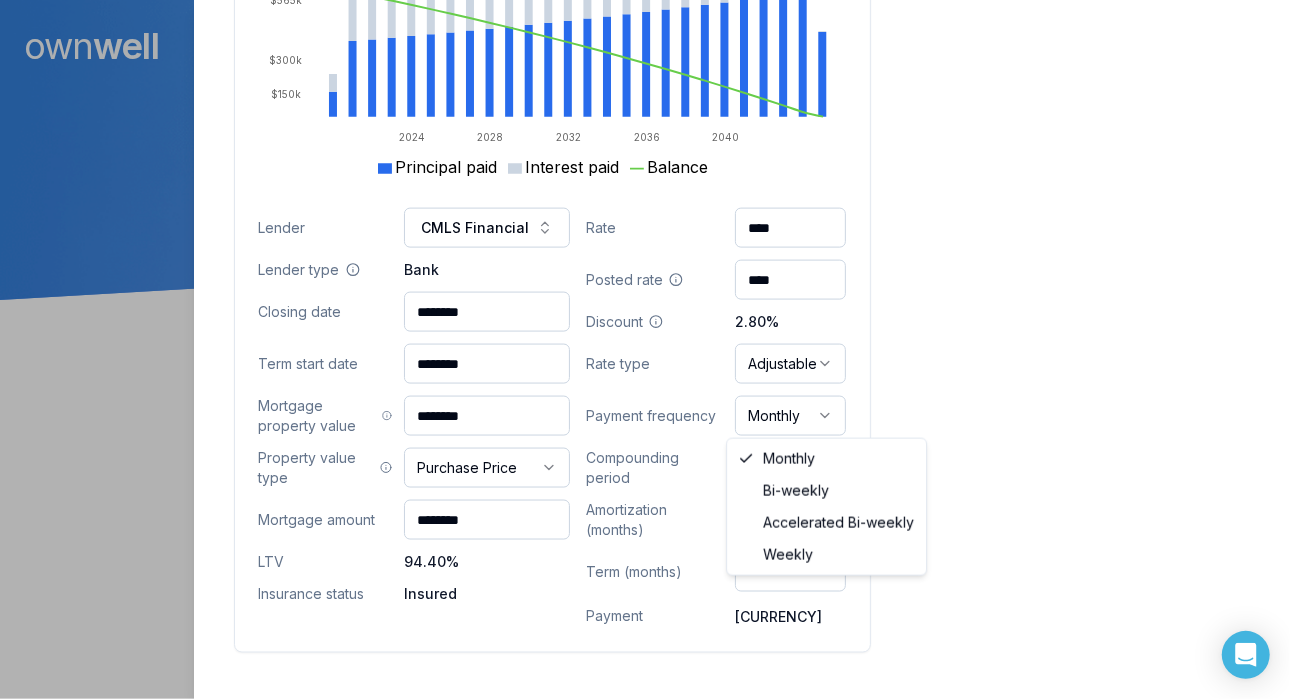 click on "Ownwell's platform is not optimized for mobile at this time.   For the best experience, please use a   desktop or laptop  to manage your account.   Note:  The   personalized homeownership reports   you generate for clients   are fully mobile-friendly   and can be easily viewed on any device. own well Dashboard Landing Page Adopt My Mortgage 114  of  200  clients used Purchase additional client capacity
500000 We detected  1   issue   with this client’s information.   Review Issues  (1) Close Tina   Dascal Client 1508 258 Nelson's Court New Westminster, BC, V3L 0J9 $912,000.00   current est. value 51% 2.19%   fixed ,   5  year term $2,469.89   monthly   $480,095.96   outstanding August 1, 2025   maturity Purchase Digest Preview Client Details Send test email ( dan@mortgagevancouver.ca ) Unsubscribe Homeowner   Edit First name Tina Last name Dascal Email tinadascal@gmail.com Phone Household income $150,000.00 Credit score --- Debt payments (monthly) --- Home   Edit Property value over time Jul 20" at bounding box center (645, 150) 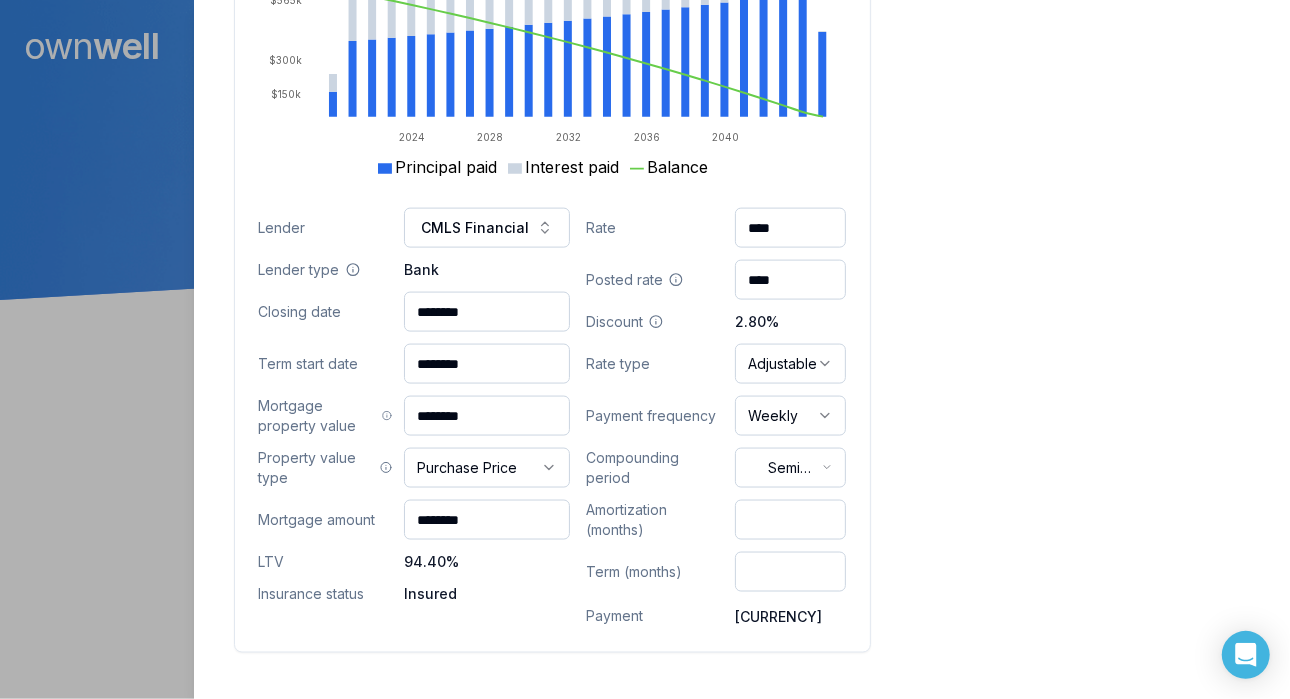 click on "***" at bounding box center [790, 520] 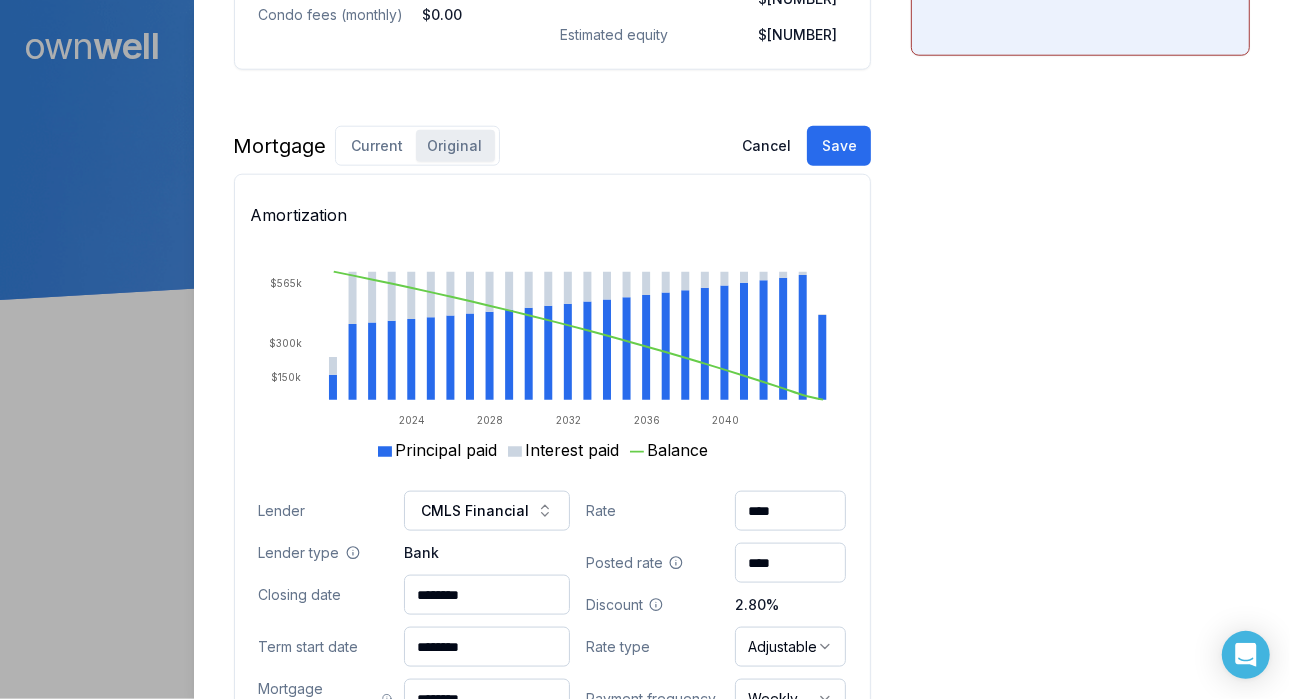 scroll, scrollTop: 1262, scrollLeft: 0, axis: vertical 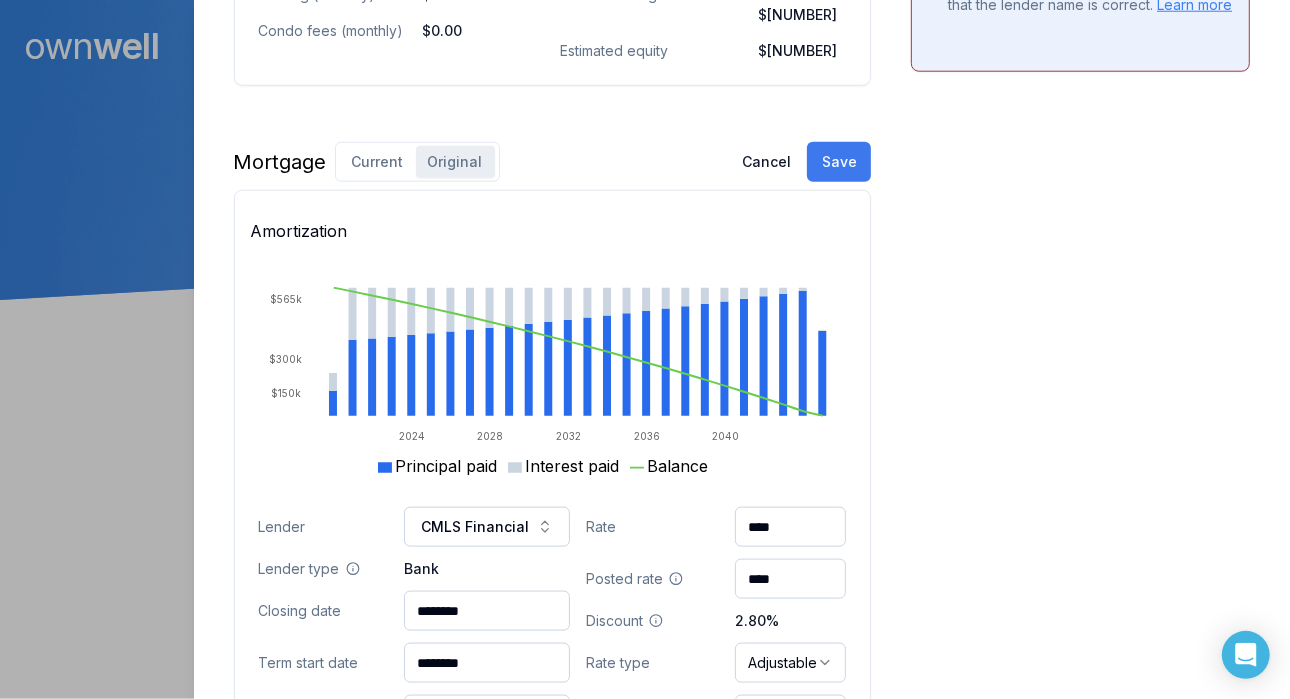 click on "Save" at bounding box center (839, 162) 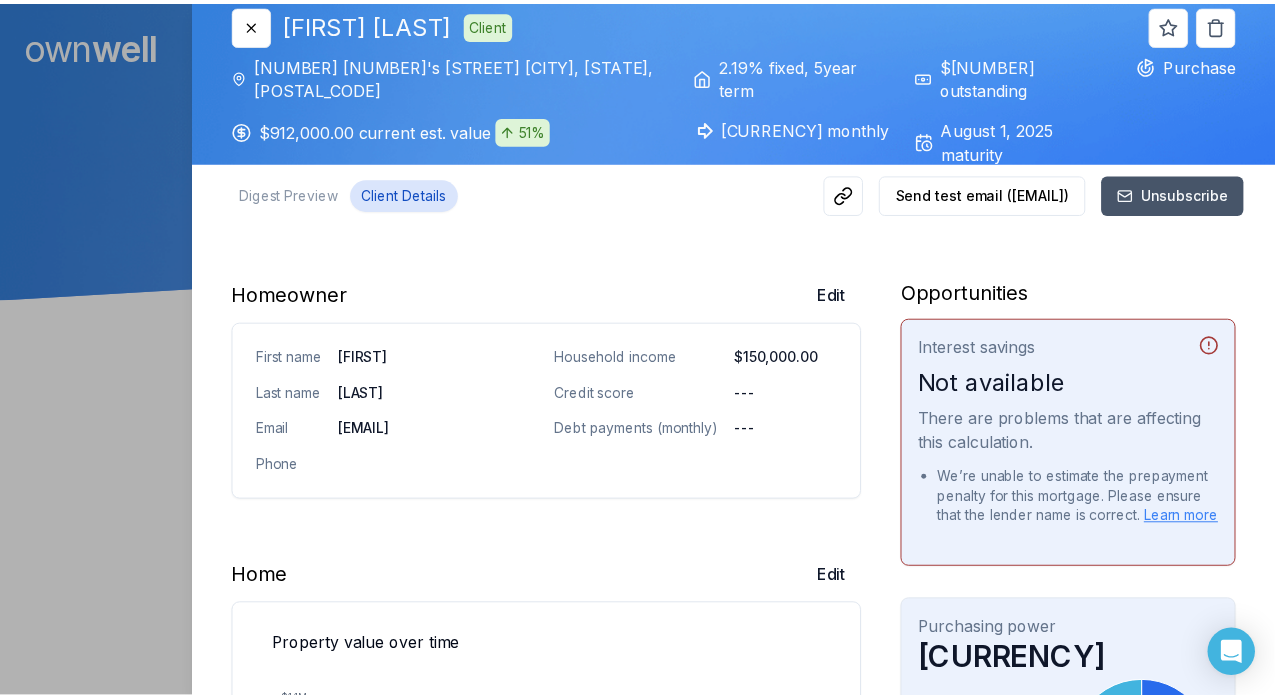 scroll, scrollTop: 119, scrollLeft: 0, axis: vertical 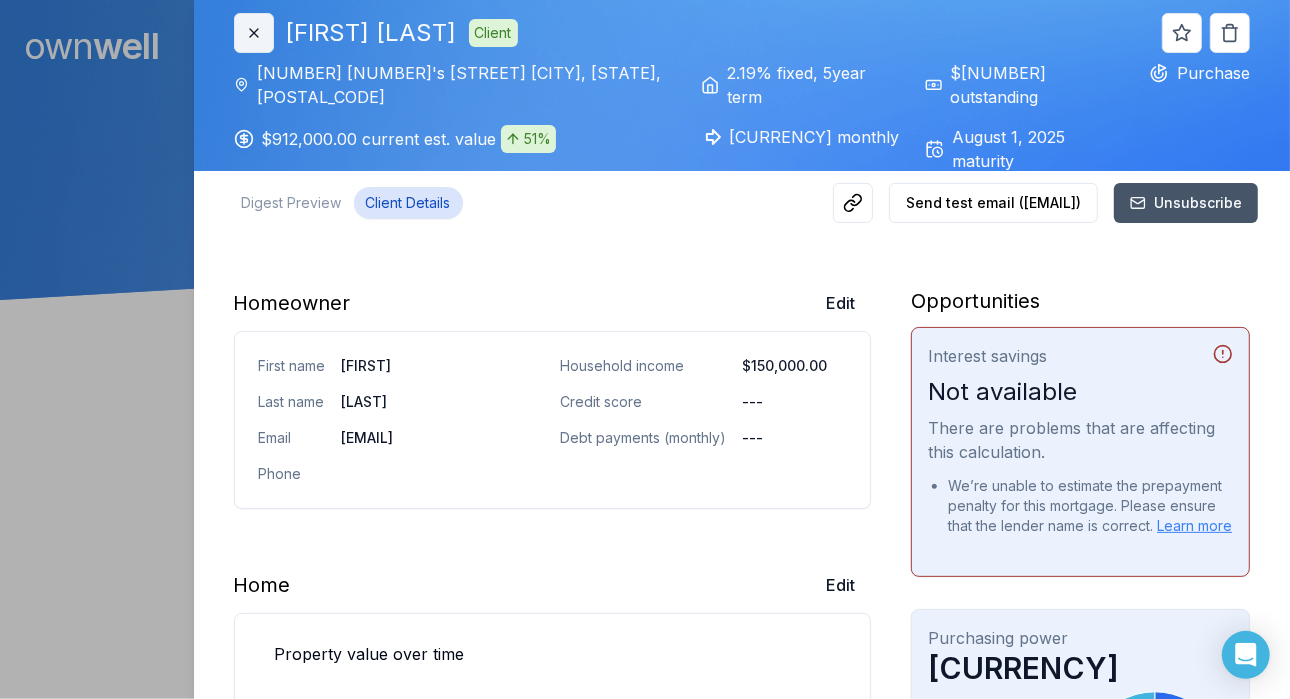 click 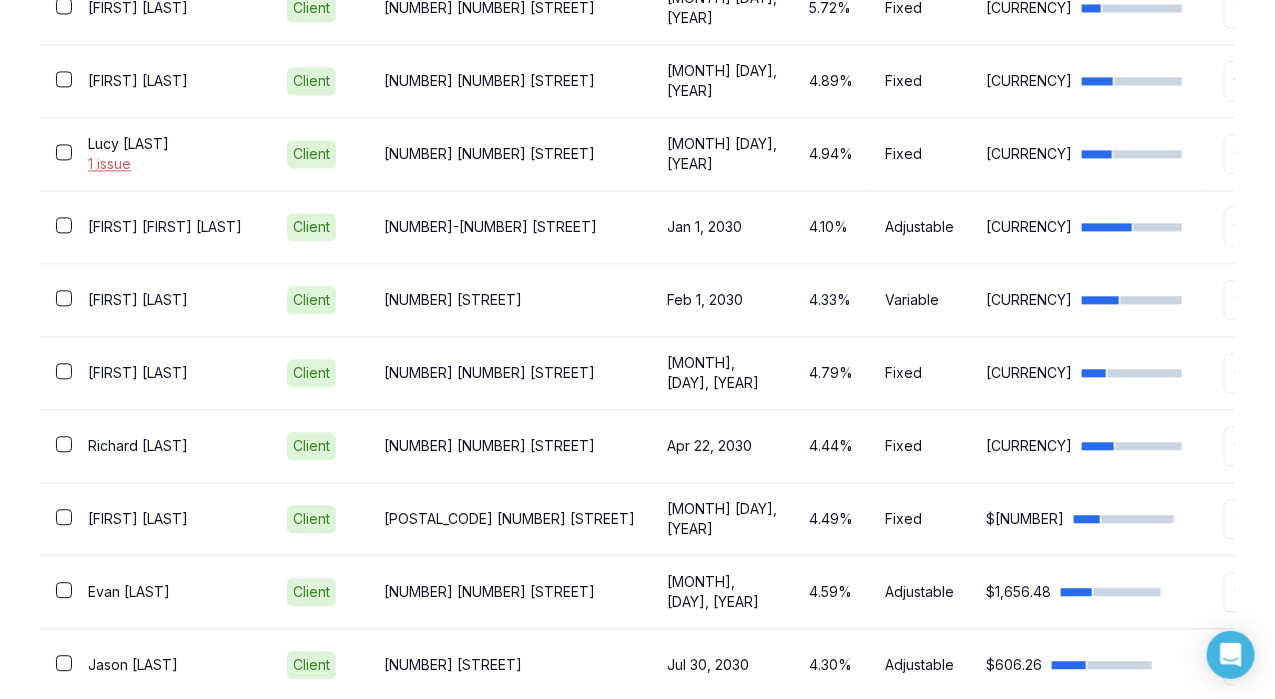 scroll, scrollTop: 1855, scrollLeft: 0, axis: vertical 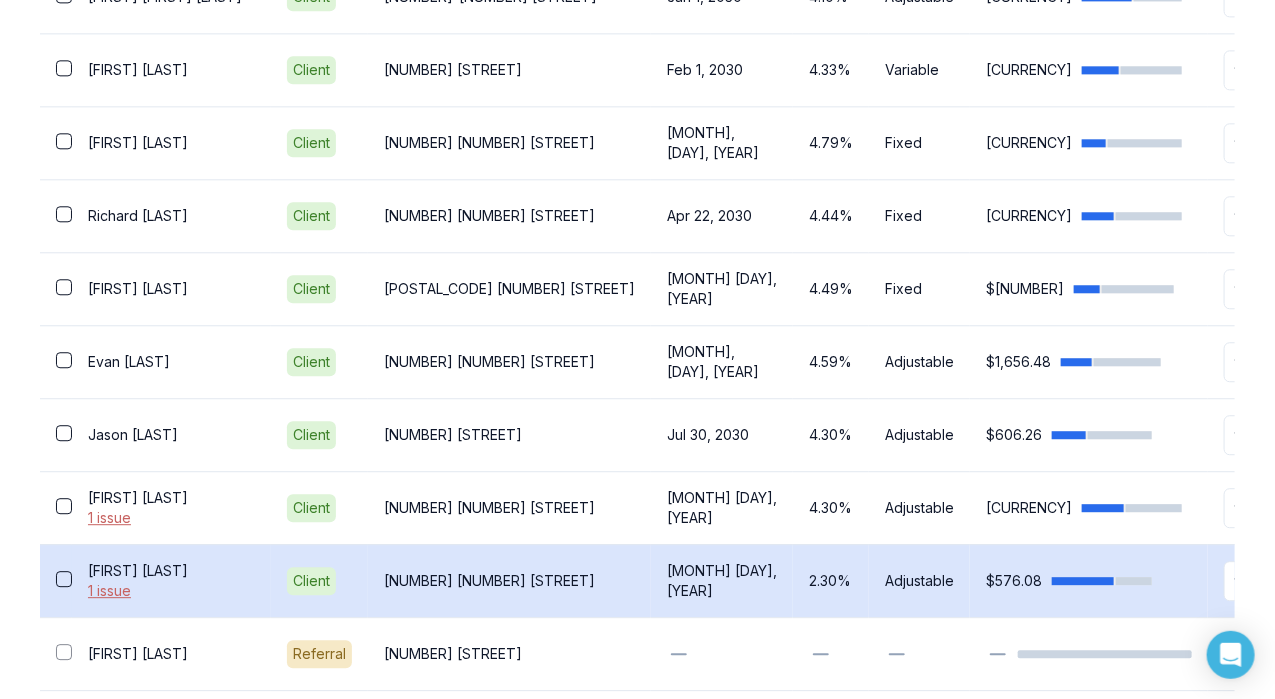 click on "[NUMBER] [NUMBER] [STREET]" at bounding box center (509, 581) 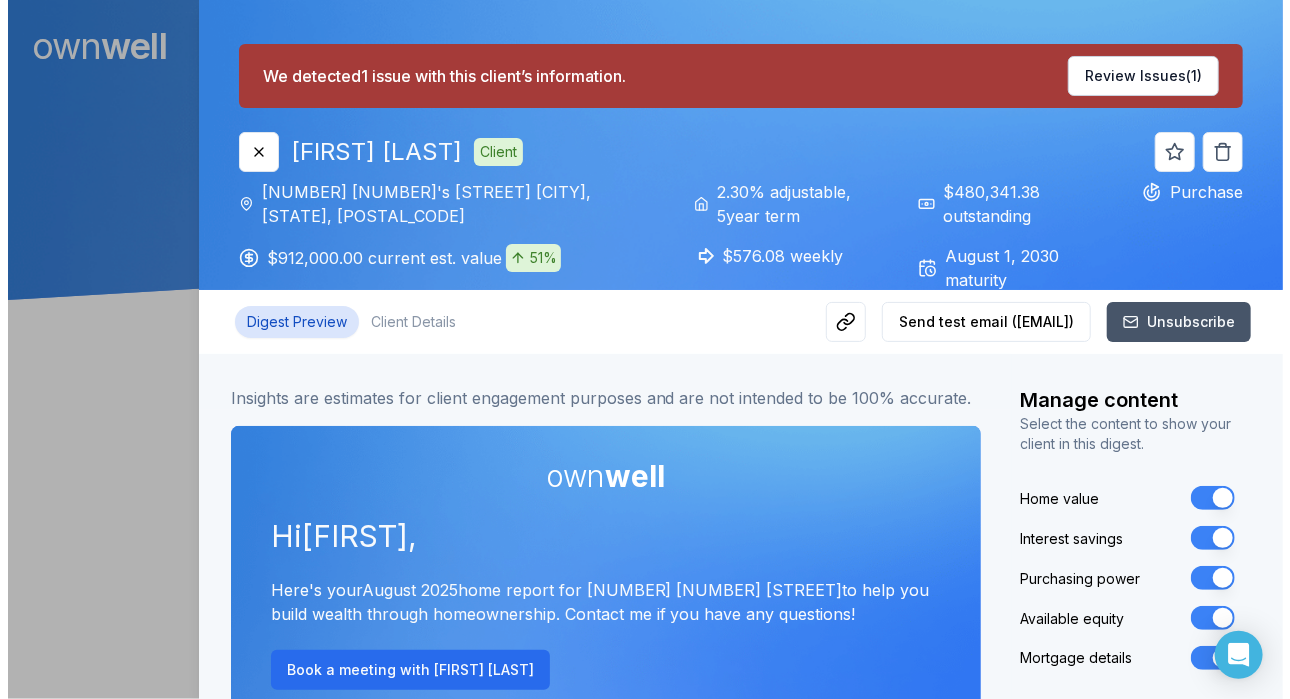 scroll, scrollTop: 0, scrollLeft: 0, axis: both 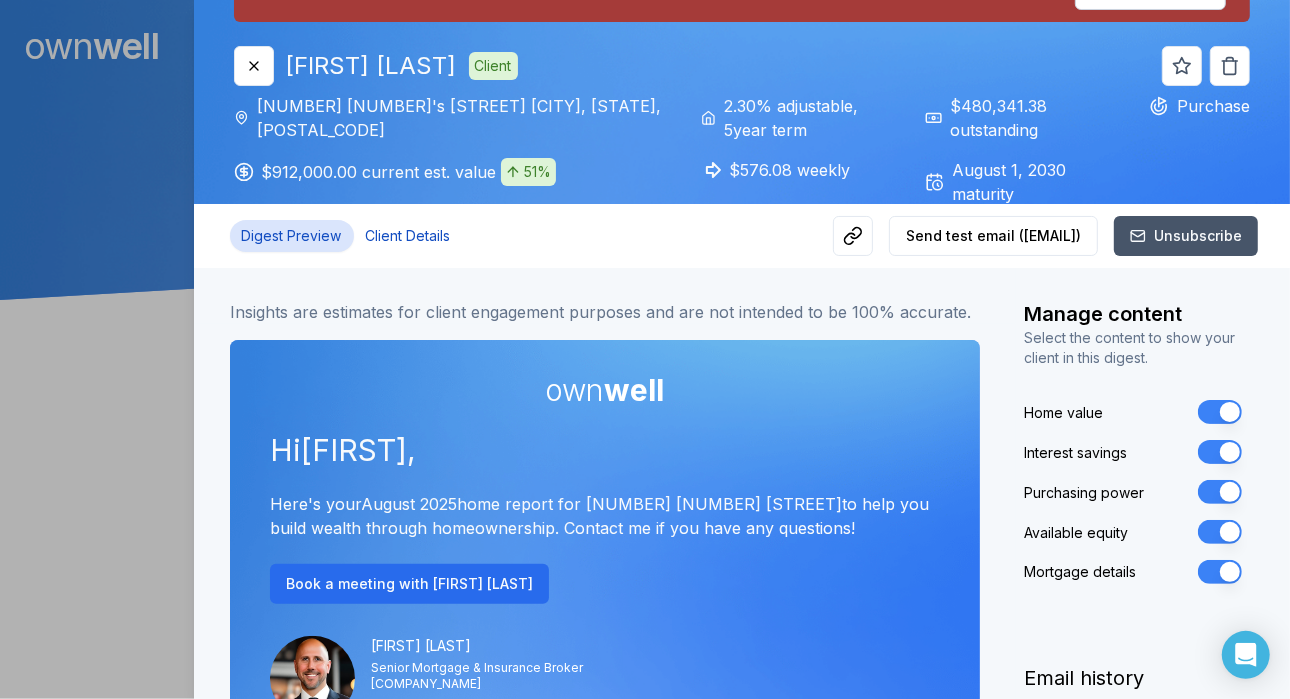 click on "Client Details" at bounding box center [408, 236] 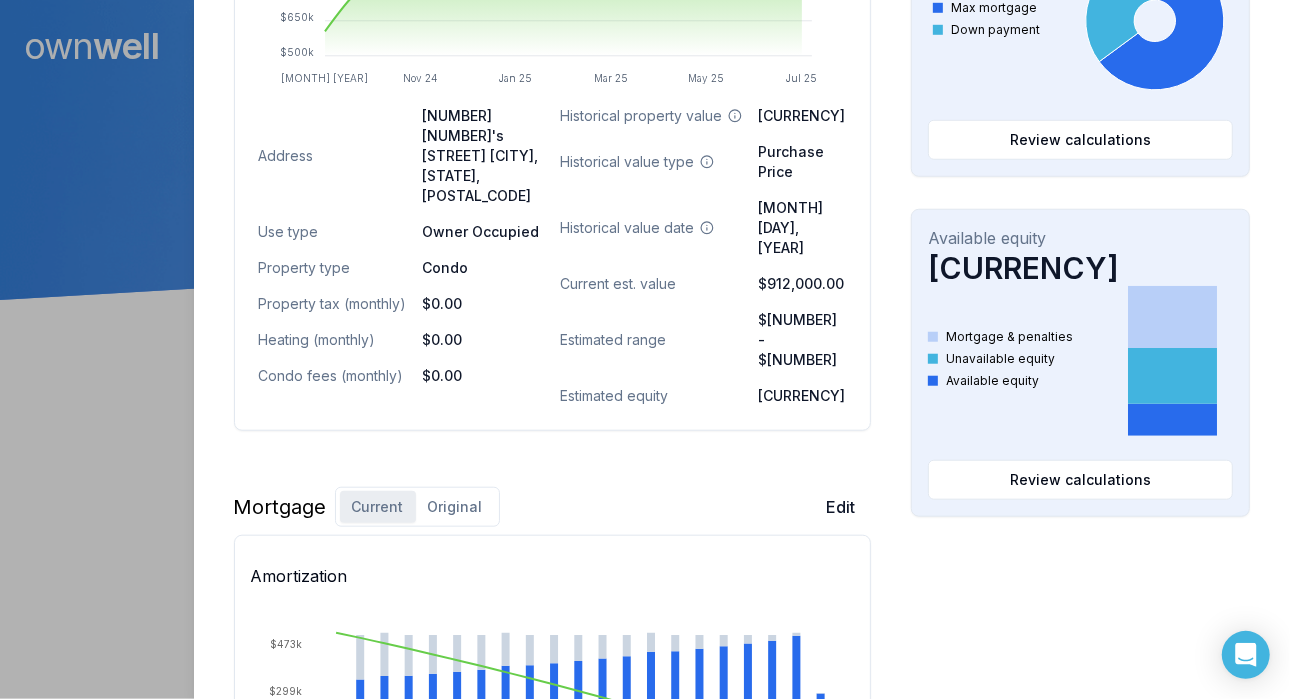 scroll, scrollTop: 1152, scrollLeft: 0, axis: vertical 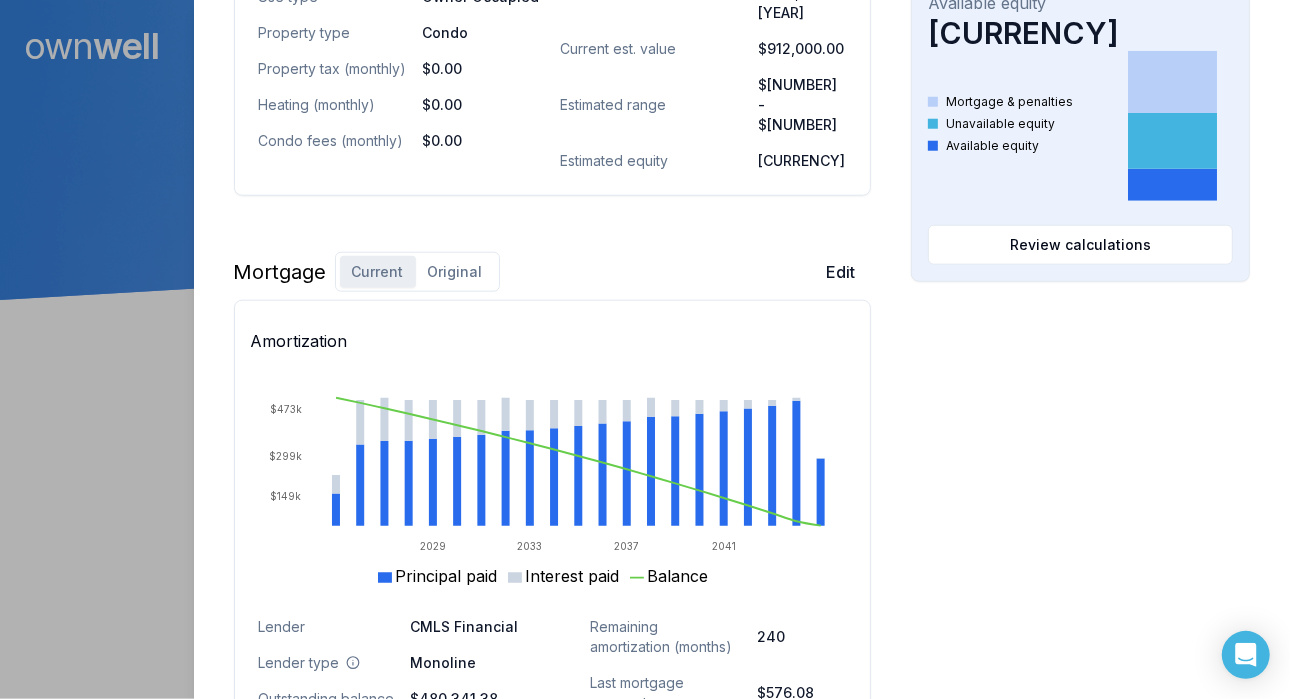 click on "Original" at bounding box center (455, 272) 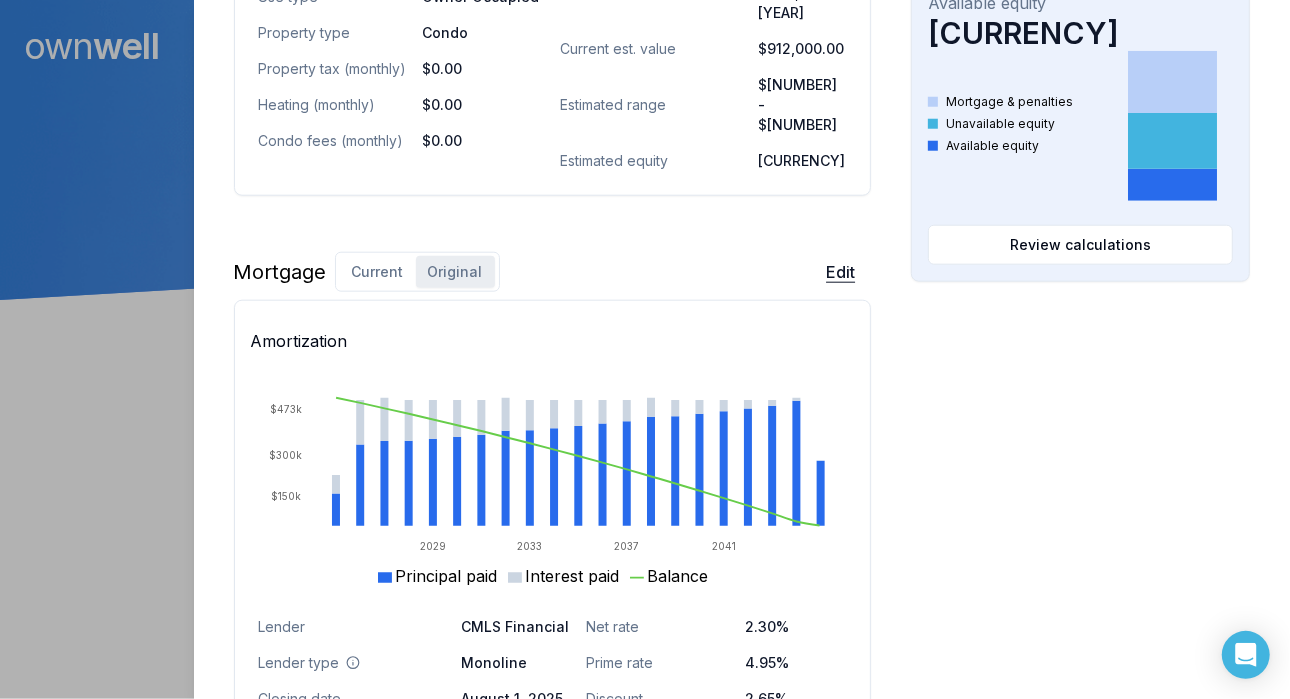 click on "Edit" at bounding box center [840, 272] 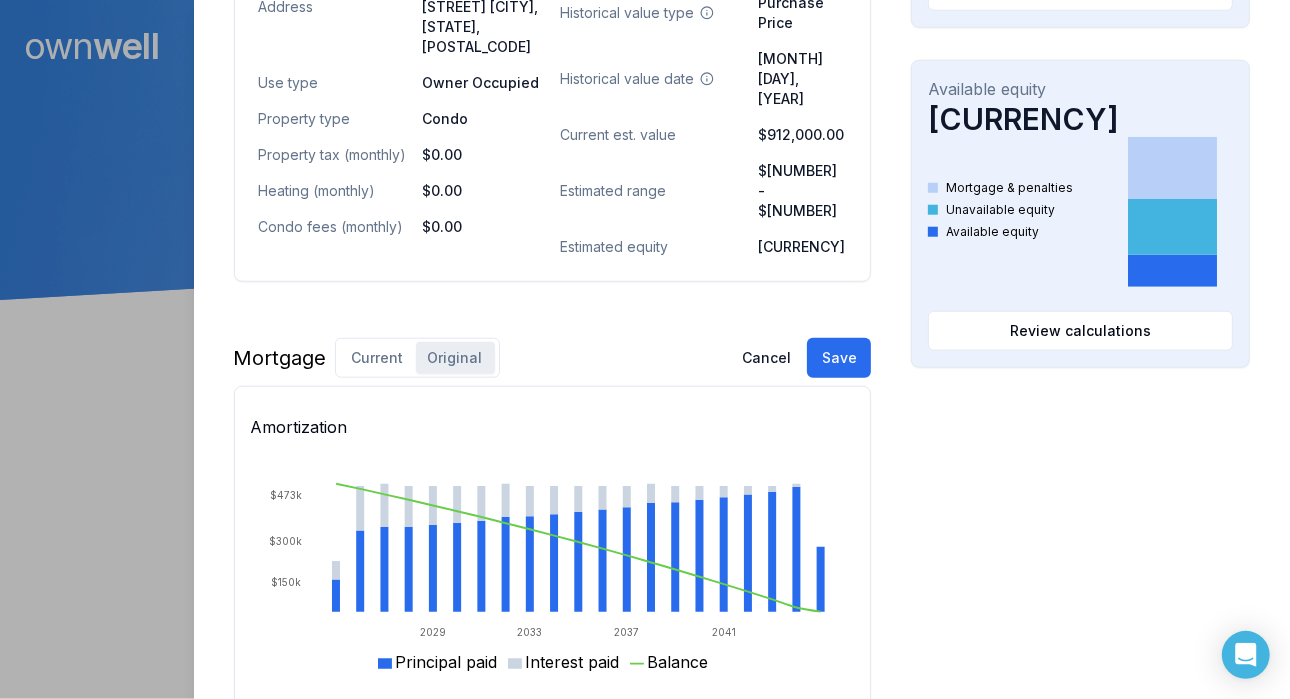 scroll, scrollTop: 1049, scrollLeft: 0, axis: vertical 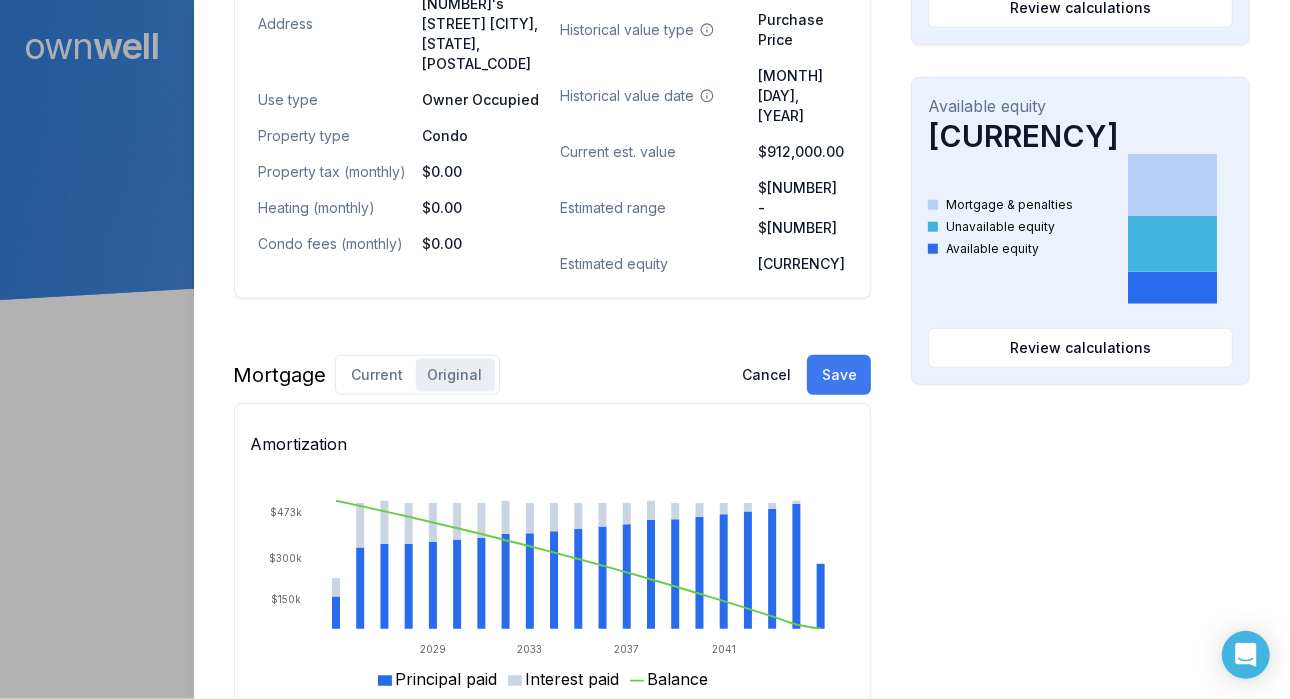 click on "Save" at bounding box center [839, 375] 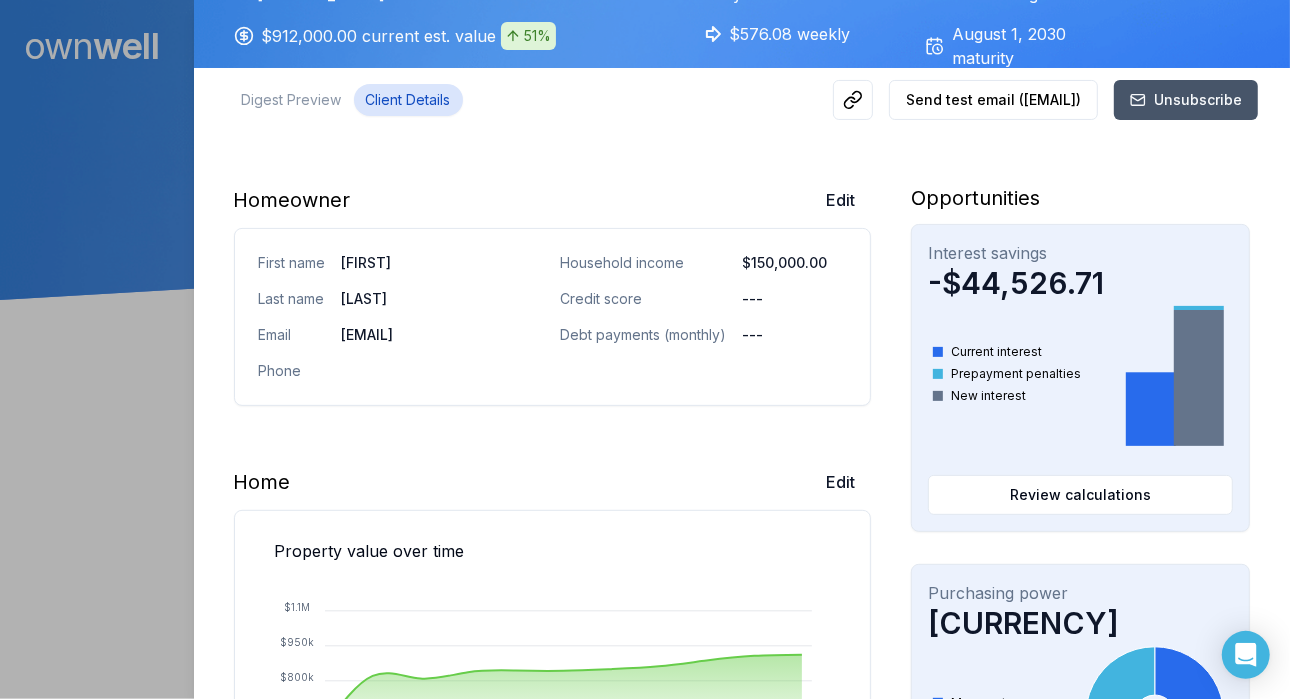 scroll, scrollTop: 198, scrollLeft: 0, axis: vertical 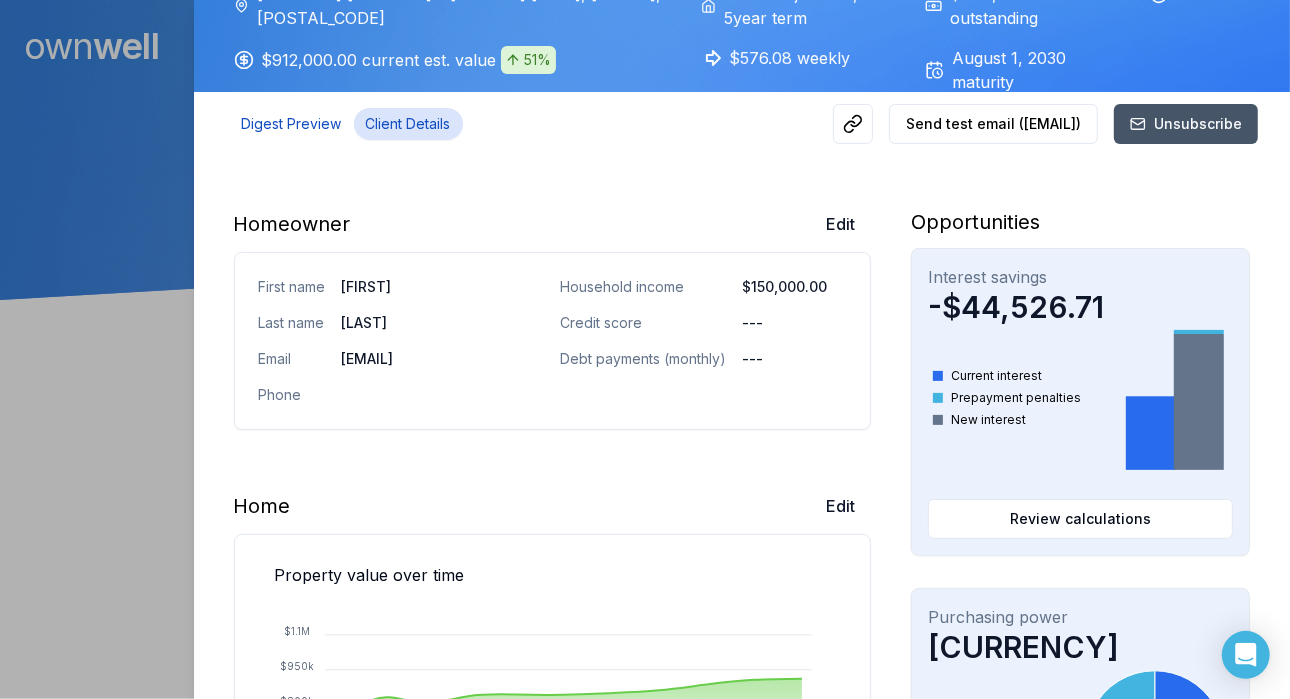 click on "Digest Preview" at bounding box center (292, 124) 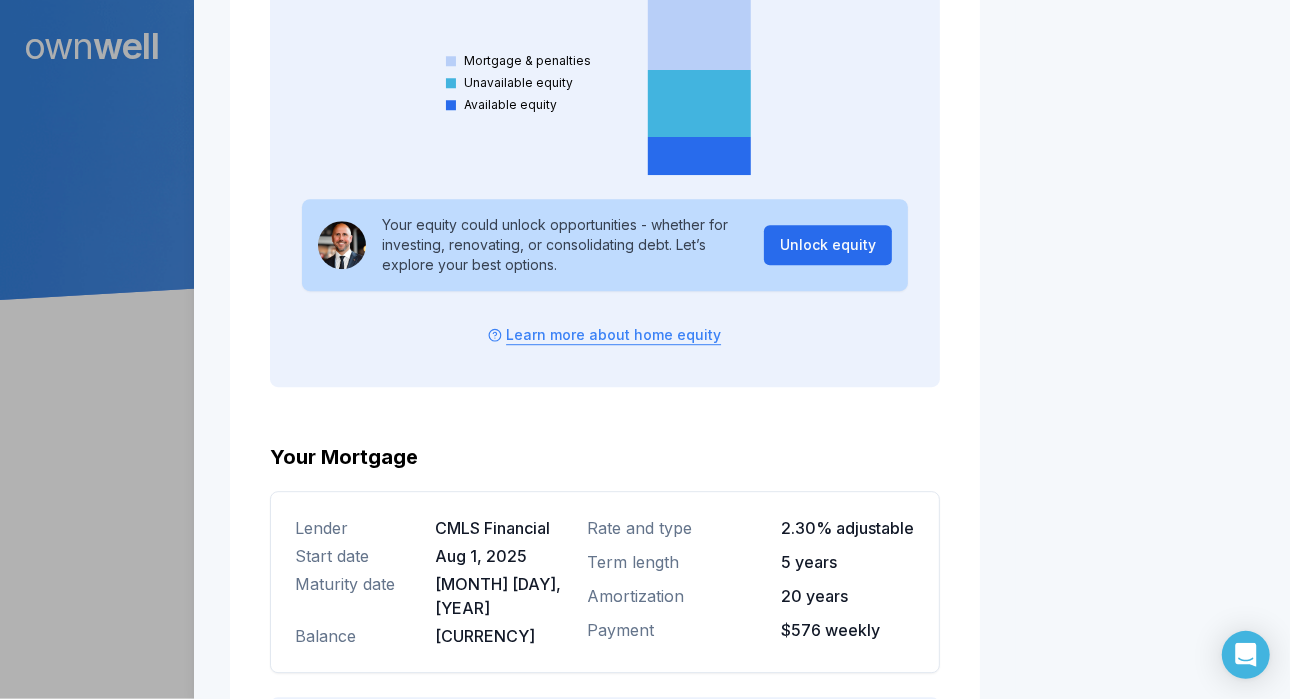 scroll, scrollTop: 3504, scrollLeft: 0, axis: vertical 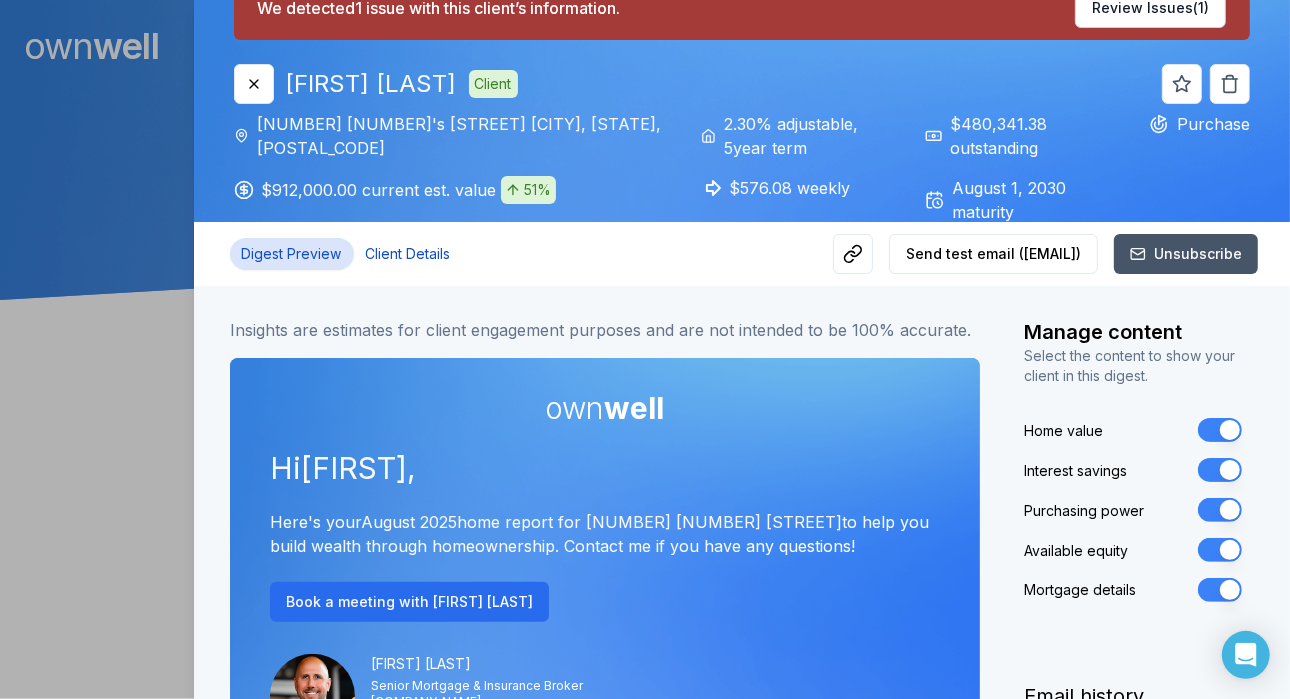 click on "Client Details" at bounding box center [408, 254] 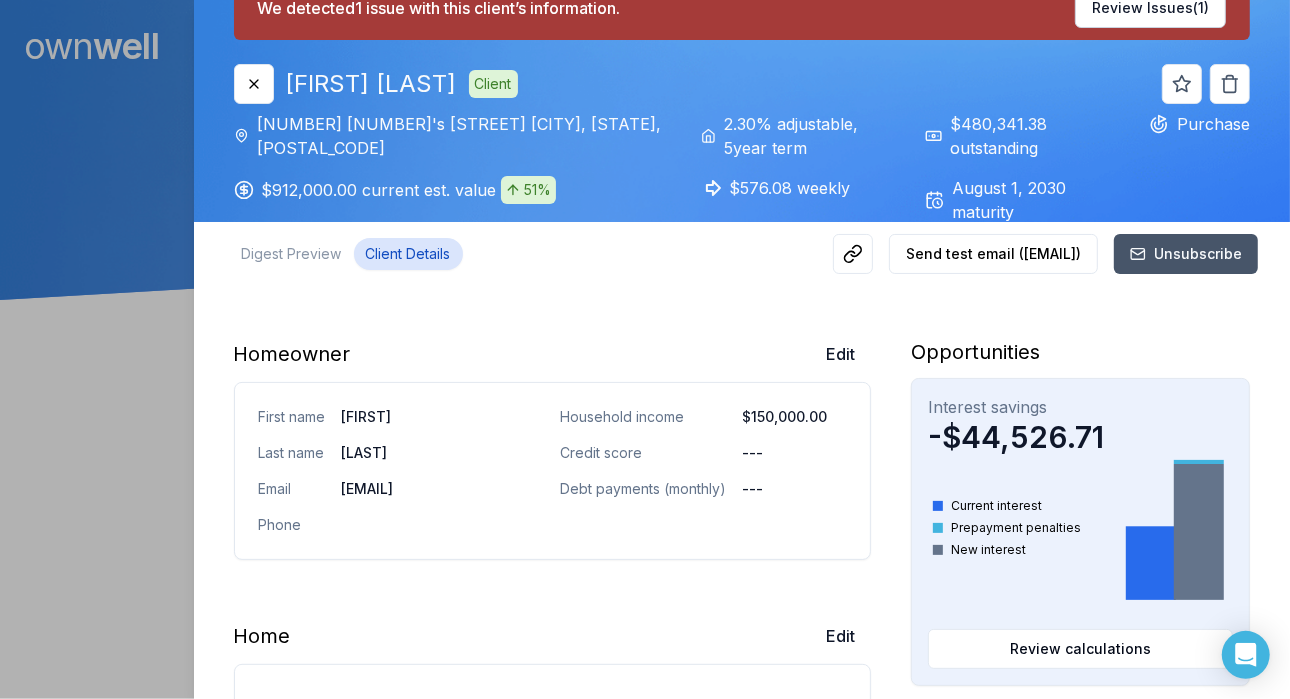 scroll, scrollTop: 649, scrollLeft: 0, axis: vertical 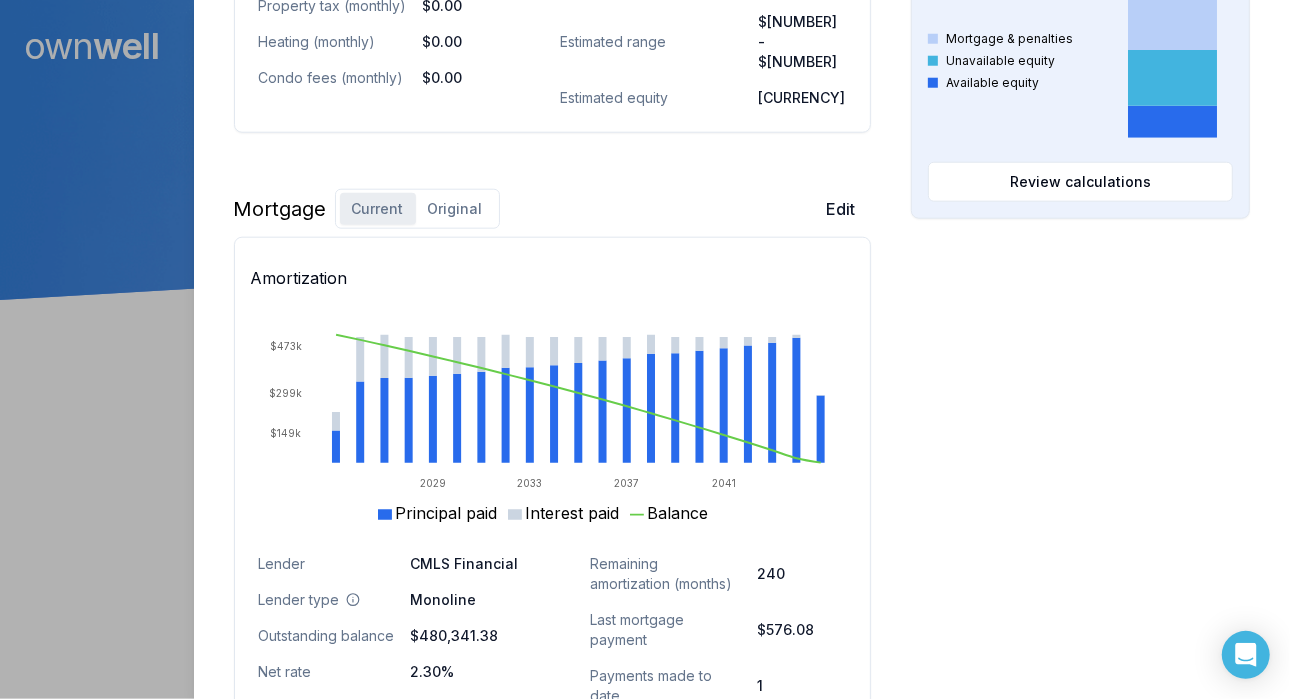 click on "Original" at bounding box center (455, 209) 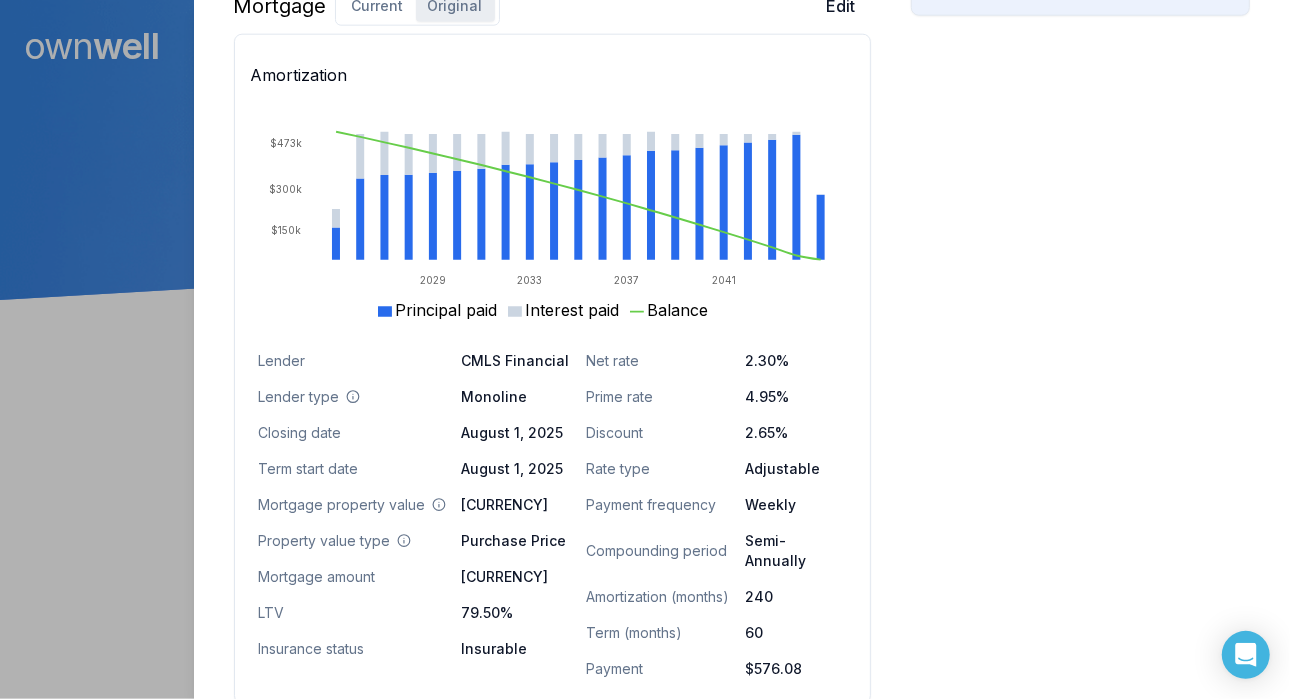 scroll, scrollTop: 1526, scrollLeft: 0, axis: vertical 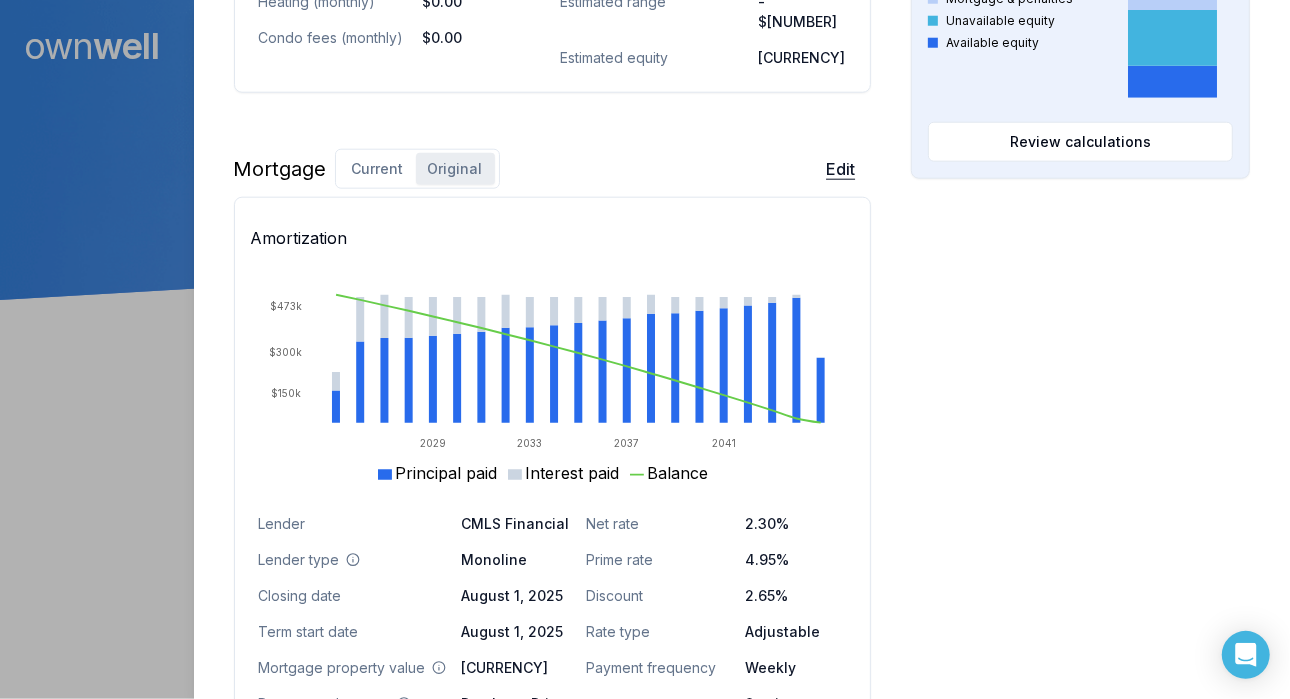 click on "Edit" at bounding box center (840, 169) 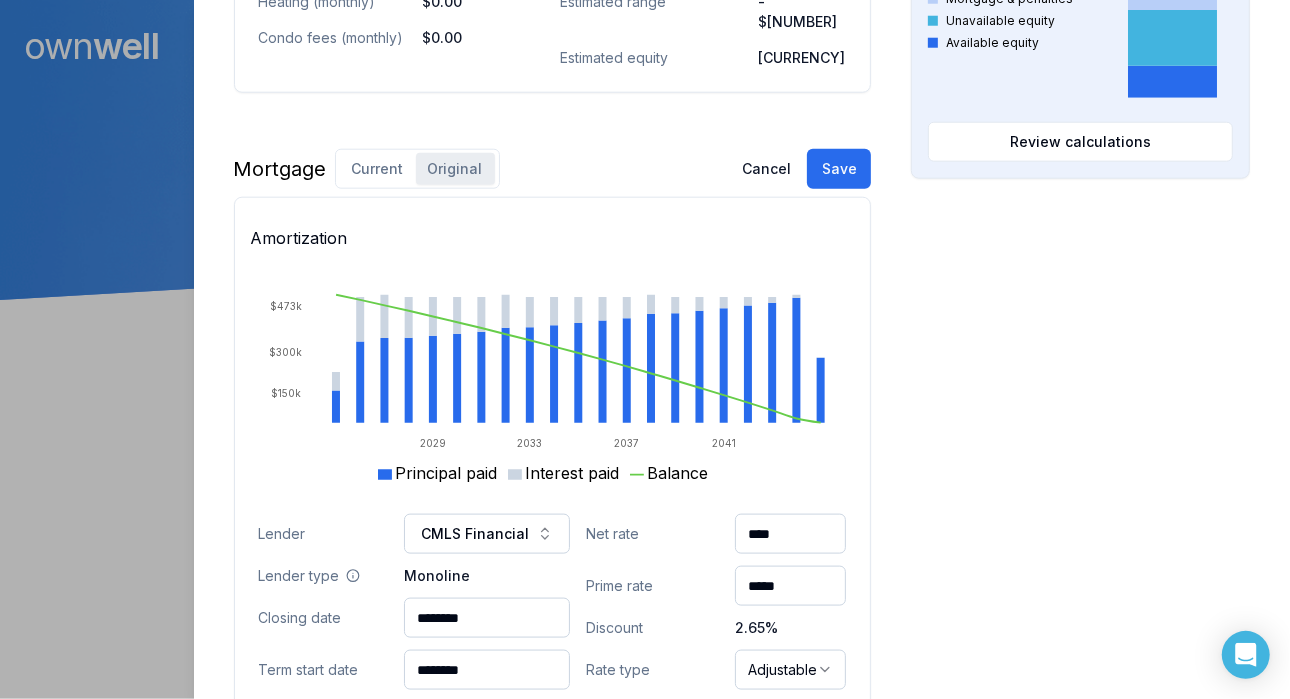 click on "****" at bounding box center (790, 534) 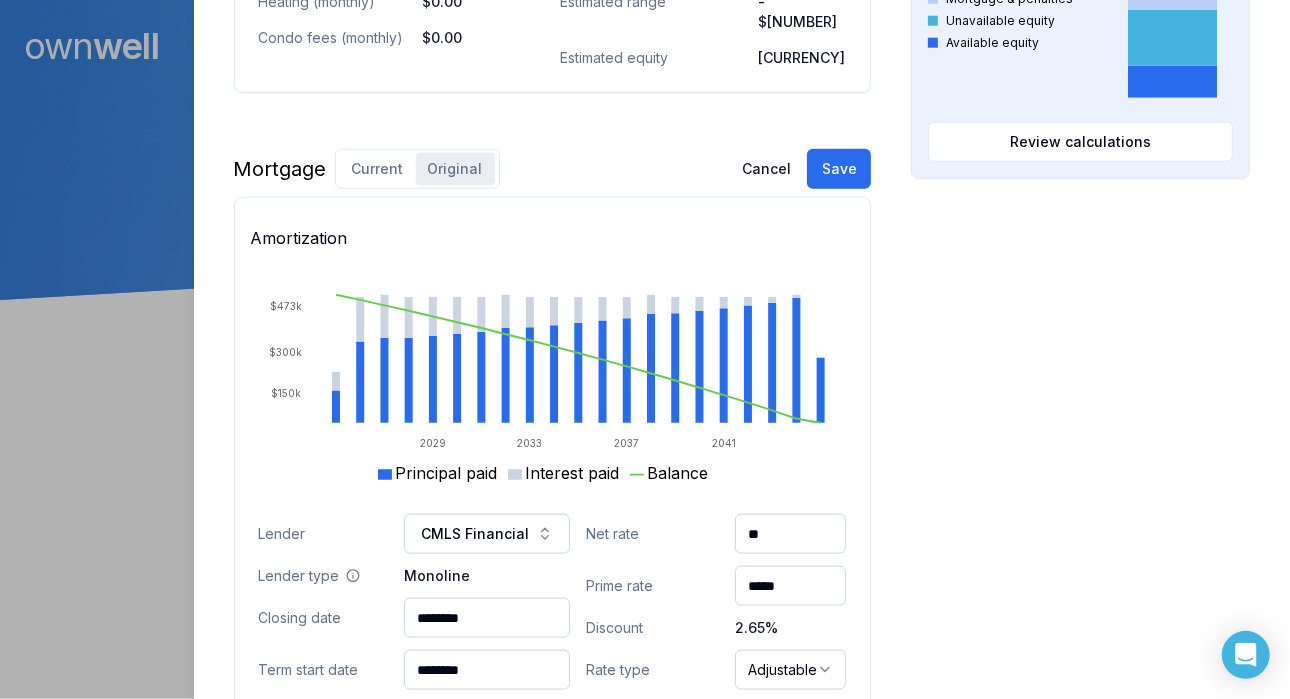type on "*" 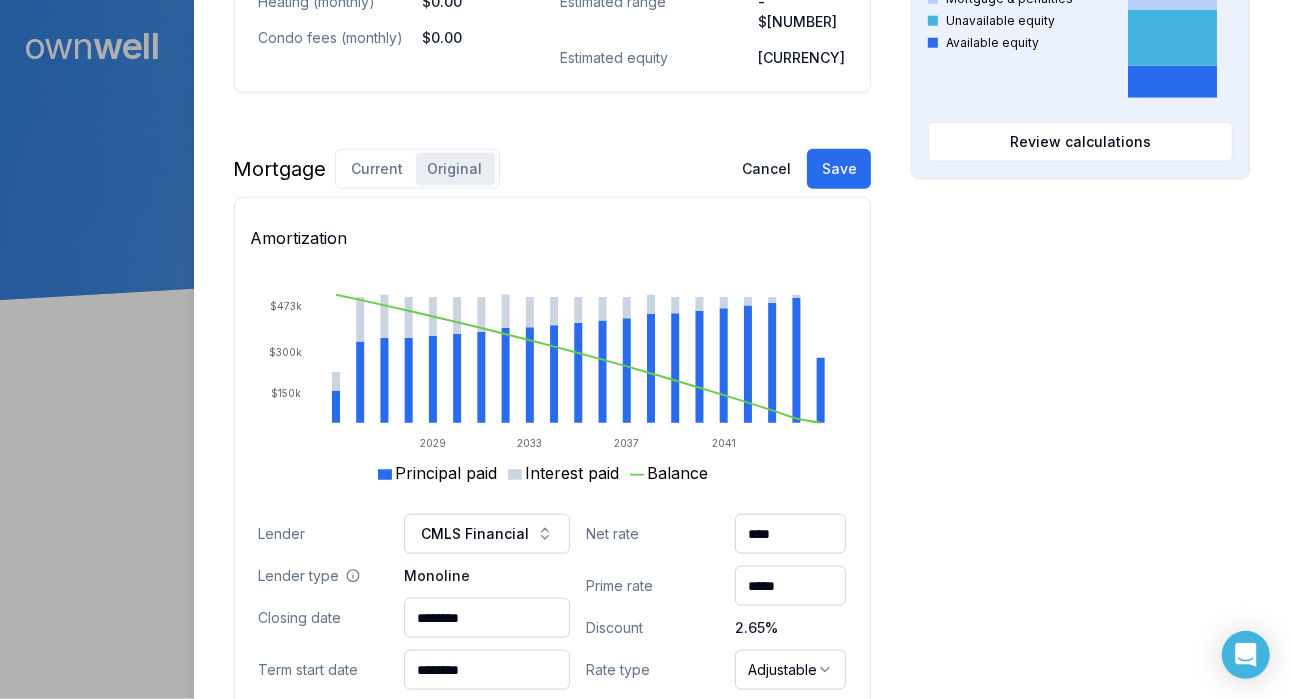 type on "****" 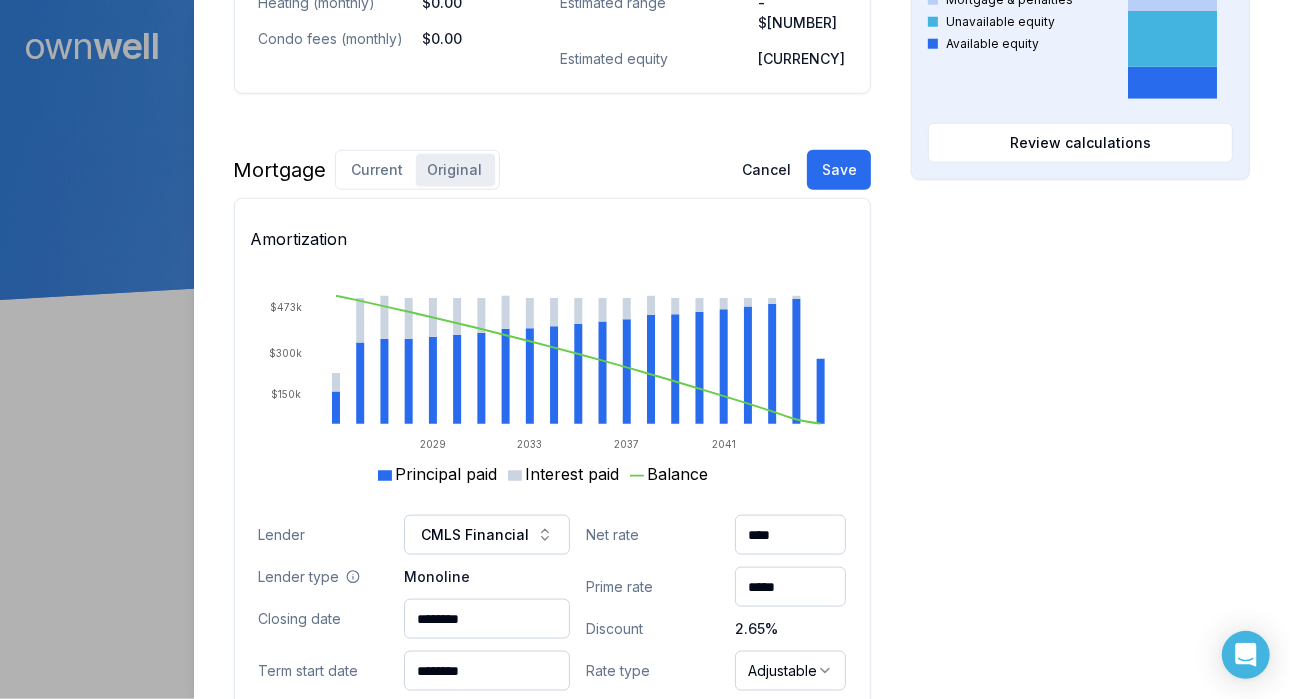 scroll, scrollTop: 1237, scrollLeft: 0, axis: vertical 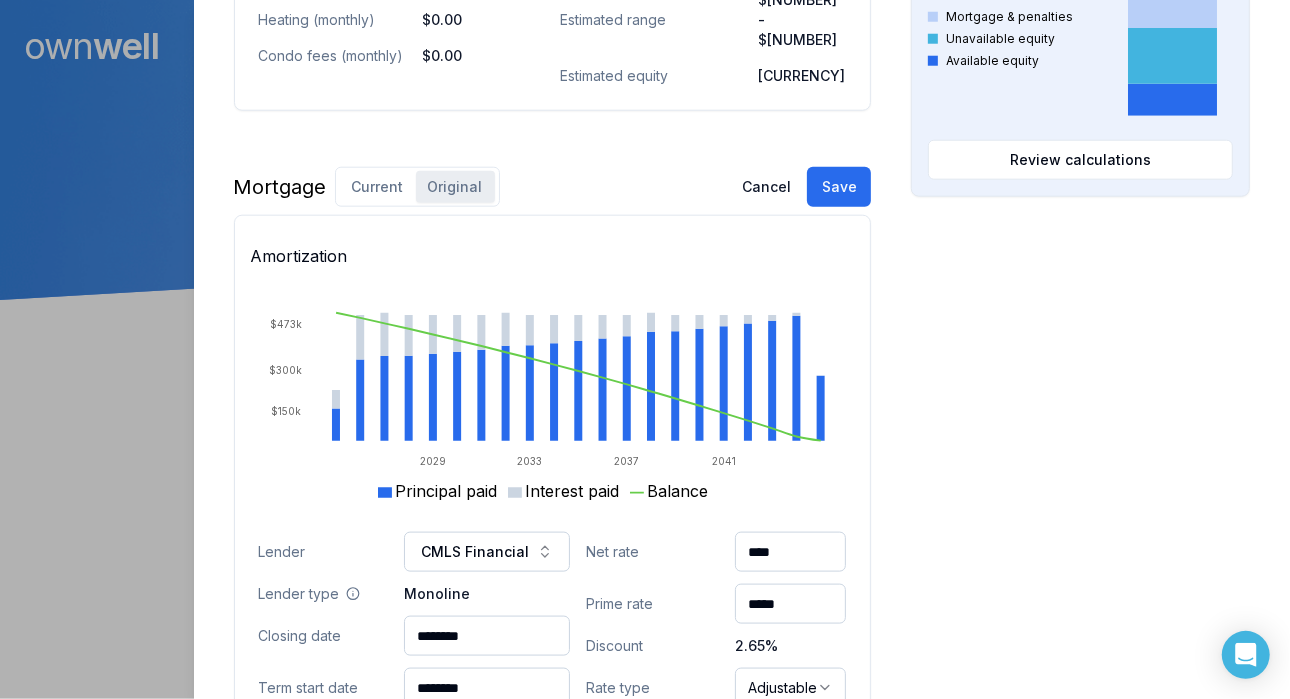 click on "Save" at bounding box center [839, 187] 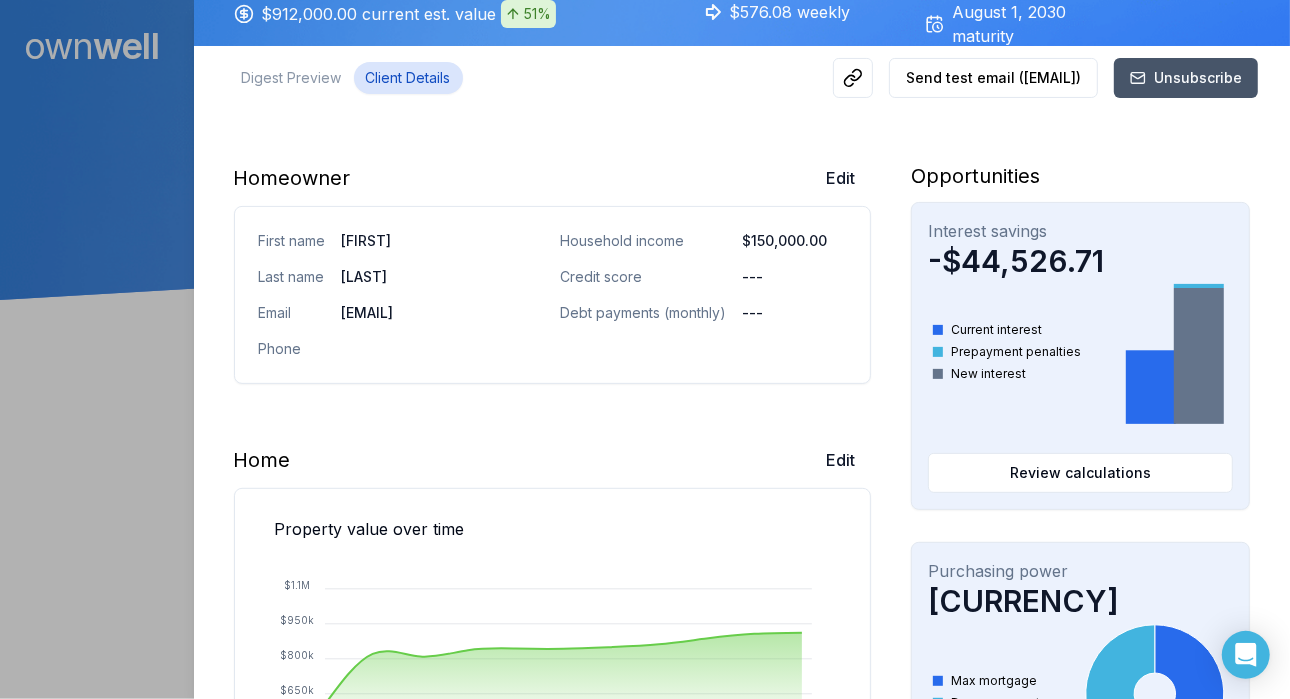 scroll, scrollTop: 240, scrollLeft: 0, axis: vertical 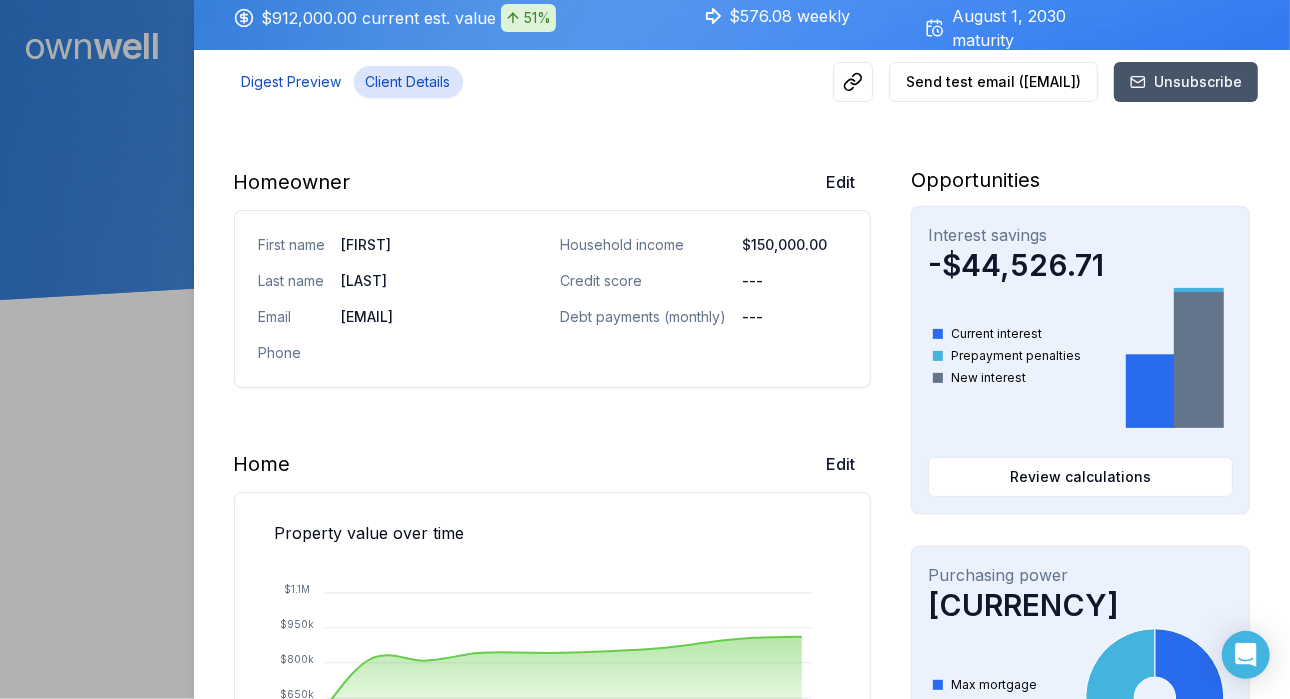 click on "Digest Preview" at bounding box center [292, 82] 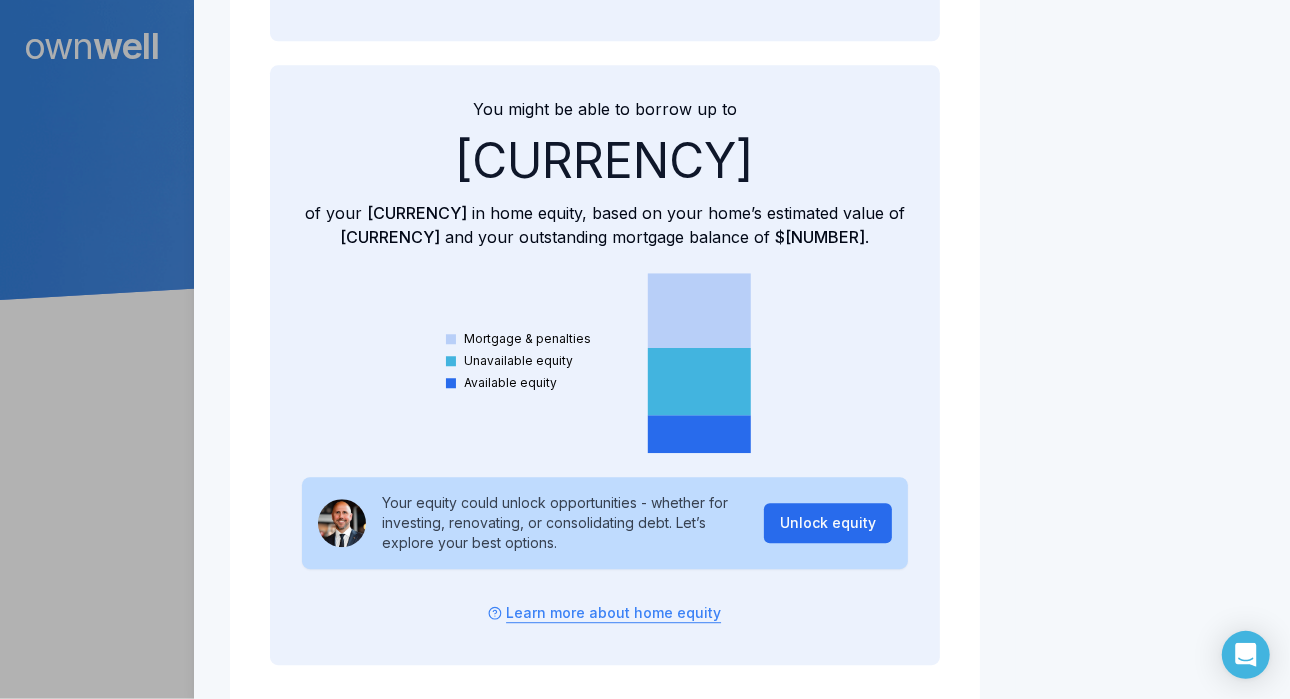 scroll, scrollTop: 3302, scrollLeft: 0, axis: vertical 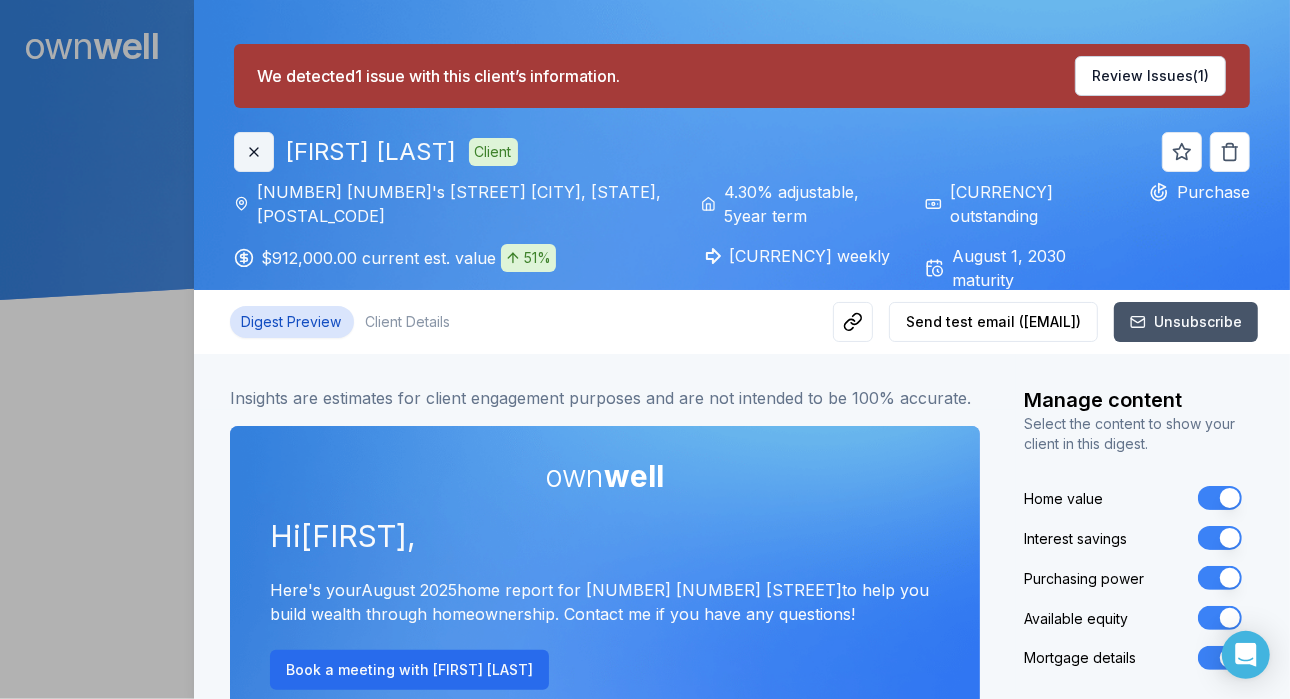 click 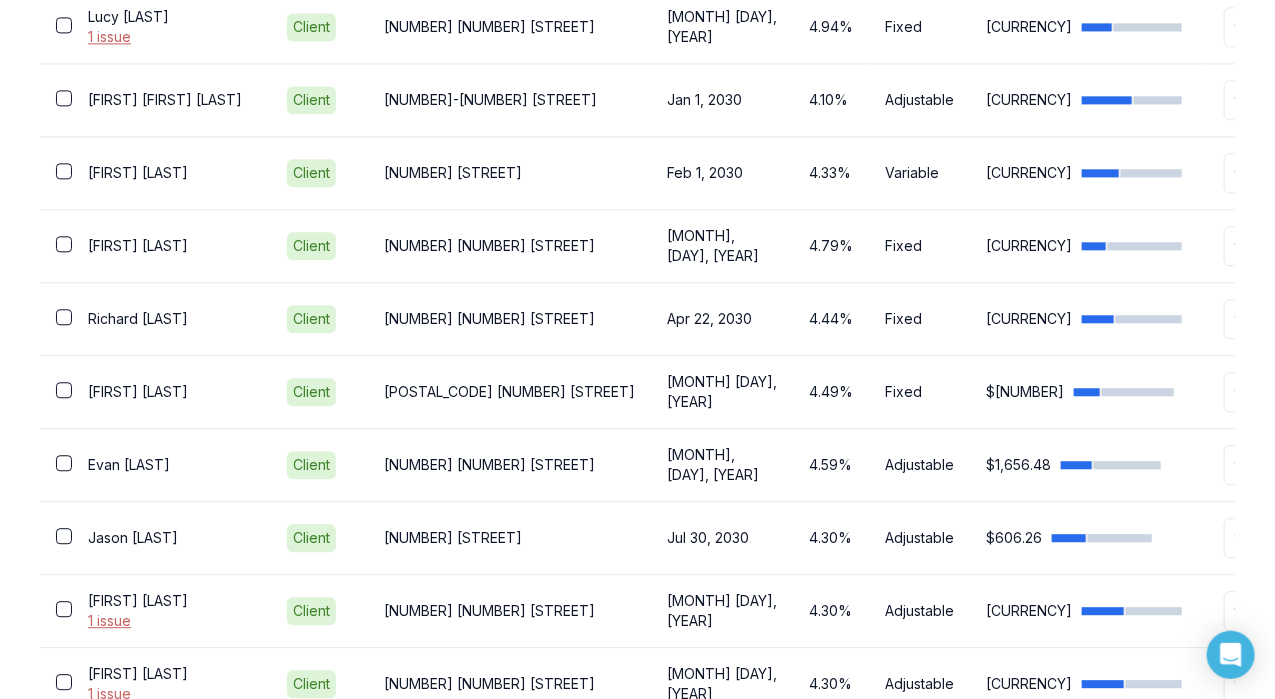 scroll, scrollTop: 1870, scrollLeft: 0, axis: vertical 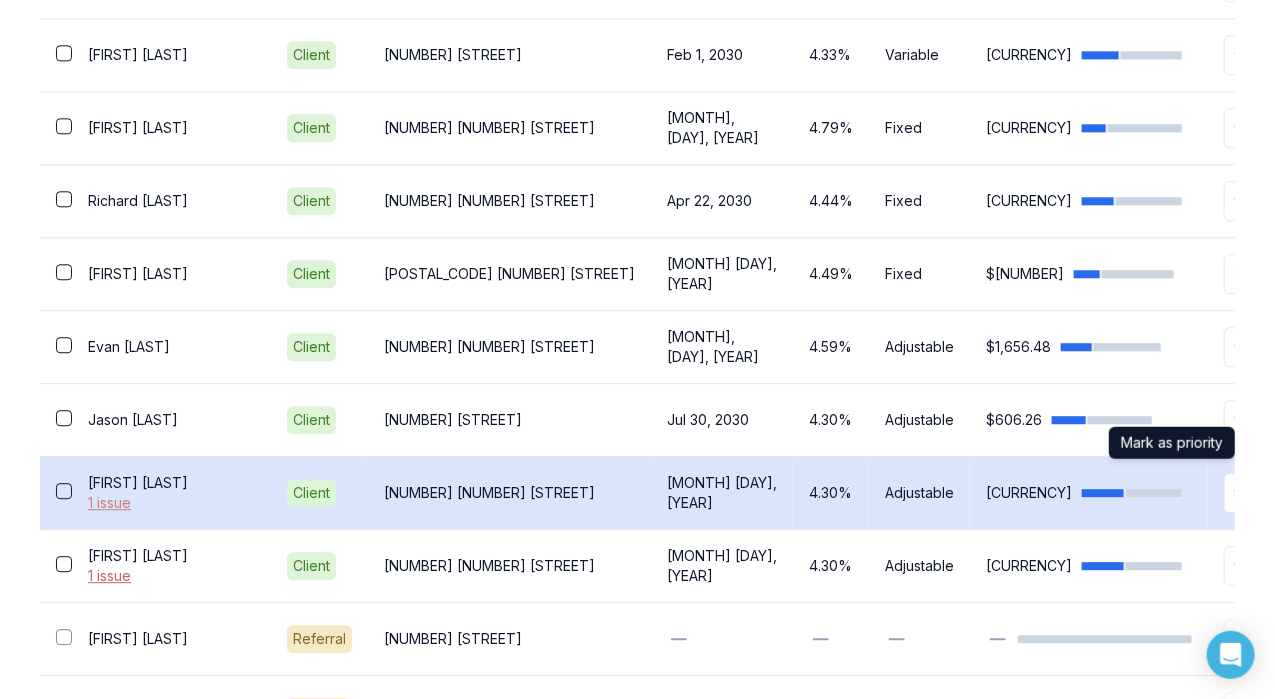 click on "1   issue" at bounding box center [171, 503] 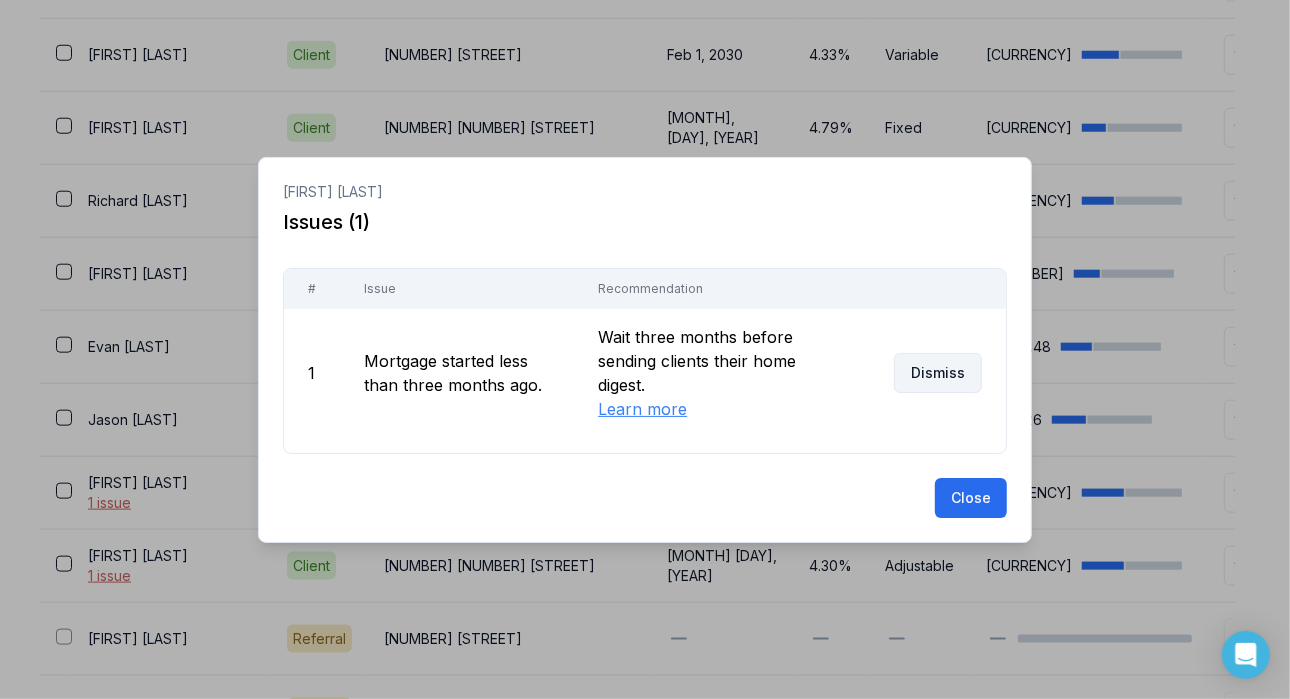 click on "Dismiss" at bounding box center (938, 373) 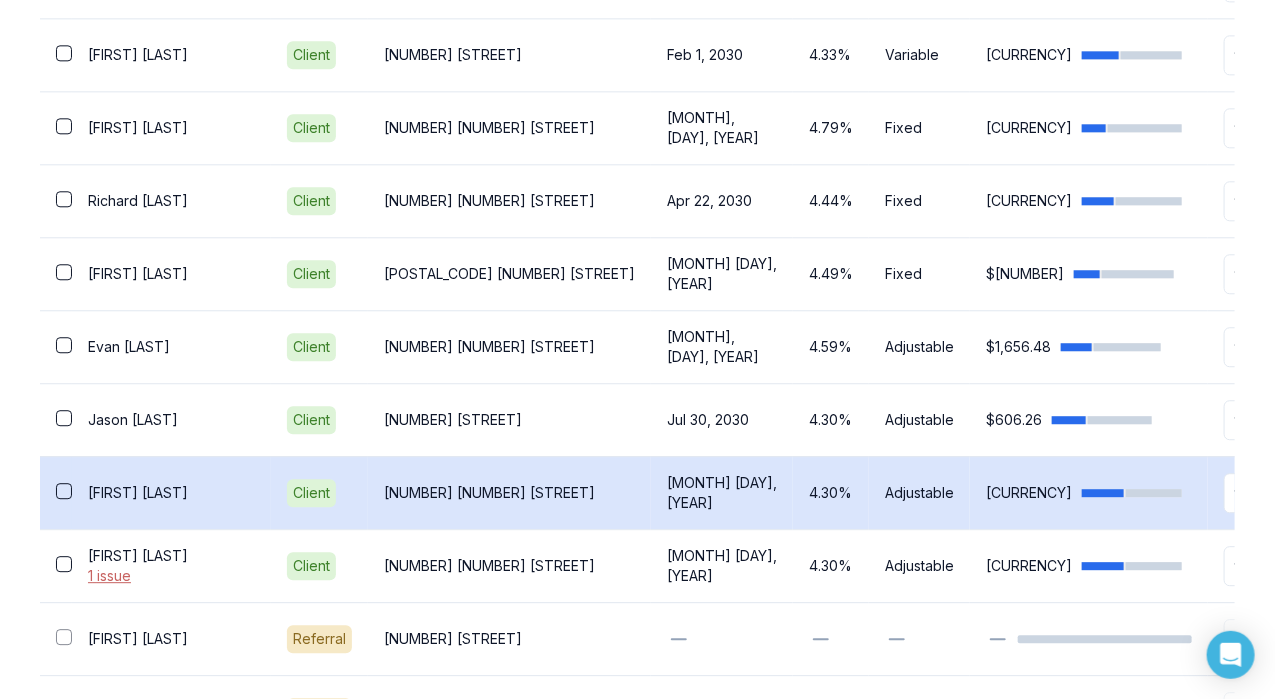 click on "[NUMBER] [NUMBER] [STREET]" at bounding box center (509, 493) 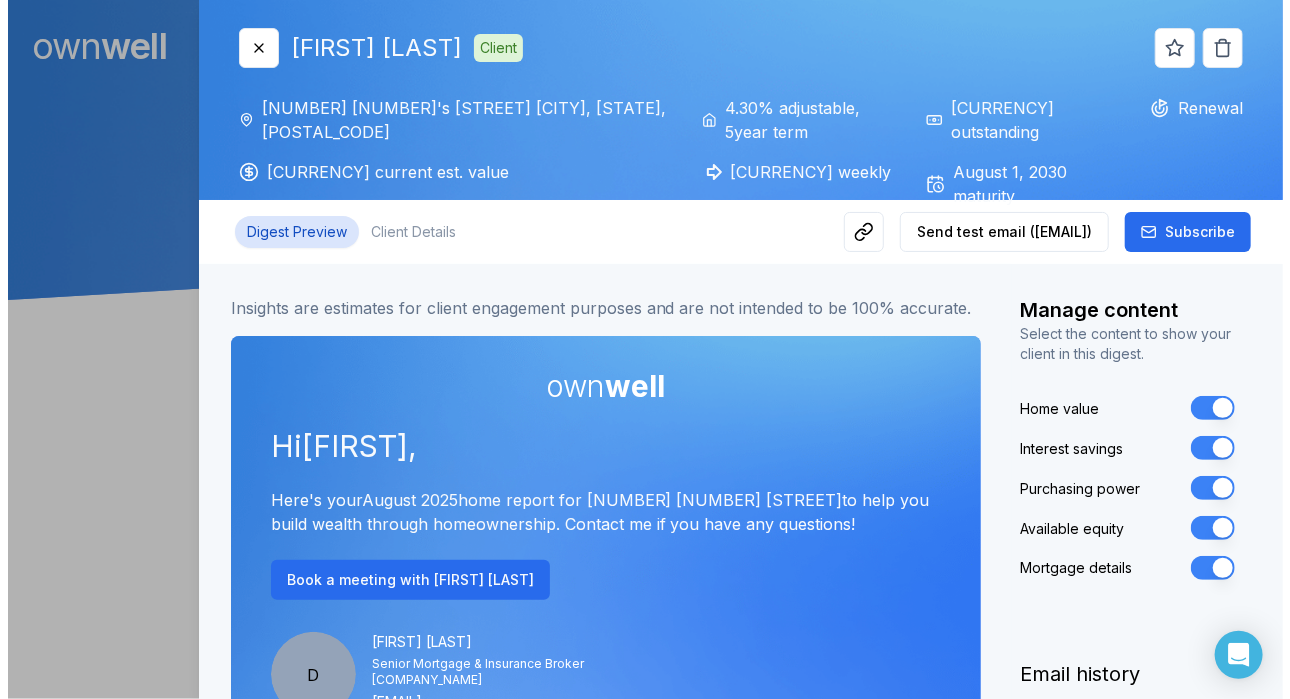scroll, scrollTop: 0, scrollLeft: 0, axis: both 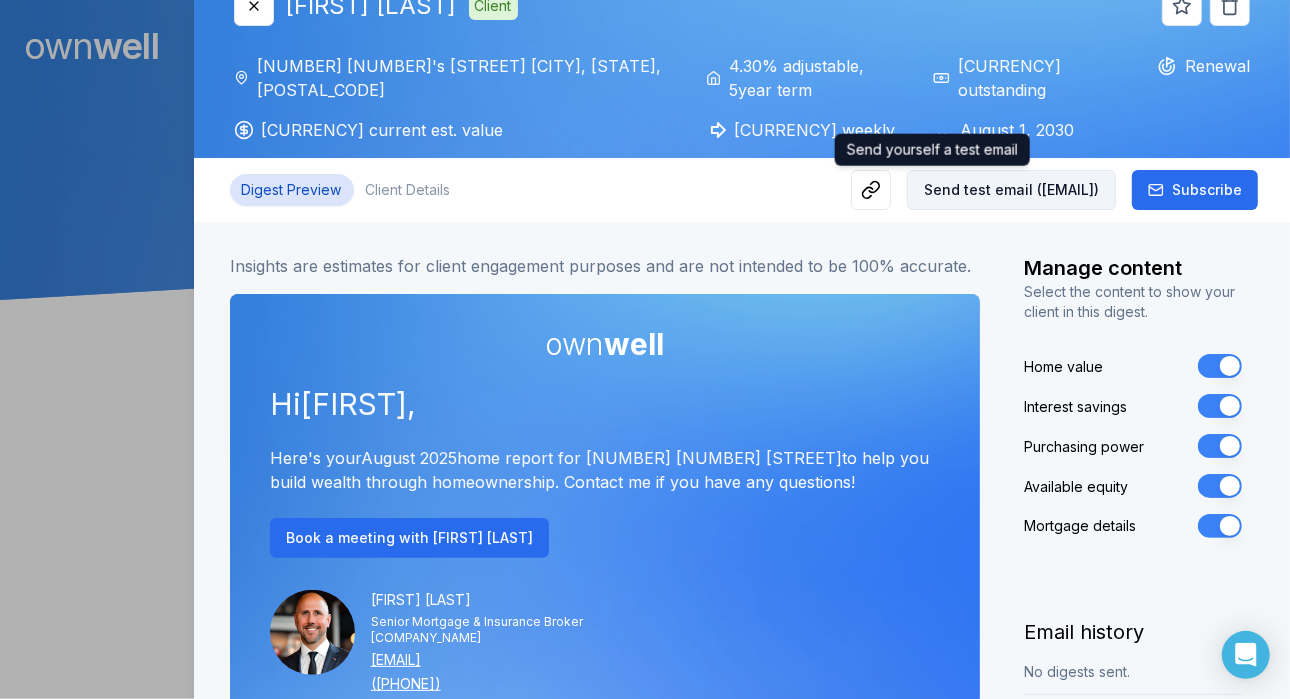 click on "Send test email ( dan@mortgagevancouver.ca )" at bounding box center (1011, 190) 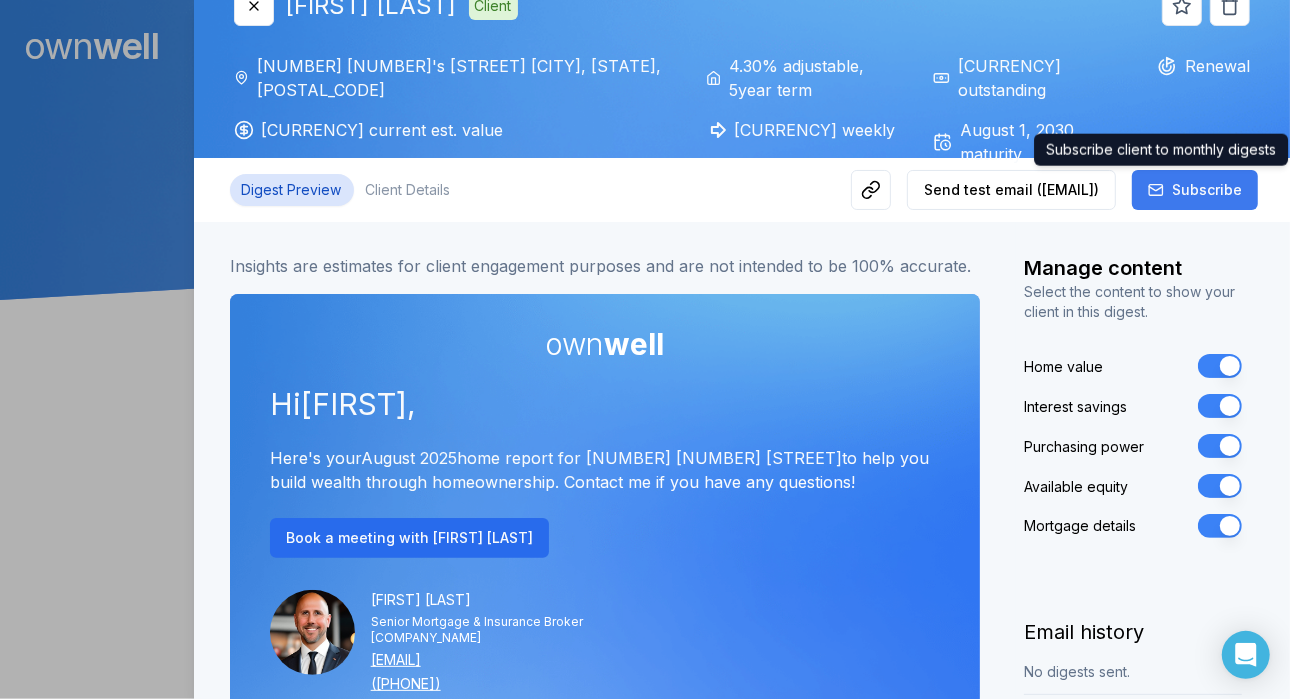 click on "Subscribe" at bounding box center (1207, 190) 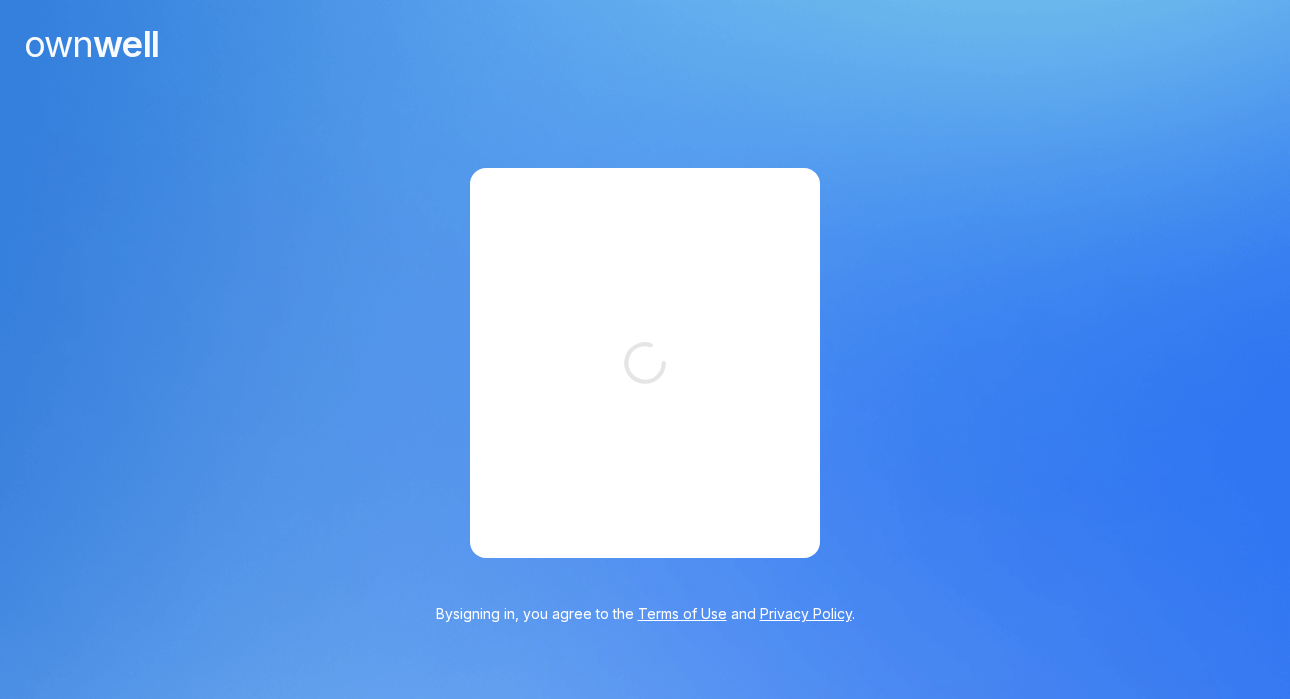 scroll, scrollTop: 0, scrollLeft: 0, axis: both 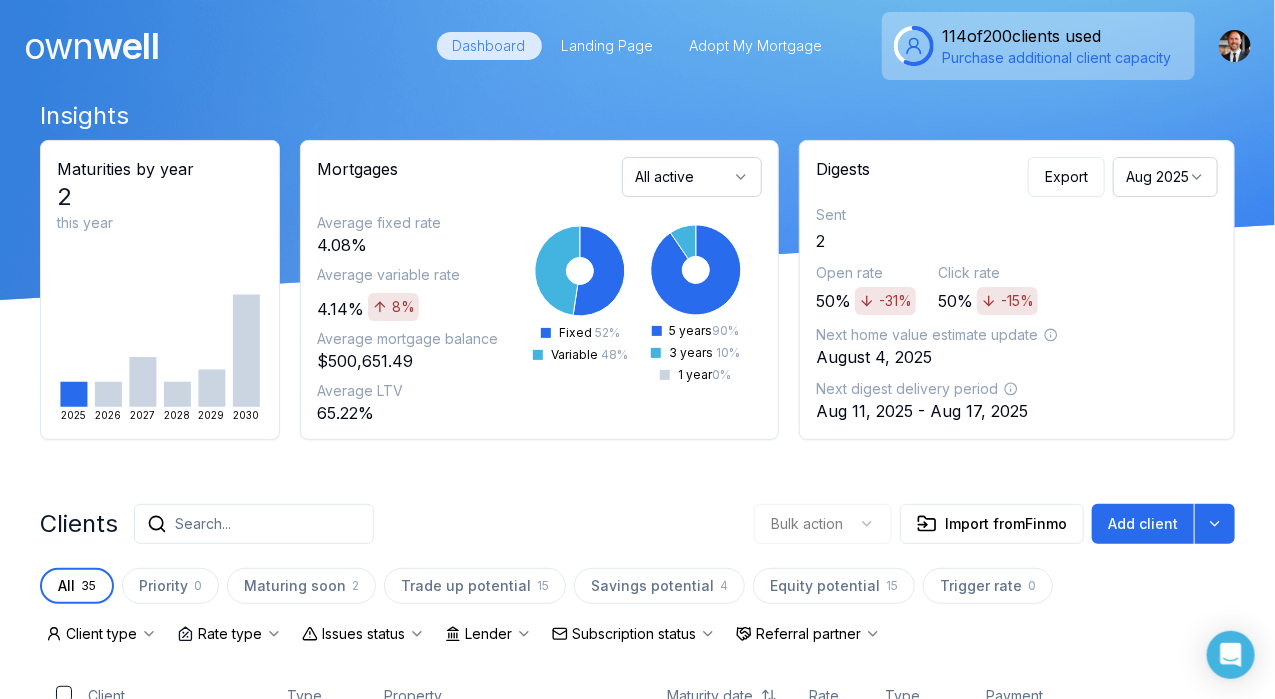 click on "Aug 2025" at bounding box center [1165, 177] 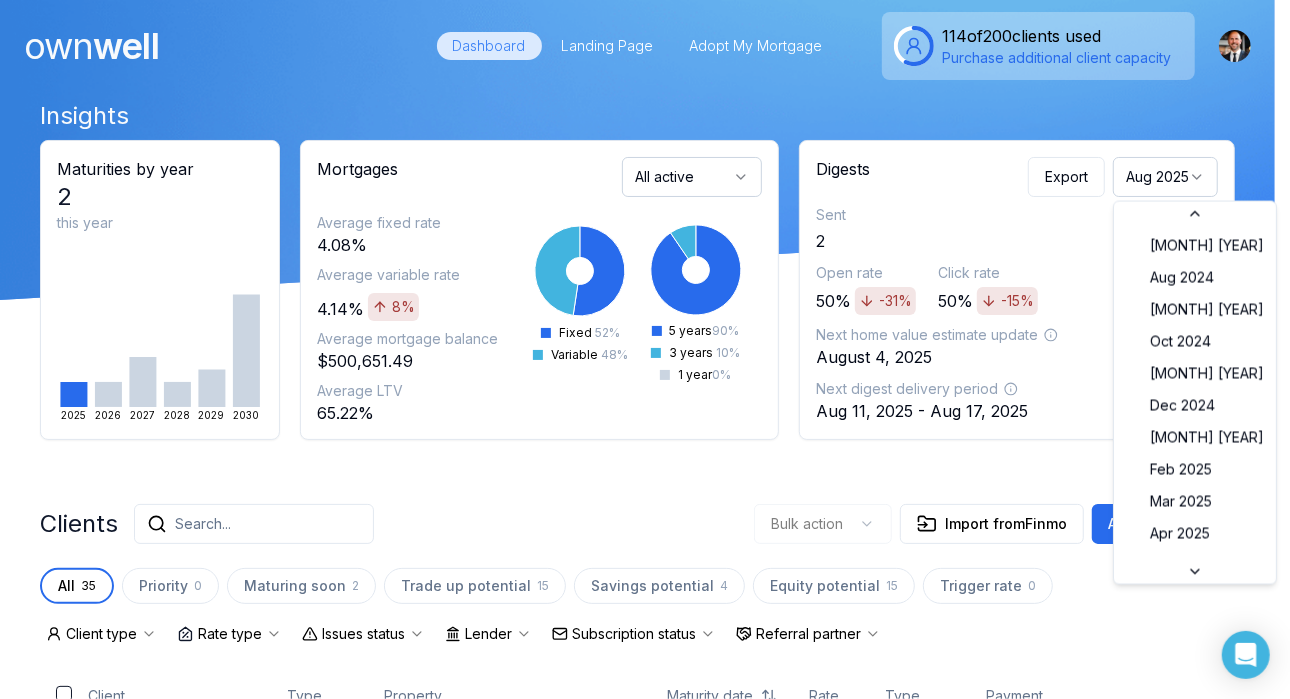 scroll, scrollTop: 117, scrollLeft: 0, axis: vertical 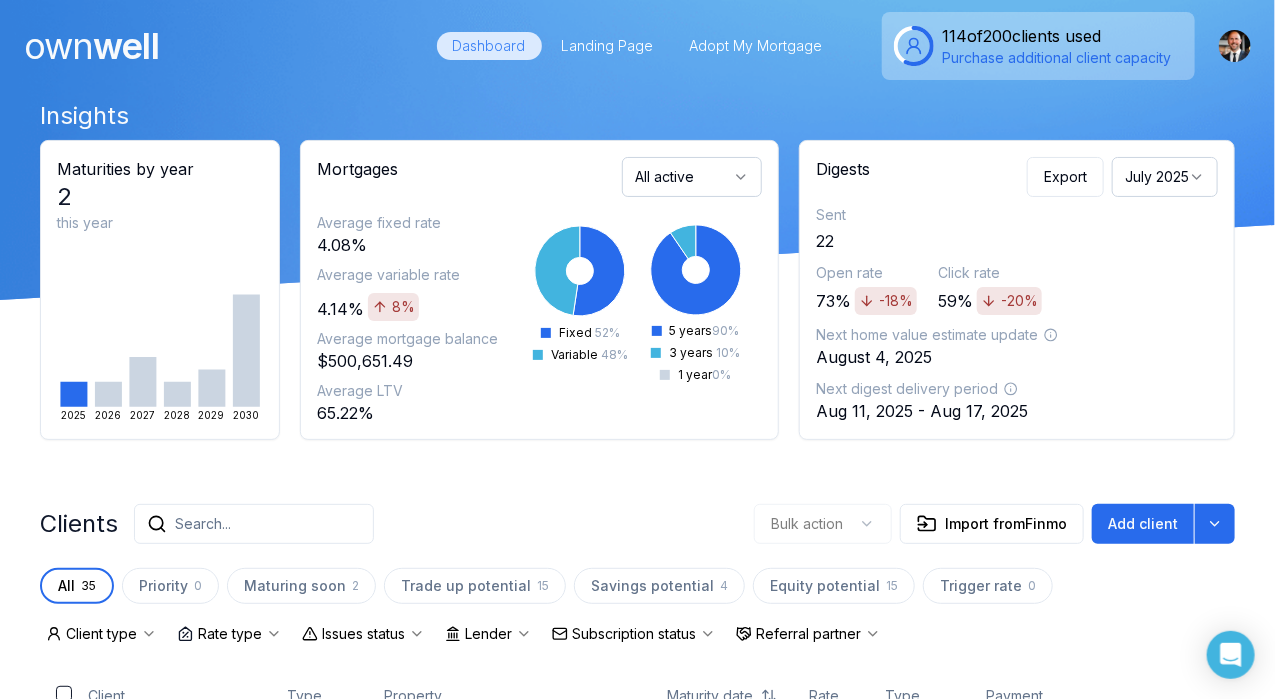 click on "July 2025" at bounding box center [1165, 177] 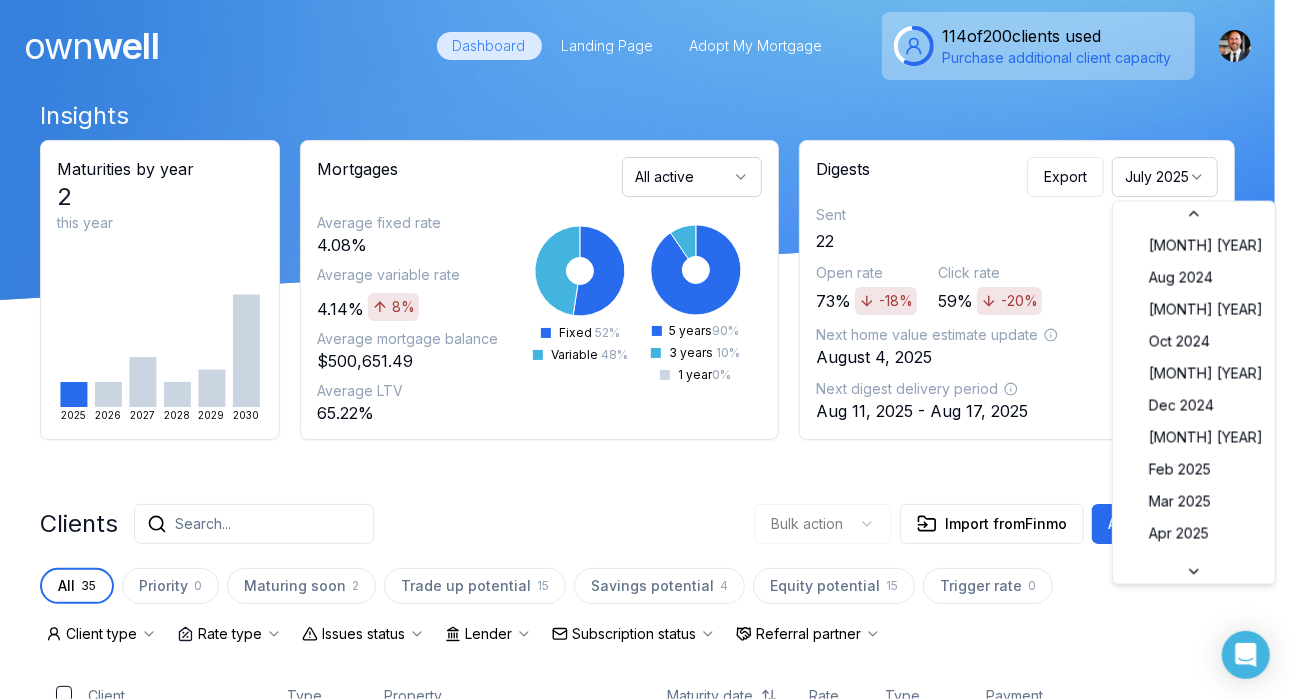 scroll, scrollTop: 85, scrollLeft: 0, axis: vertical 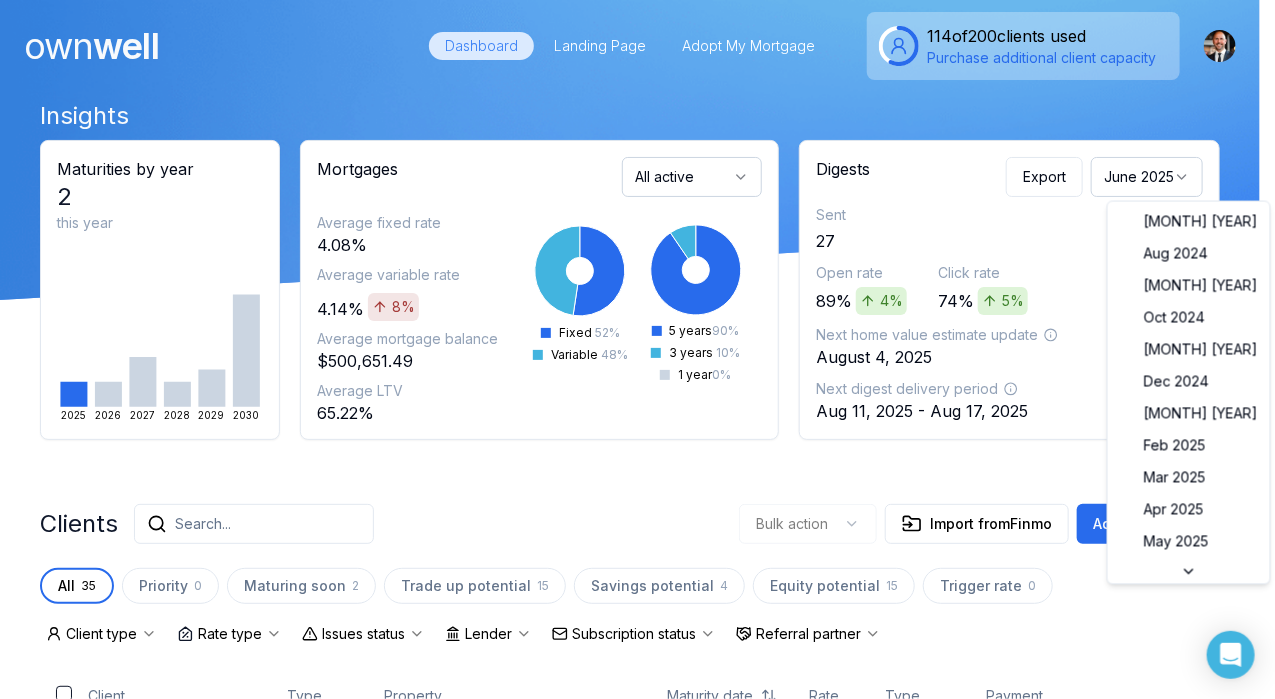 click on "June 2025" at bounding box center [1147, 177] 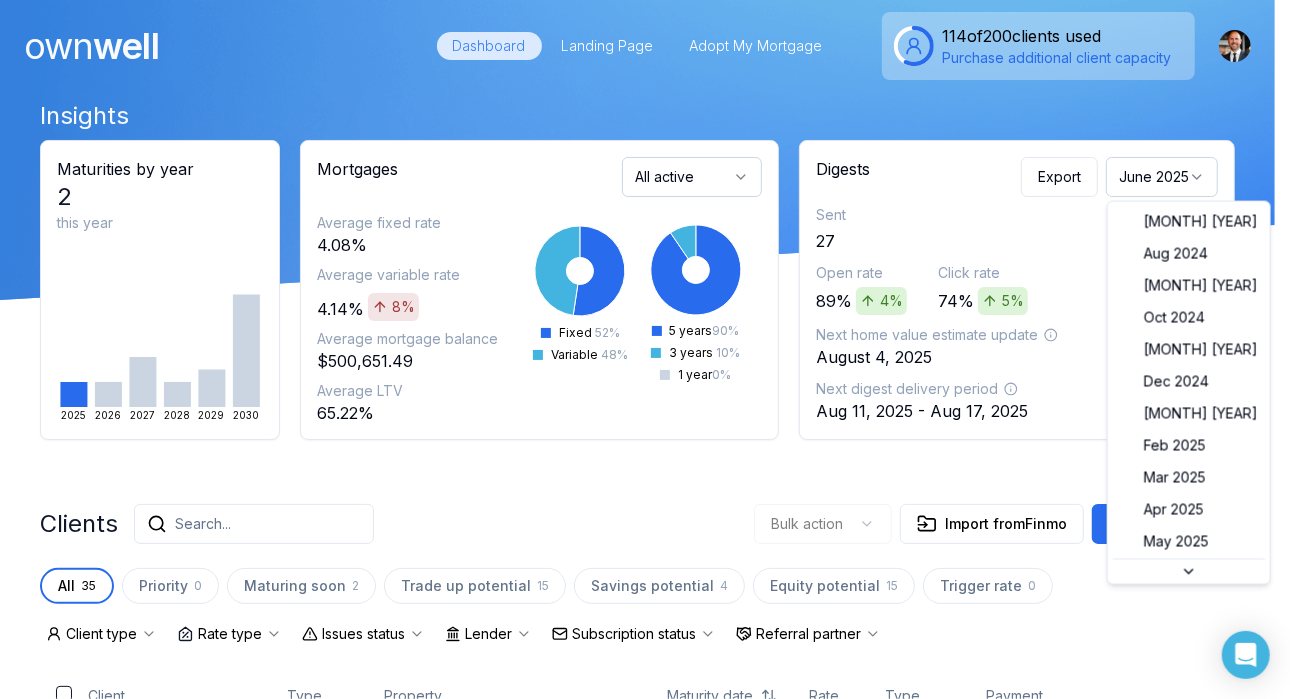 scroll, scrollTop: 53, scrollLeft: 0, axis: vertical 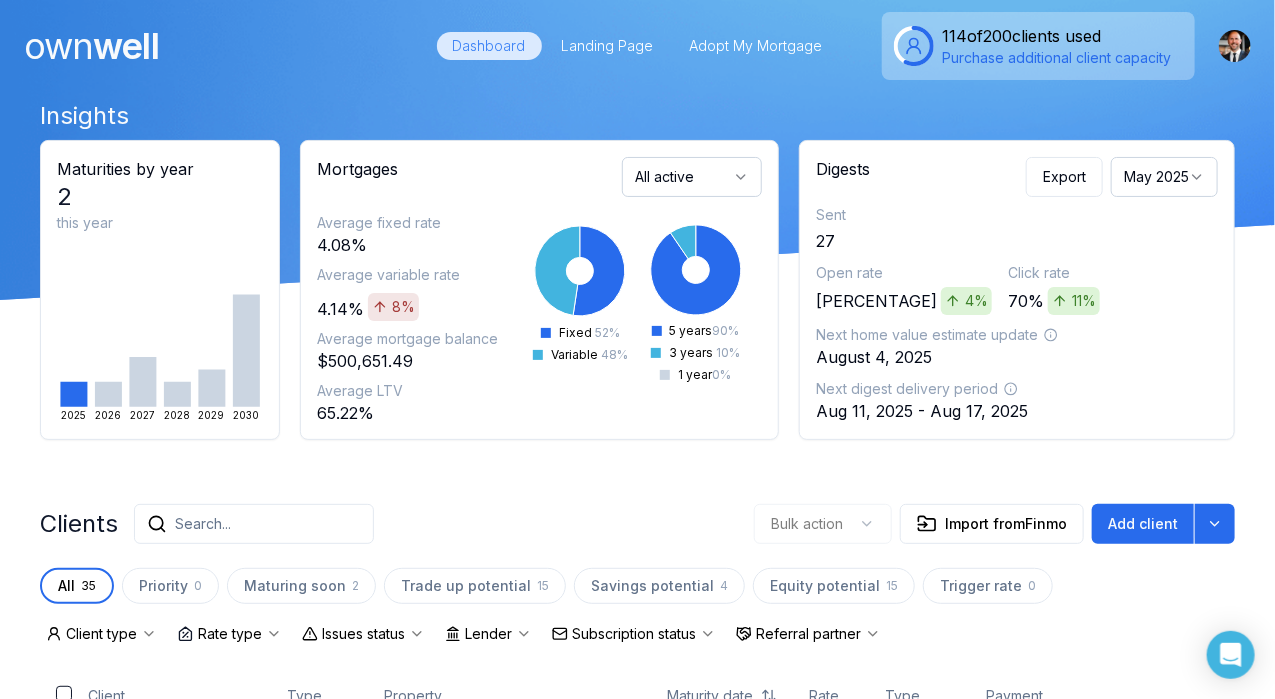 click on "May 2025" at bounding box center [1164, 177] 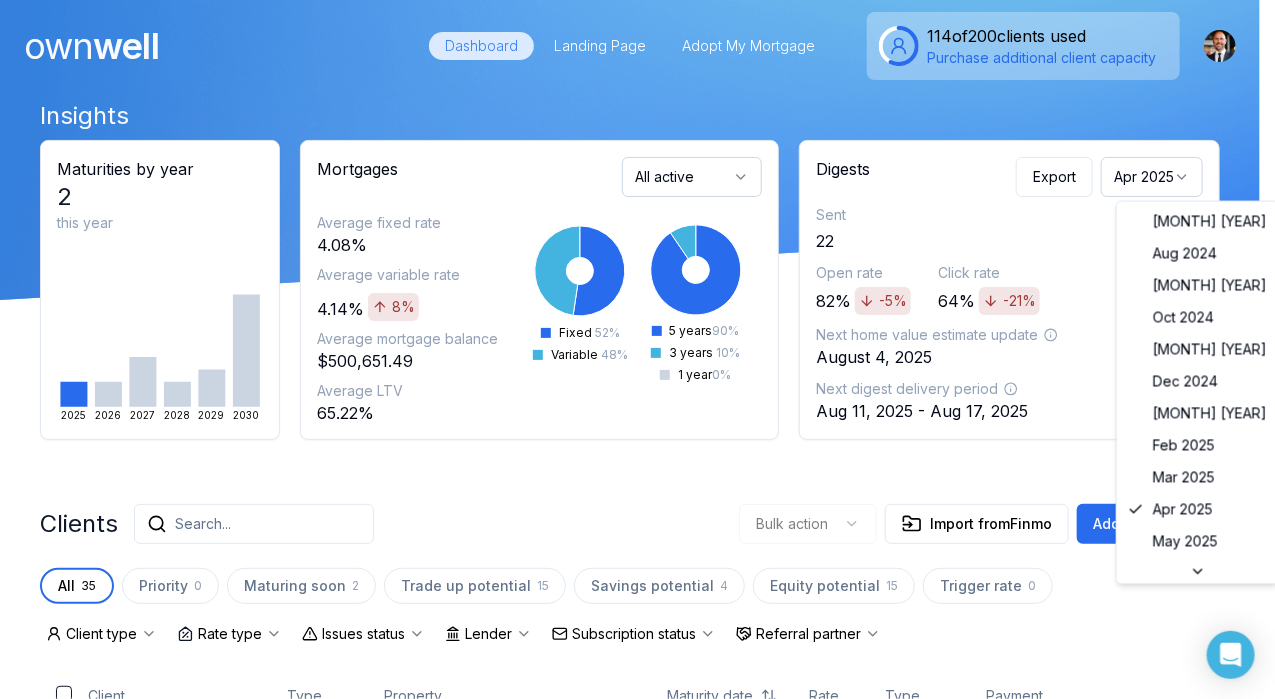 click on "Apr 2025" at bounding box center [1152, 177] 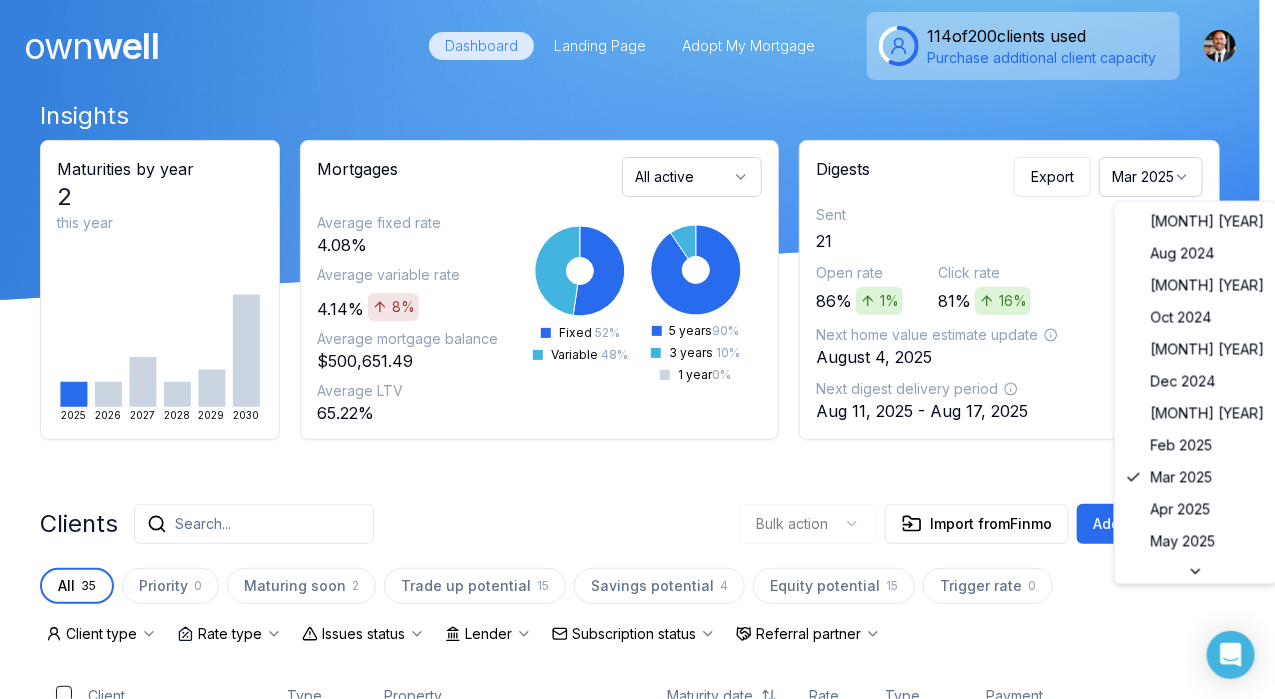 click on "Mar 2025" at bounding box center [1151, 177] 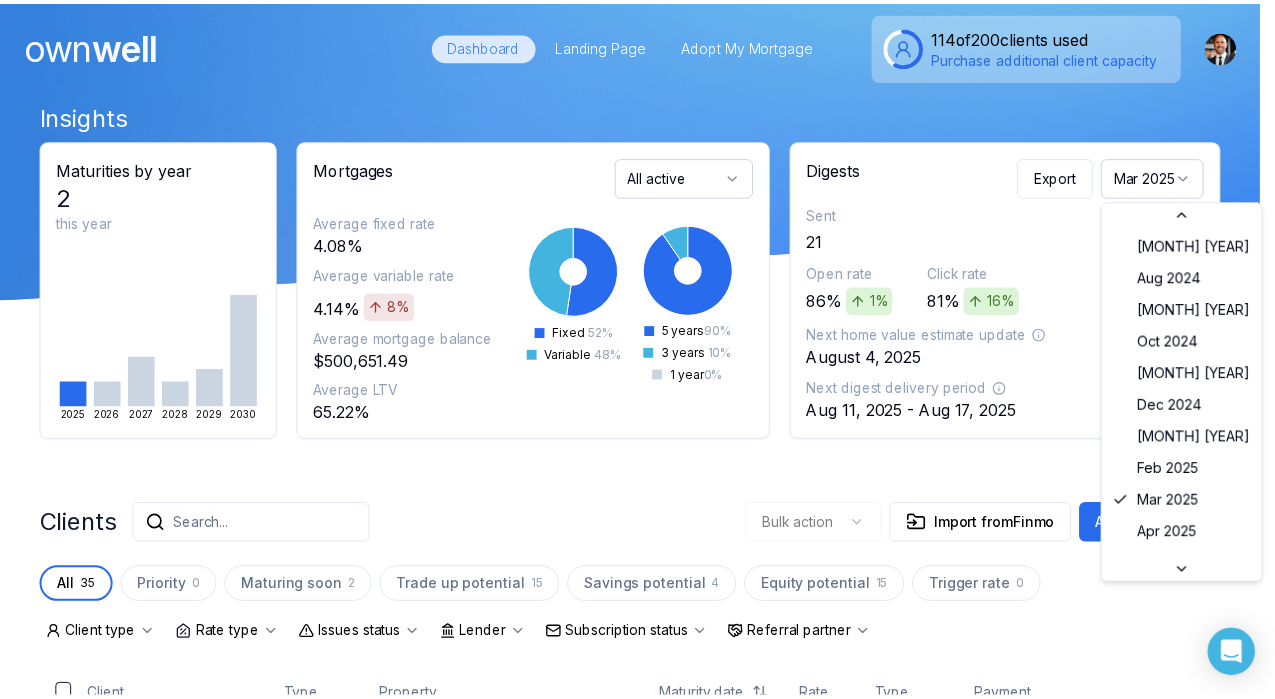 scroll, scrollTop: 97, scrollLeft: 0, axis: vertical 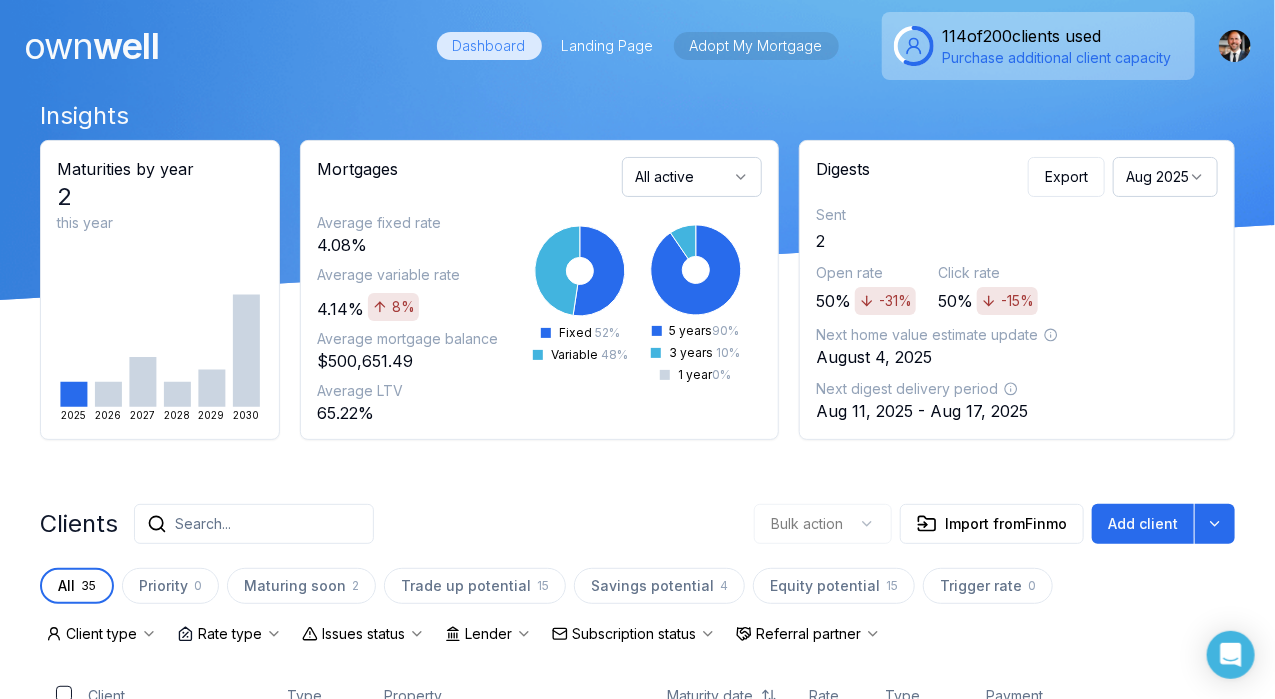 click on "Adopt My Mortgage" at bounding box center [756, 46] 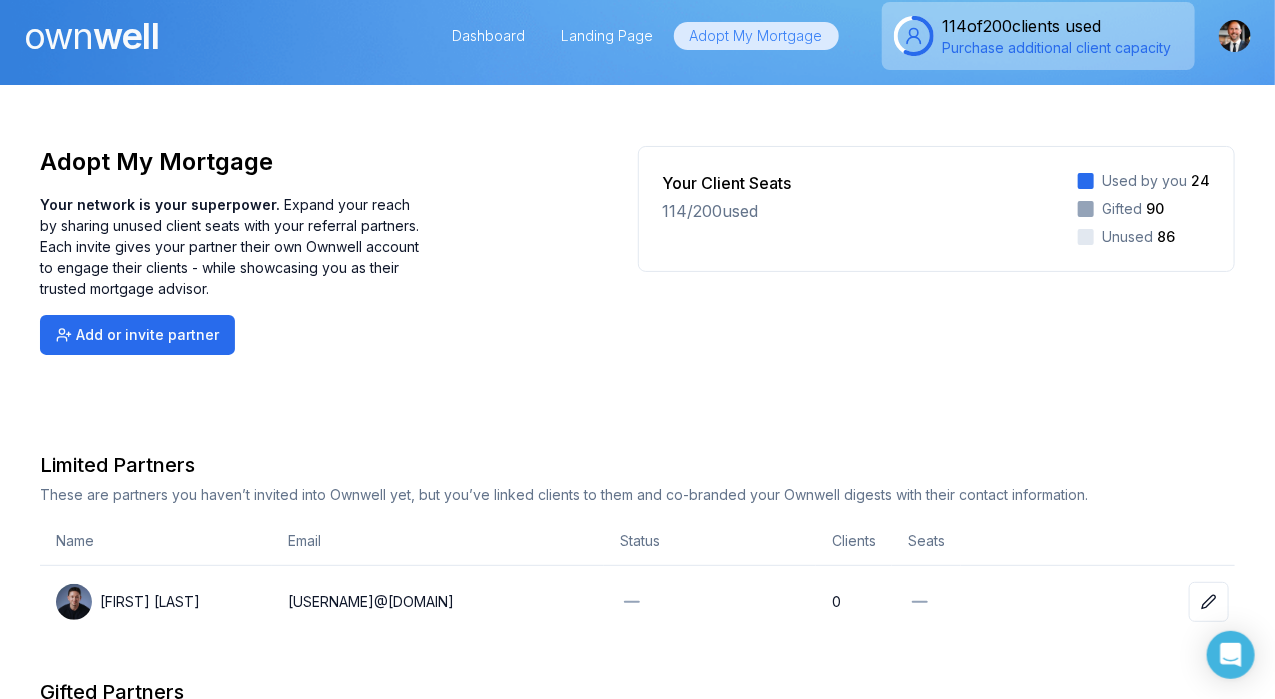 scroll, scrollTop: 0, scrollLeft: 0, axis: both 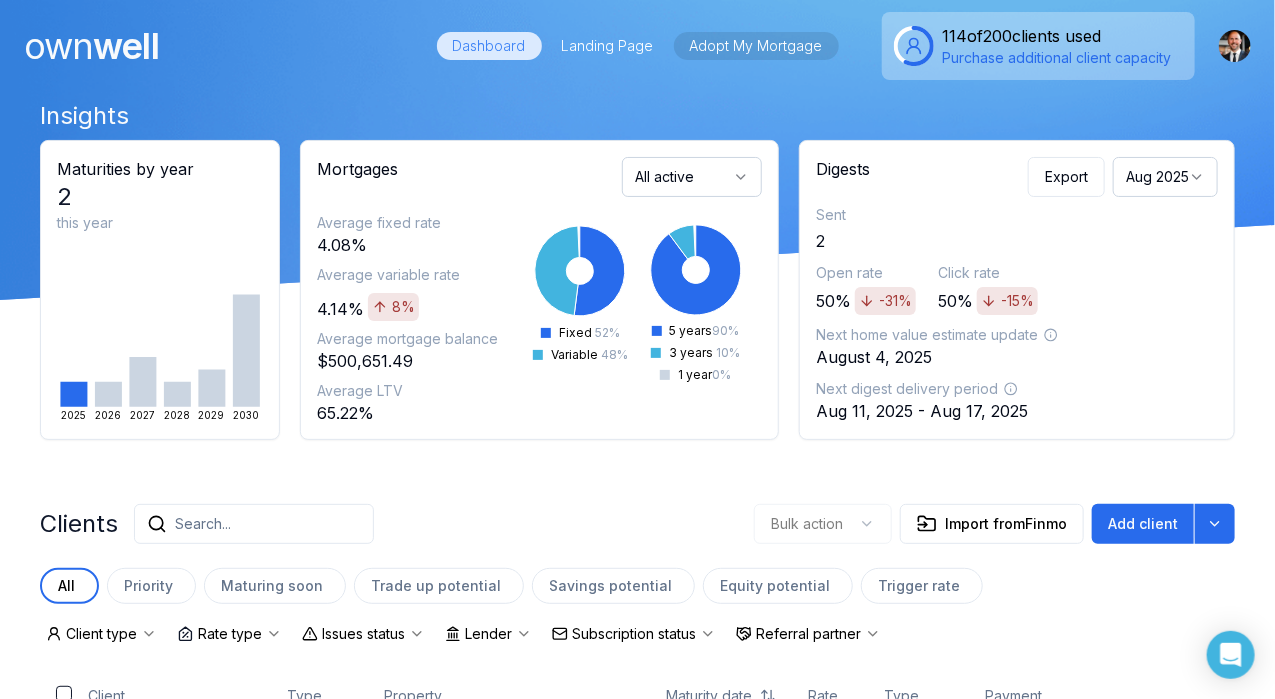click on "Adopt My Mortgage" at bounding box center [756, 46] 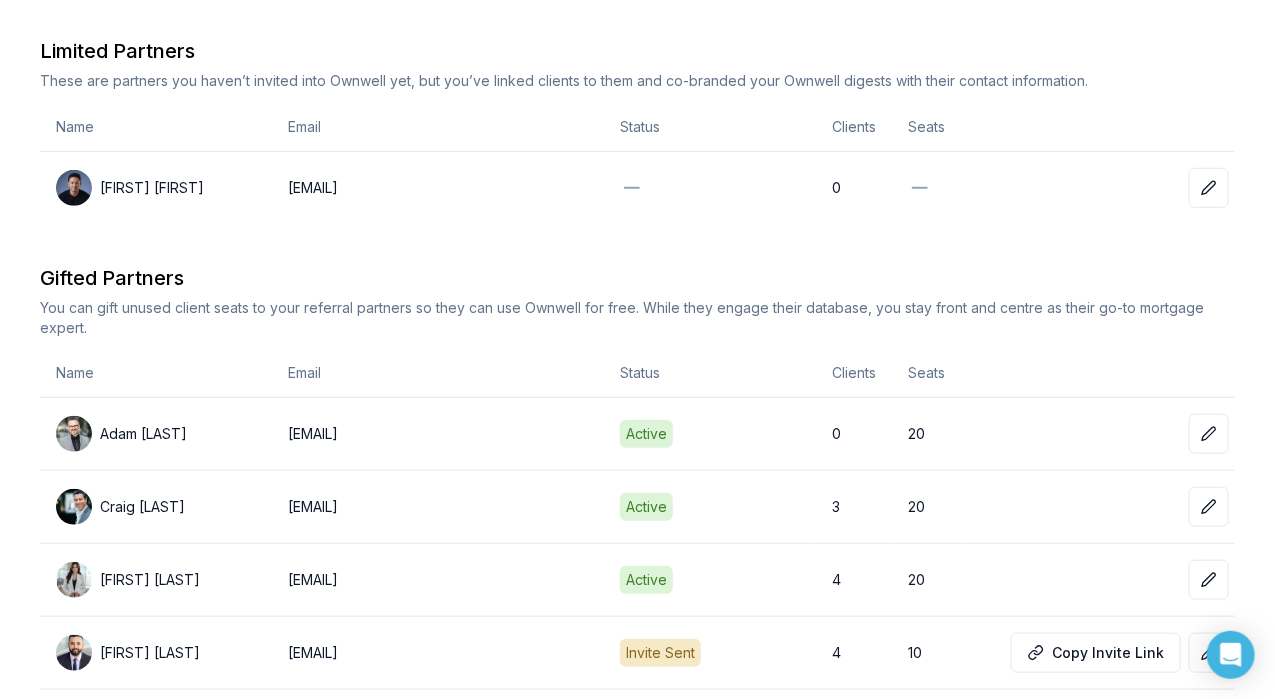 scroll, scrollTop: 629, scrollLeft: 0, axis: vertical 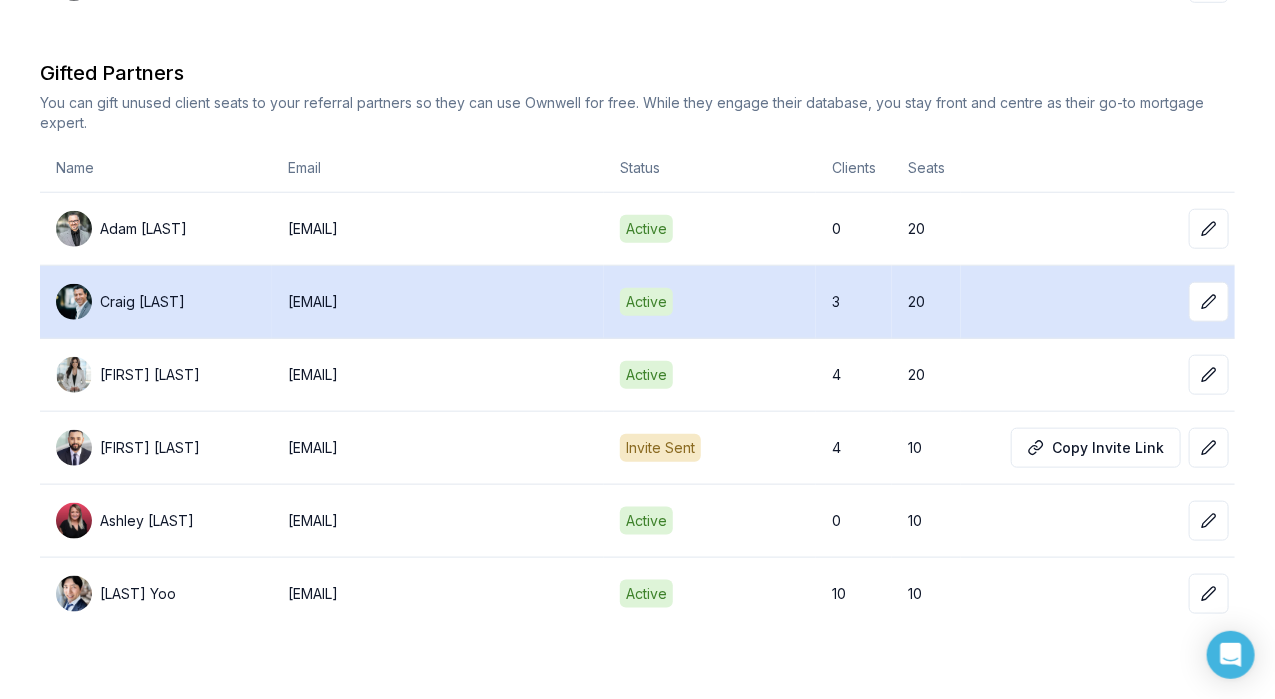 click on "3" at bounding box center [854, 302] 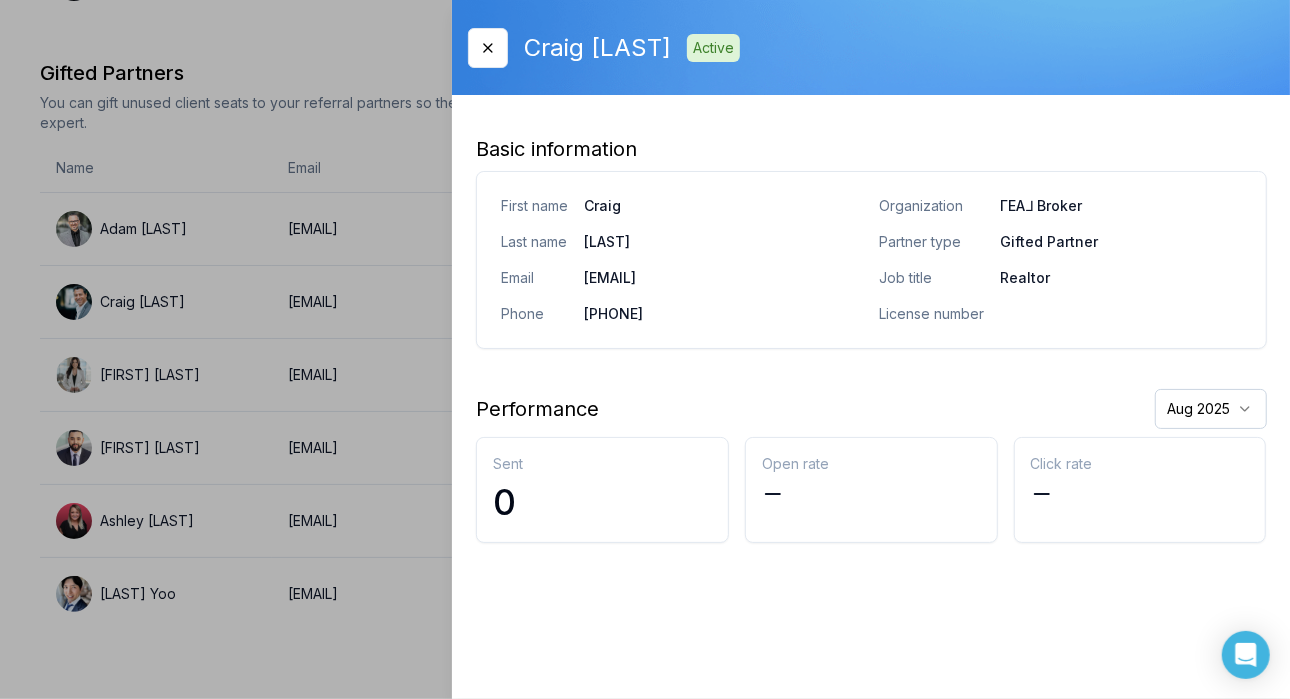 click on "Ownwell's platform is not optimized for mobile at this time.   For the best experience, please use a   desktop or laptop  to manage your account.   Note:  The   personalized homeownership reports   you generate for clients   are fully mobile-friendly   and can be easily viewed on any device. own well Dashboard Landing Page Adopt My Mortgage 114  of  200  clients used Purchase additional client capacity Adopt My Mortgage Your network is your superpower.   Expand your reach by sharing unused client seats with your referral partners. Each invite gives your partner their own Ownwell account to engage their clients - while showcasing you as their trusted mortgage advisor. Add or invite partner Your Client Seats 114  /  200  used Used by you 24 Gifted 90 Unused 86 Limited Partners These are partners you haven’t invited into Ownwell yet, but you’ve linked clients to them and co-branded your Ownwell digests with their contact information. Name Email Status Clients Seats [FIRST]    [LAST] 0 Gifted Partners Name   0" at bounding box center (637, -582) 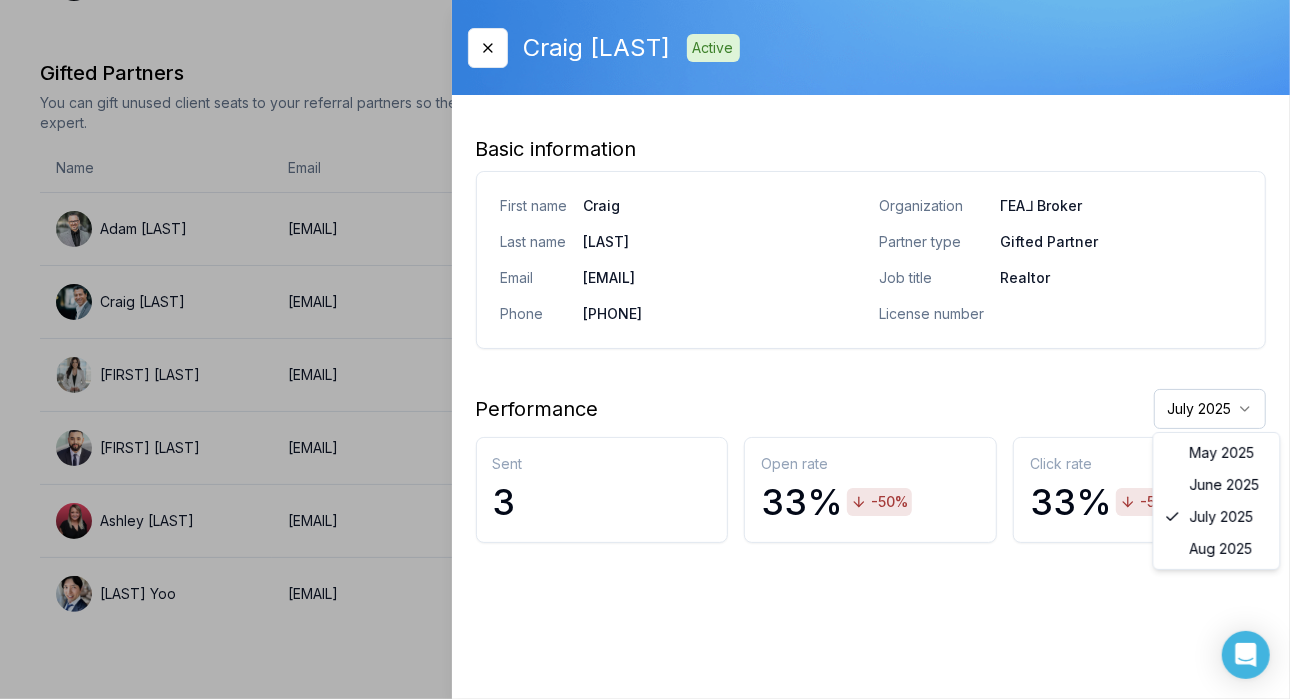 click on "Ownwell's platform is not optimized for mobile at this time.   For the best experience, please use a   desktop or laptop  to manage your account.   Note:  The   personalized homeownership reports   you generate for clients   are fully mobile-friendly   and can be easily viewed on any device. own well Dashboard Landing Page Adopt My Mortgage 114  of  200  clients used Purchase additional client capacity Adopt My Mortgage Your network is your superpower.   Expand your reach by sharing unused client seats with your referral partners. Each invite gives your partner their own Ownwell account to engage their clients - while showcasing you as their trusted mortgage advisor. Add or invite partner Your Client Seats 114  /  200  used Used by you 24 Gifted 90 Unused 86 Limited Partners These are partners you haven’t invited into Ownwell yet, but you’ve linked clients to them and co-branded your Ownwell digests with their contact information. Name Email Status Clients Seats [FIRST]    [LAST] 0 Gifted Partners Name   0" at bounding box center (637, -582) 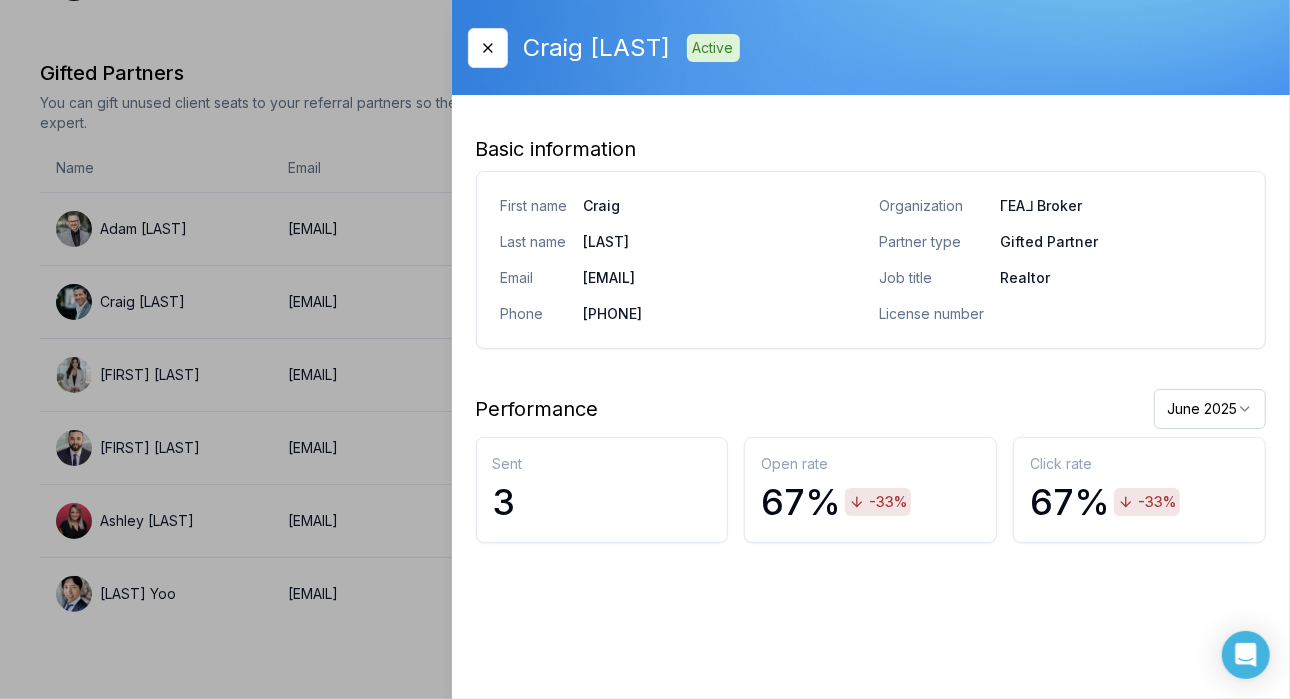 click on "Ownwell's platform is not optimized for mobile at this time.   For the best experience, please use a   desktop or laptop  to manage your account.   Note:  The   personalized homeownership reports   you generate for clients   are fully mobile-friendly   and can be easily viewed on any device. own well Dashboard Landing Page Adopt My Mortgage 114  of  200  clients used Purchase additional client capacity Adopt My Mortgage Your network is your superpower.   Expand your reach by sharing unused client seats with your referral partners. Each invite gives your partner their own Ownwell account to engage their clients - while showcasing you as their trusted mortgage advisor. Add or invite partner Your Client Seats 114  /  200  used Used by you 24 Gifted 90 Unused 86 Limited Partners These are partners you haven’t invited into Ownwell yet, but you’ve linked clients to them and co-branded your Ownwell digests with their contact information. Name Email Status Clients Seats [FIRST]    [LAST] 0 Gifted Partners Name   0" at bounding box center [637, -582] 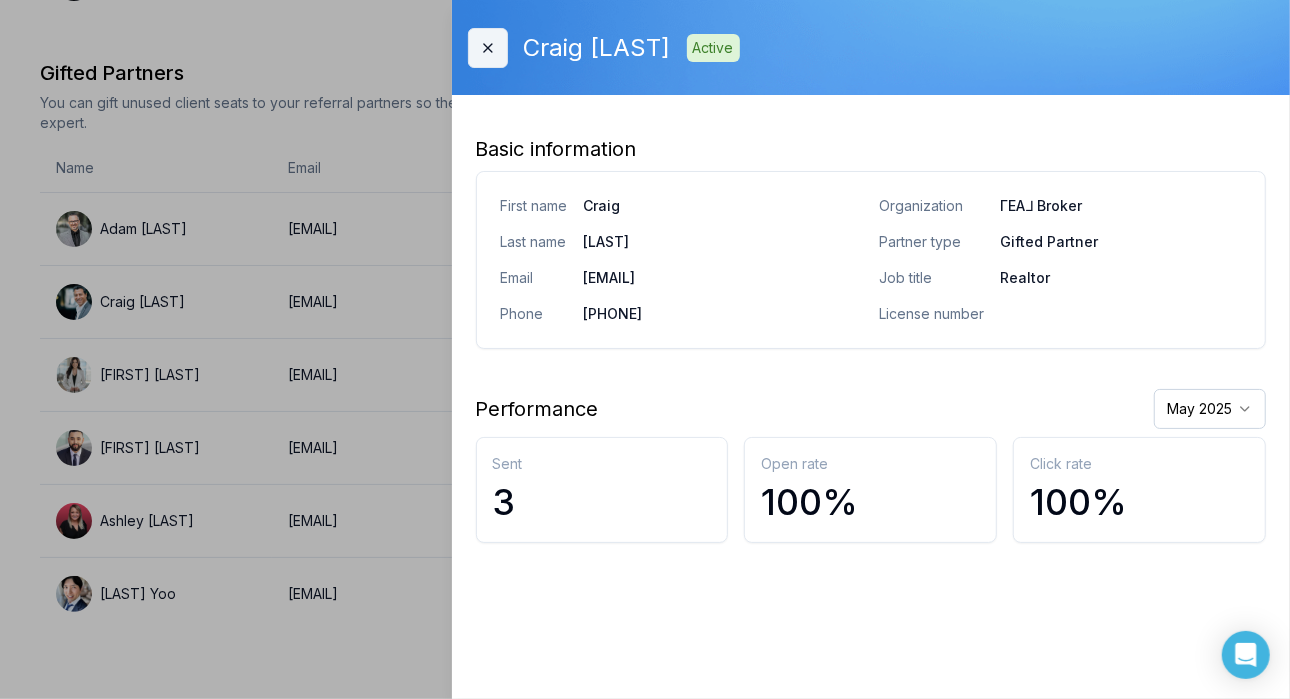 click 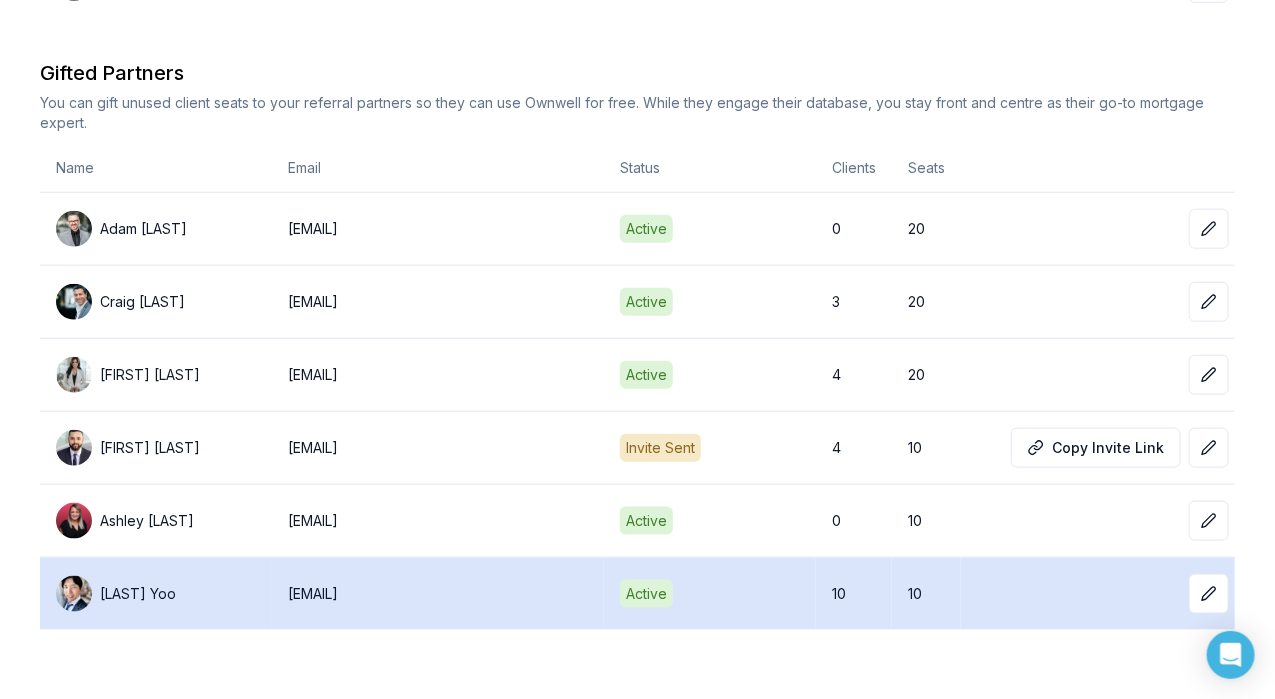 click on "Active" at bounding box center [646, 594] 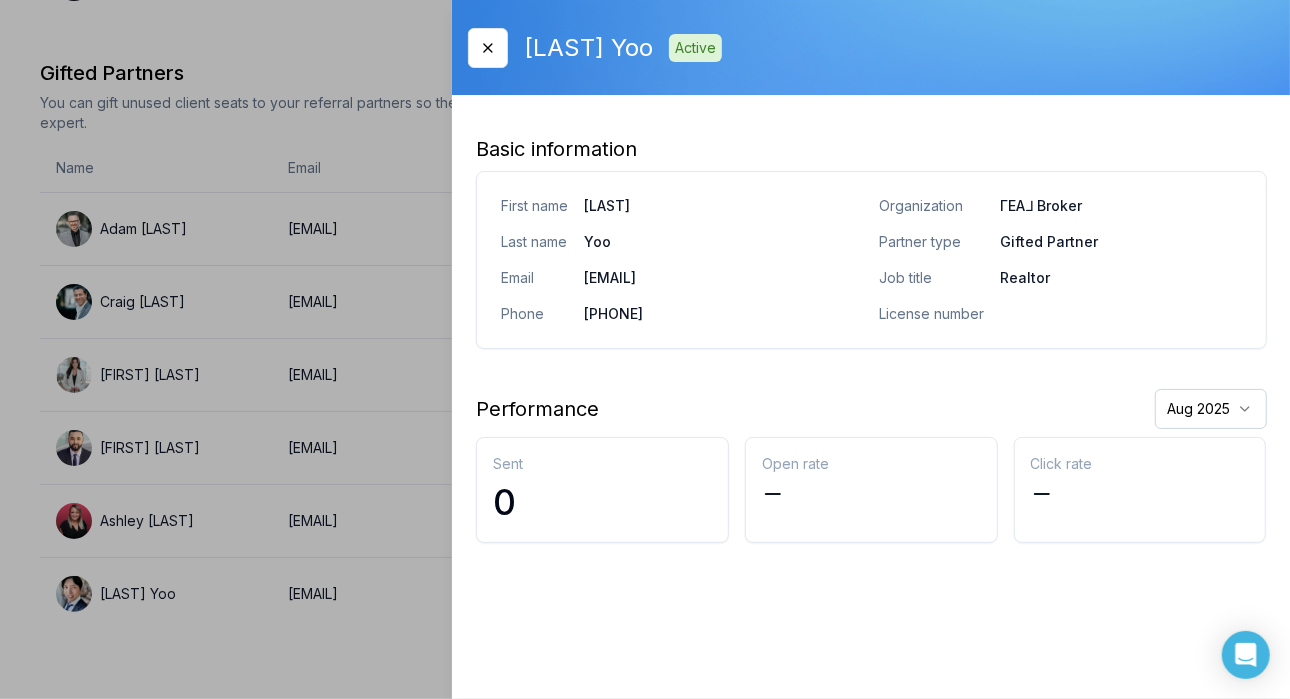 click on "Ownwell's platform is not optimized for mobile at this time.   For the best experience, please use a   desktop or laptop  to manage your account.   Note:  The   personalized homeownership reports   you generate for clients   are fully mobile-friendly   and can be easily viewed on any device. own well Dashboard Landing Page Adopt My Mortgage 114  of  200  clients used Purchase additional client capacity Adopt My Mortgage Your network is your superpower.   Expand your reach by sharing unused client seats with your referral partners. Each invite gives your partner their own Ownwell account to engage their clients - while showcasing you as their trusted mortgage advisor. Add or invite partner Your Client Seats 114  /  200  used Used by you 24 Gifted 90 Unused 86 Limited Partners These are partners you haven’t invited into Ownwell yet, but you’ve linked clients to them and co-branded your Ownwell digests with their contact information. Name Email Status Clients Seats [FIRST]    [LAST] 0 Gifted Partners Name   0" at bounding box center [637, -582] 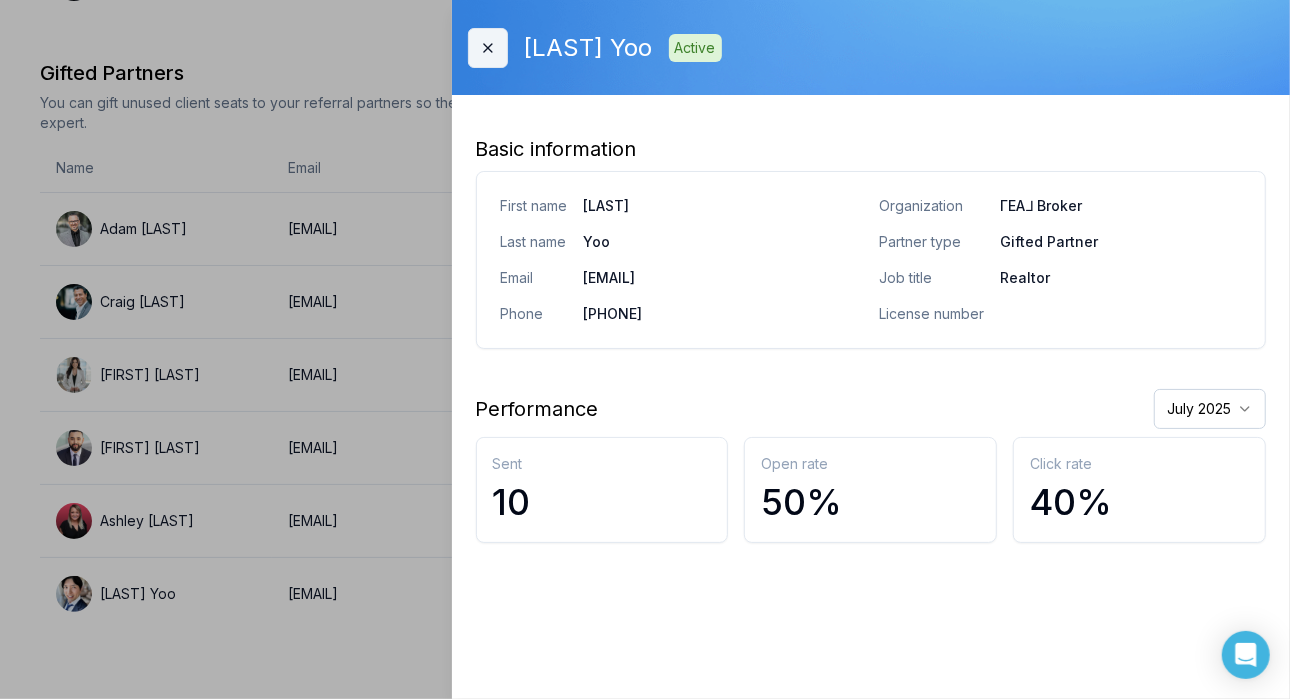 click 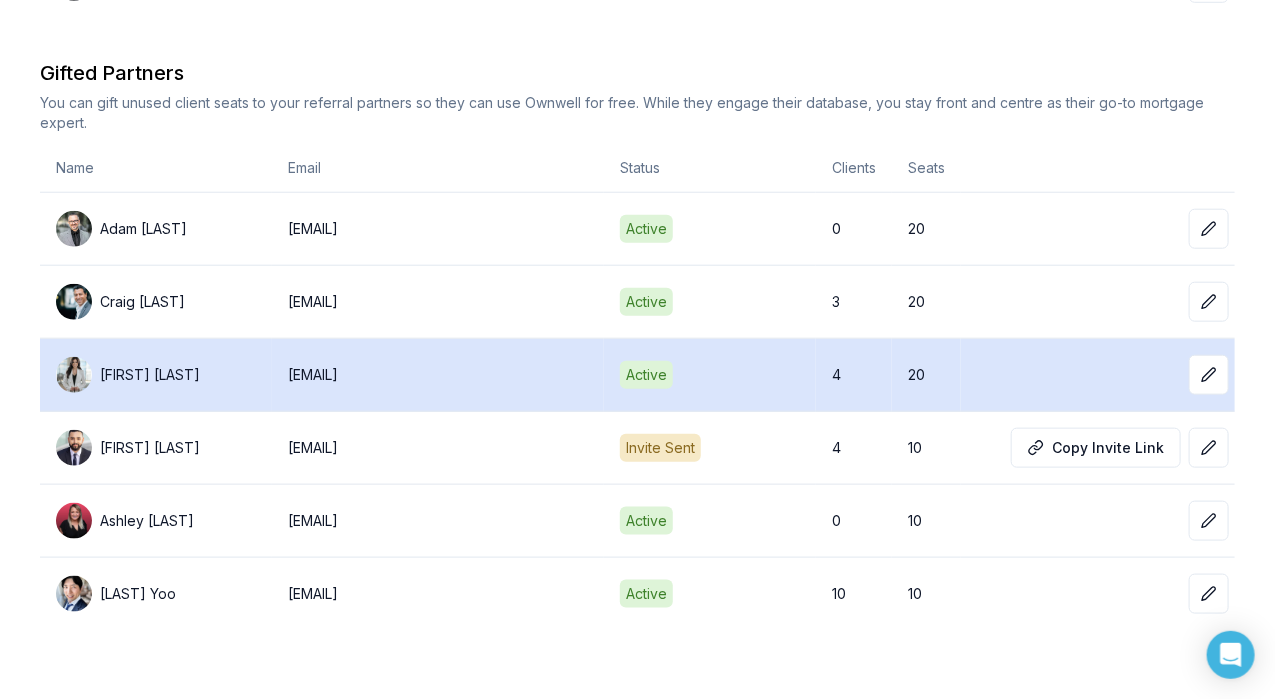 click on "[EMAIL]" at bounding box center (438, 375) 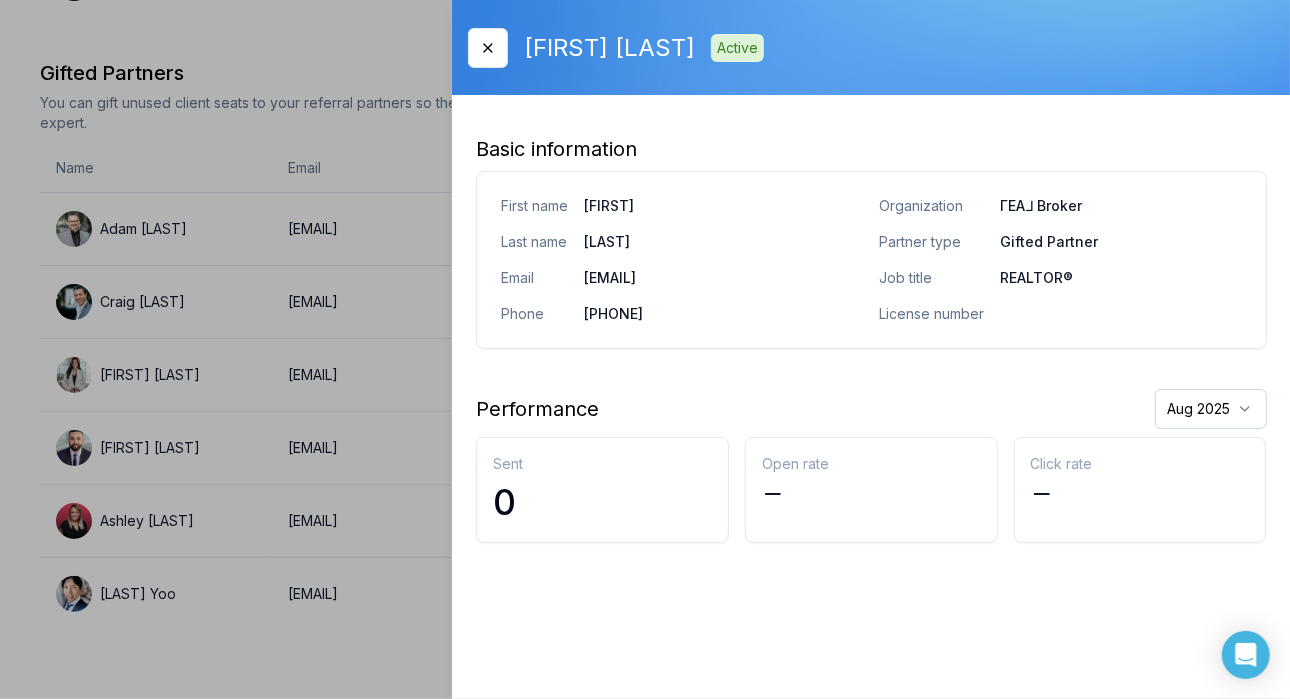 click on "Ownwell's platform is not optimized for mobile at this time.   For the best experience, please use a   desktop or laptop  to manage your account.   Note:  The   personalized homeownership reports   you generate for clients   are fully mobile-friendly   and can be easily viewed on any device. own well Dashboard Landing Page Adopt My Mortgage 114  of  200  clients used Purchase additional client capacity Adopt My Mortgage Your network is your superpower.   Expand your reach by sharing unused client seats with your referral partners. Each invite gives your partner their own Ownwell account to engage their clients - while showcasing you as their trusted mortgage advisor. Add or invite partner Your Client Seats 114  /  200  used Used by you 24 Gifted 90 Unused 86 Limited Partners These are partners you haven’t invited into Ownwell yet, but you’ve linked clients to them and co-branded your Ownwell digests with their contact information. Name Email Status Clients Seats [FIRST]    [LAST] 0 Gifted Partners Name   0" at bounding box center [637, -582] 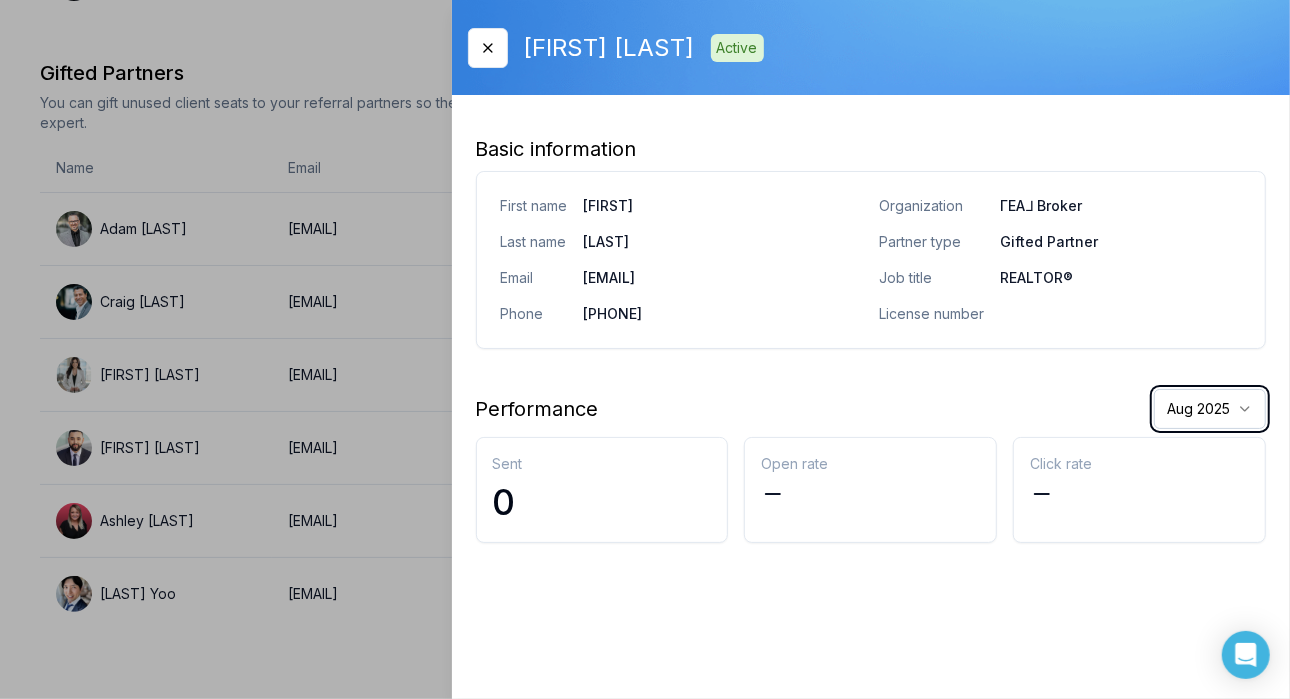 click on "Ownwell's platform is not optimized for mobile at this time.   For the best experience, please use a   desktop or laptop  to manage your account.   Note:  The   personalized homeownership reports   you generate for clients   are fully mobile-friendly   and can be easily viewed on any device. own well Dashboard Landing Page Adopt My Mortgage 114  of  200  clients used Purchase additional client capacity Adopt My Mortgage Your network is your superpower.   Expand your reach by sharing unused client seats with your referral partners. Each invite gives your partner their own Ownwell account to engage their clients - while showcasing you as their trusted mortgage advisor. Add or invite partner Your Client Seats 114  /  200  used Used by you 24 Gifted 90 Unused 86 Limited Partners These are partners you haven’t invited into Ownwell yet, but you’ve linked clients to them and co-branded your Ownwell digests with their contact information. Name Email Status Clients Seats [FIRST]    [LAST] 0 Gifted Partners Name   0" at bounding box center (637, -582) 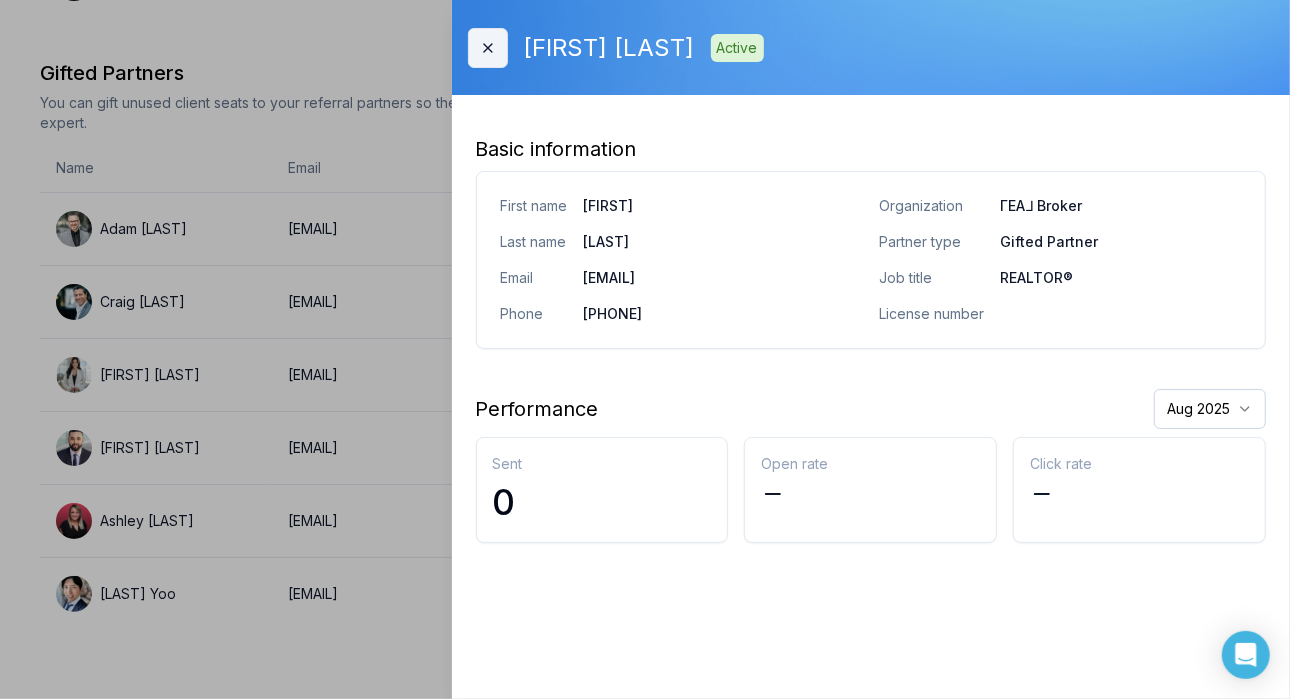 click 